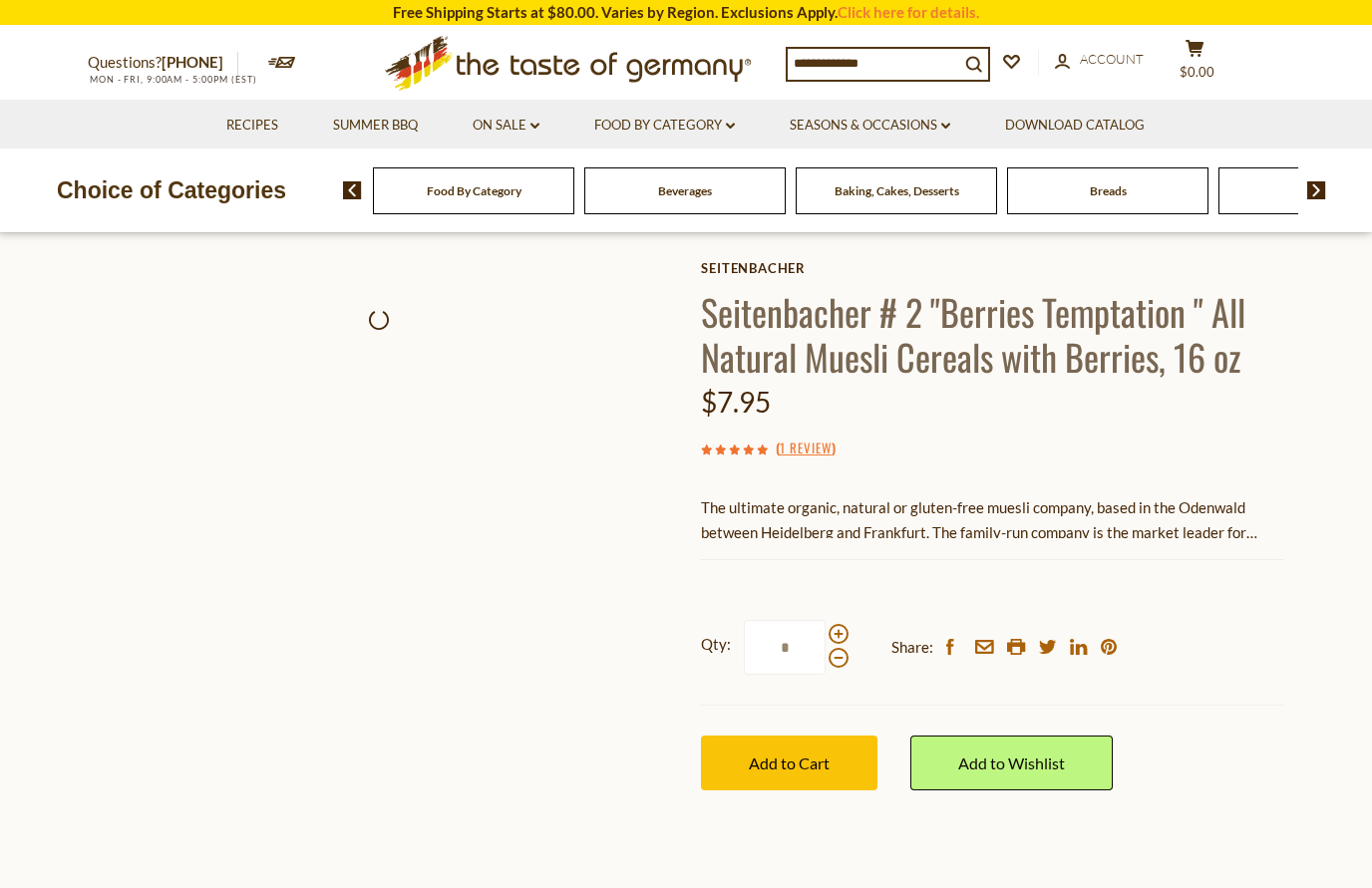 scroll, scrollTop: 0, scrollLeft: 0, axis: both 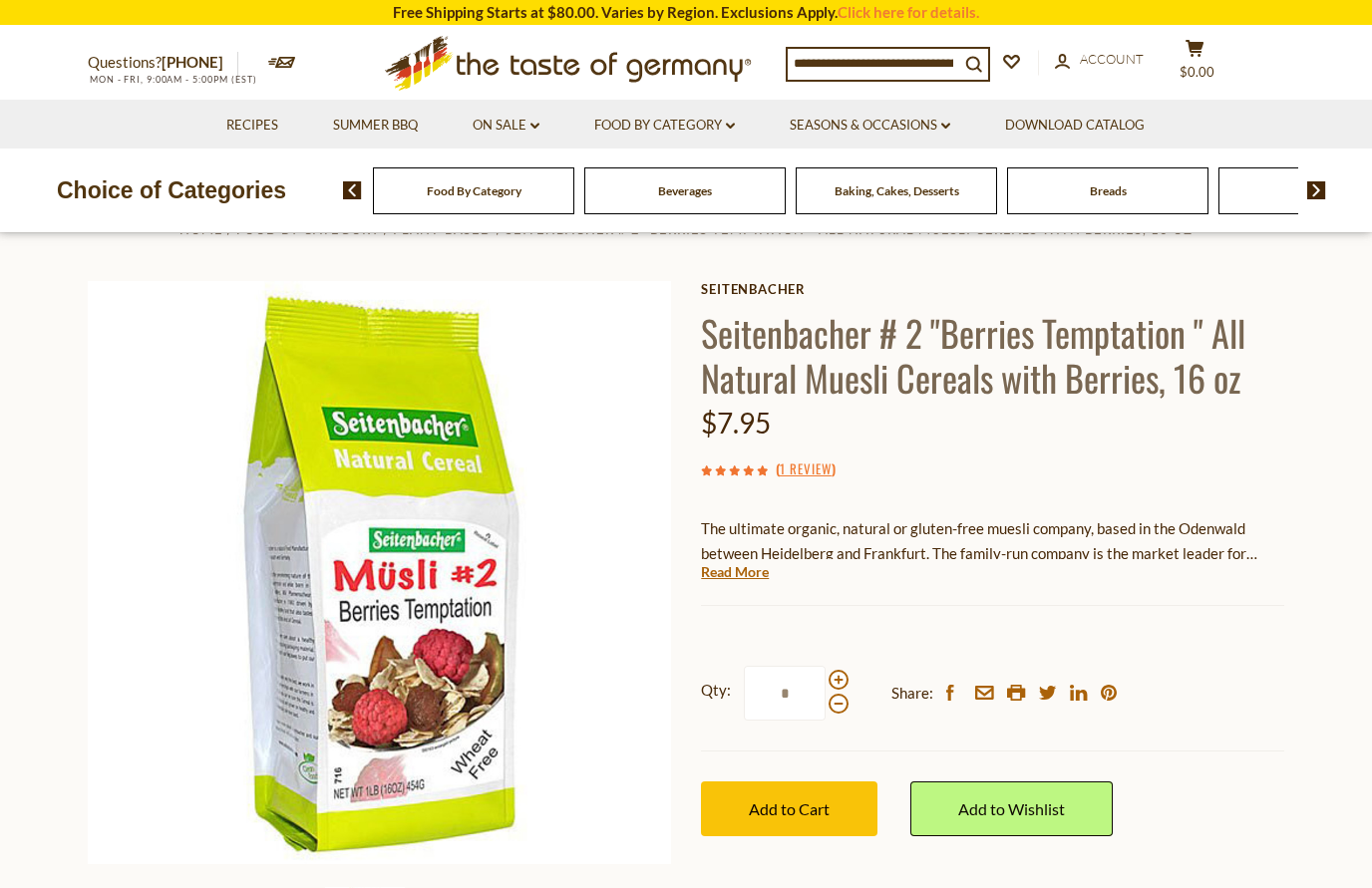 click on "Read More" at bounding box center (735, 572) 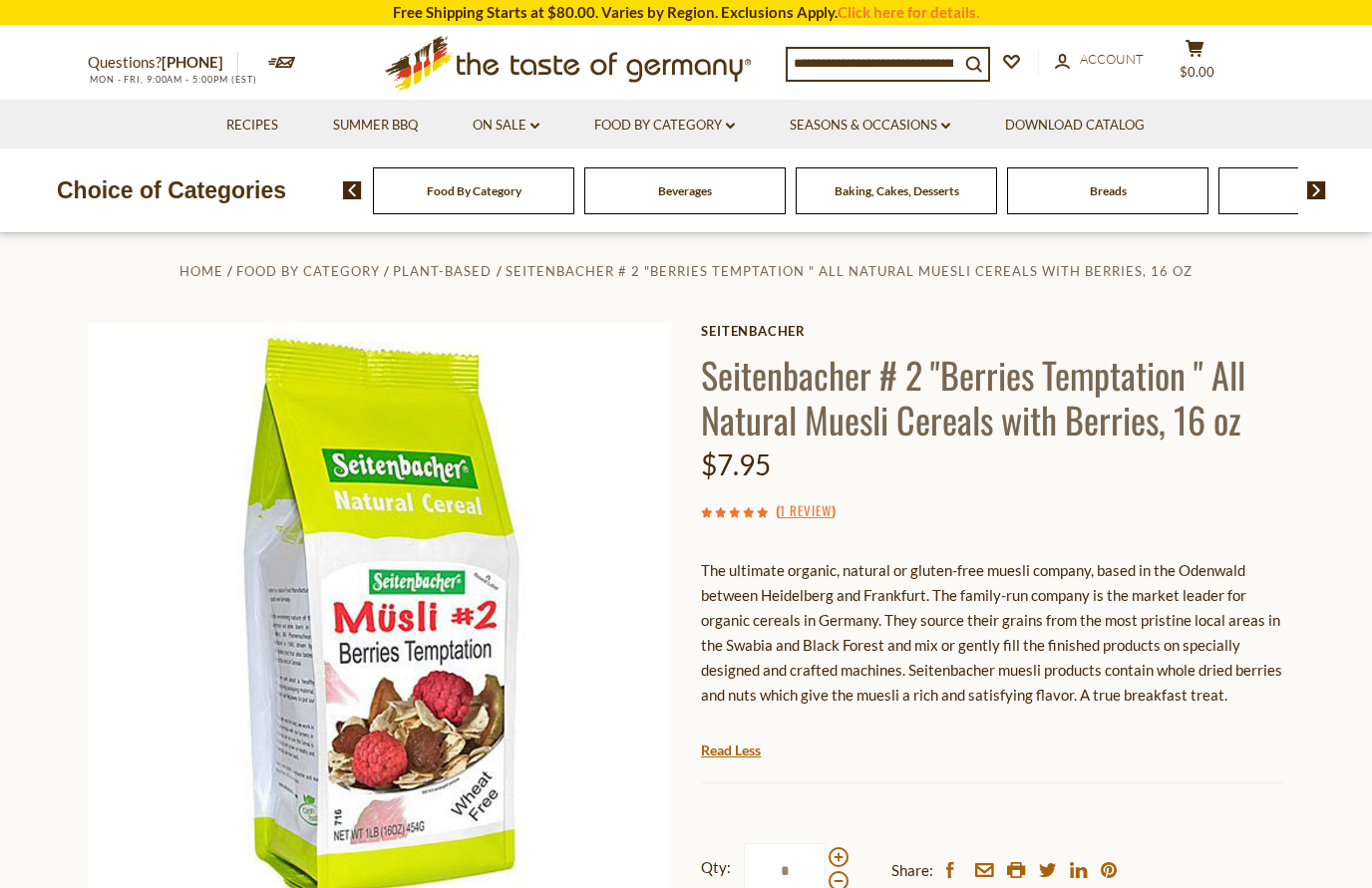 scroll, scrollTop: 0, scrollLeft: 0, axis: both 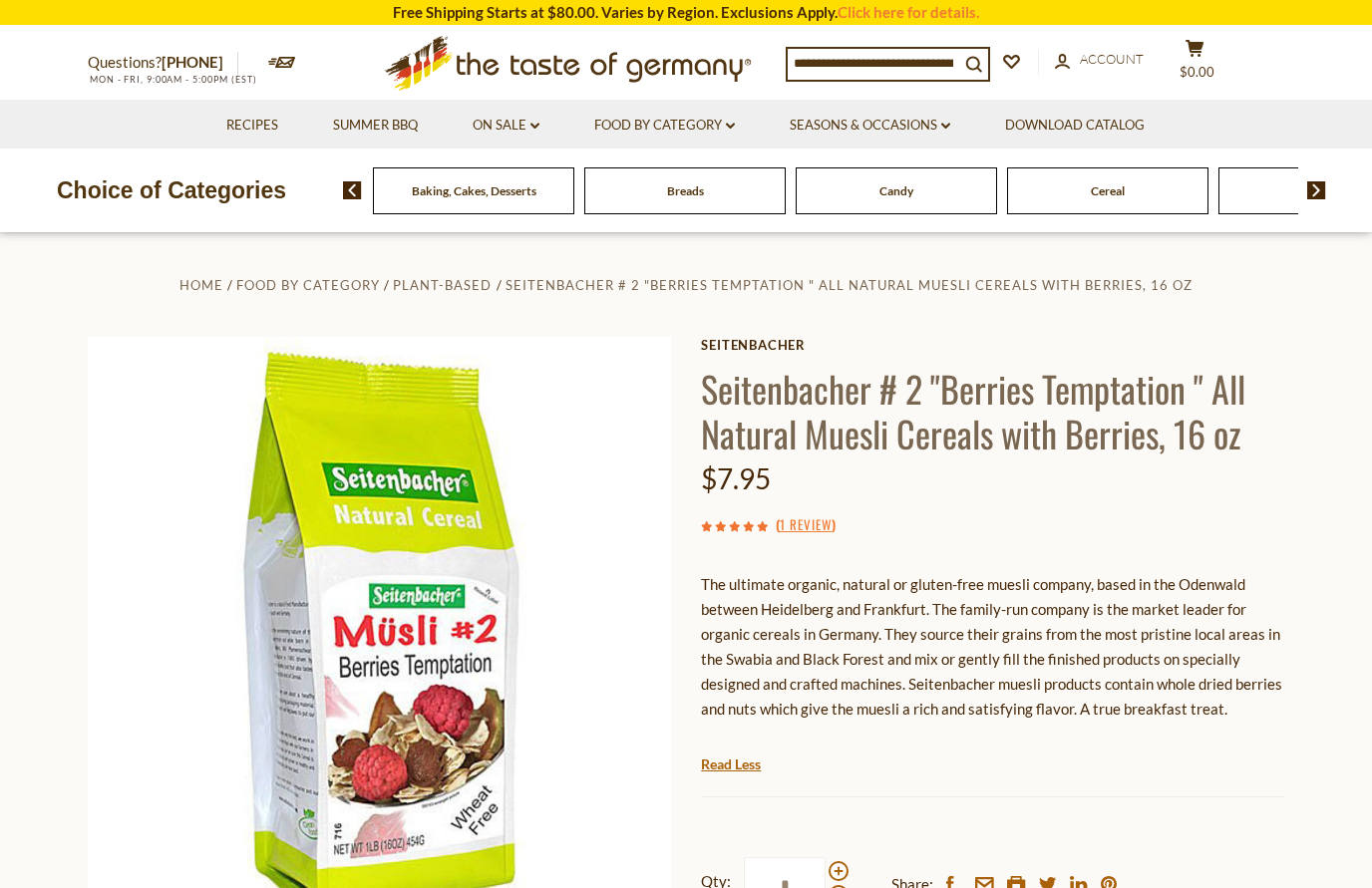 click on "Beverages" at bounding box center (51, 190) 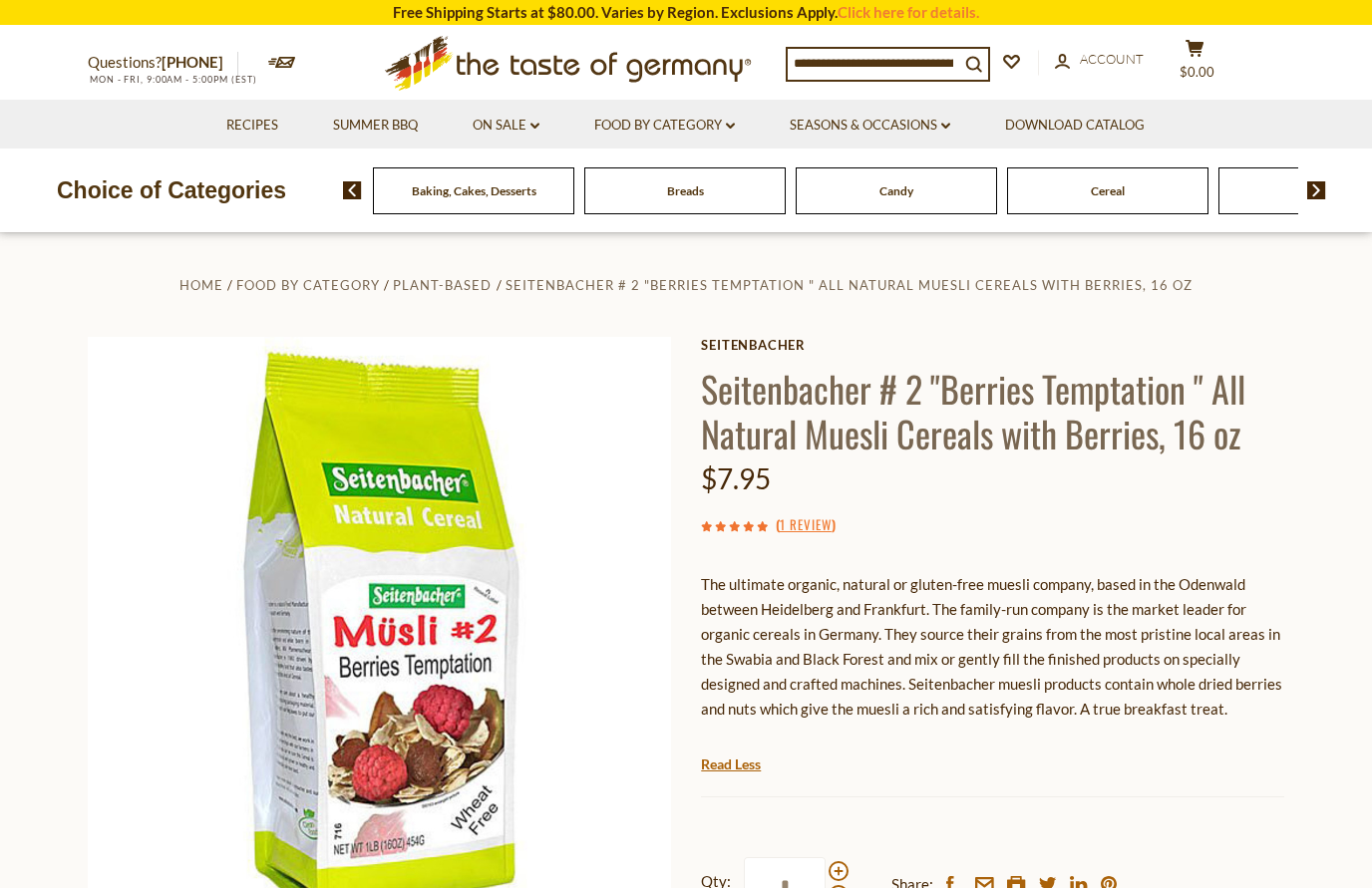 click on "Coffee, Cocoa & Tea" at bounding box center (51, 190) 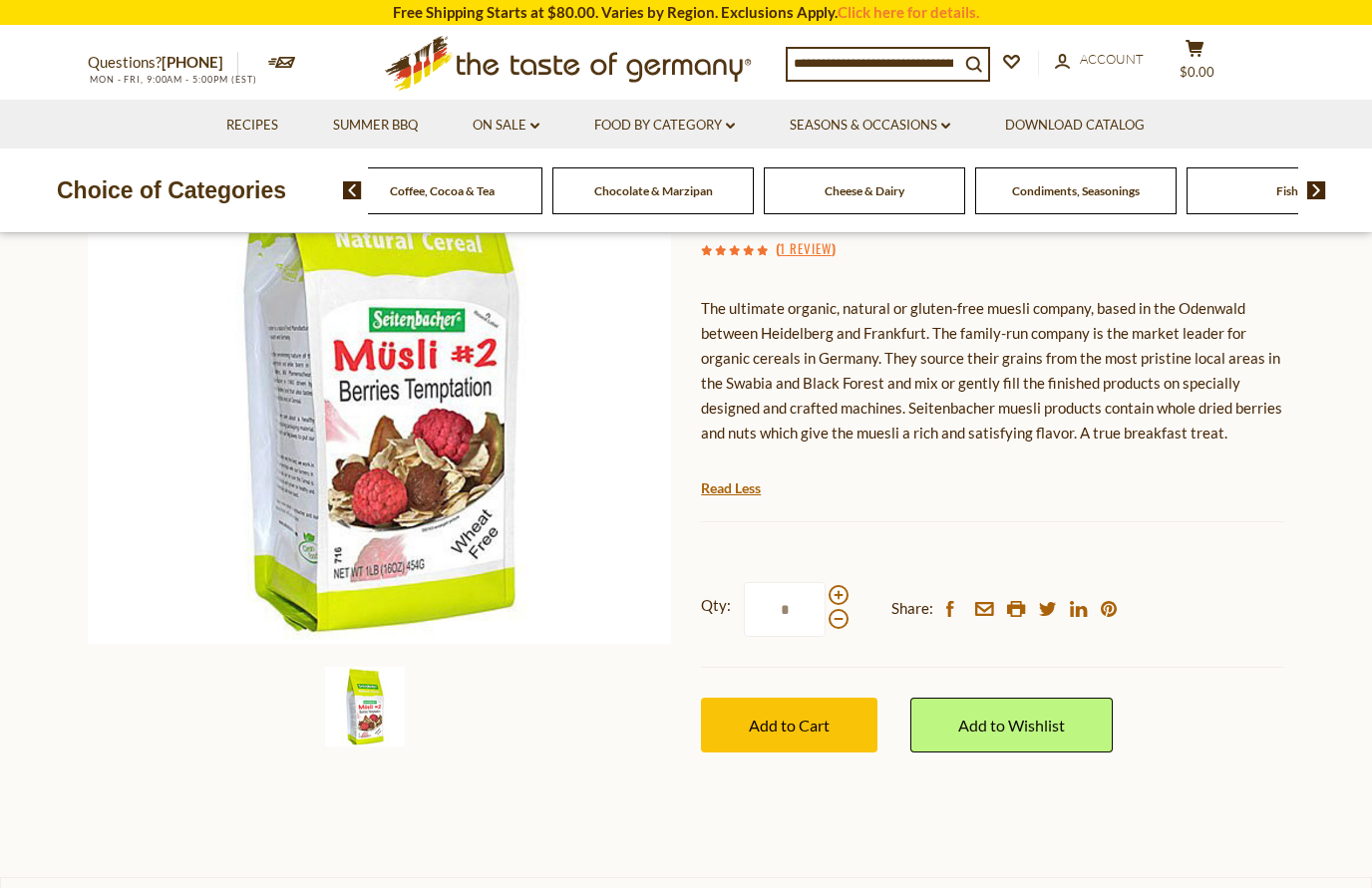 scroll, scrollTop: 0, scrollLeft: 0, axis: both 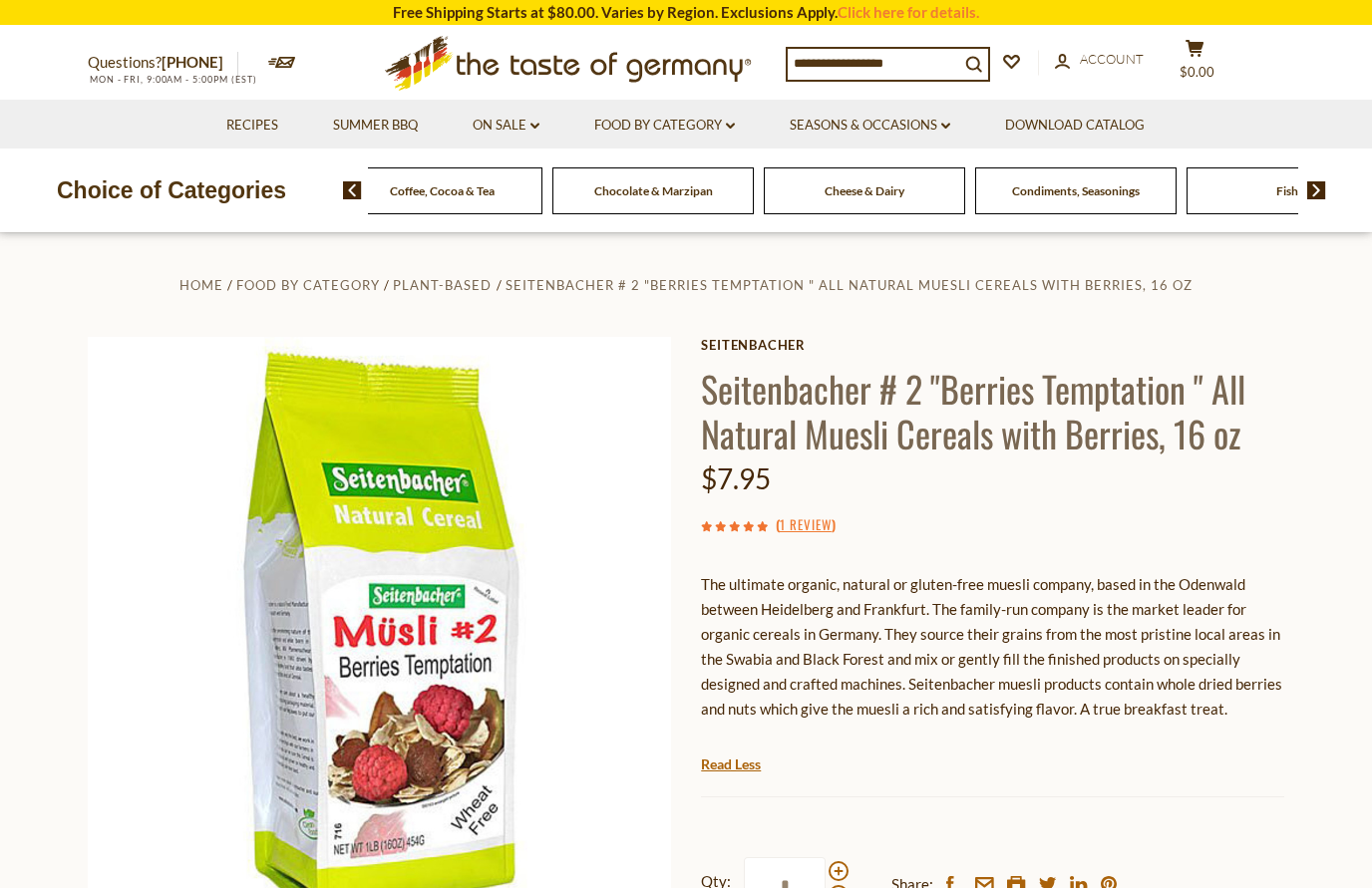 click at bounding box center (1316, 190) 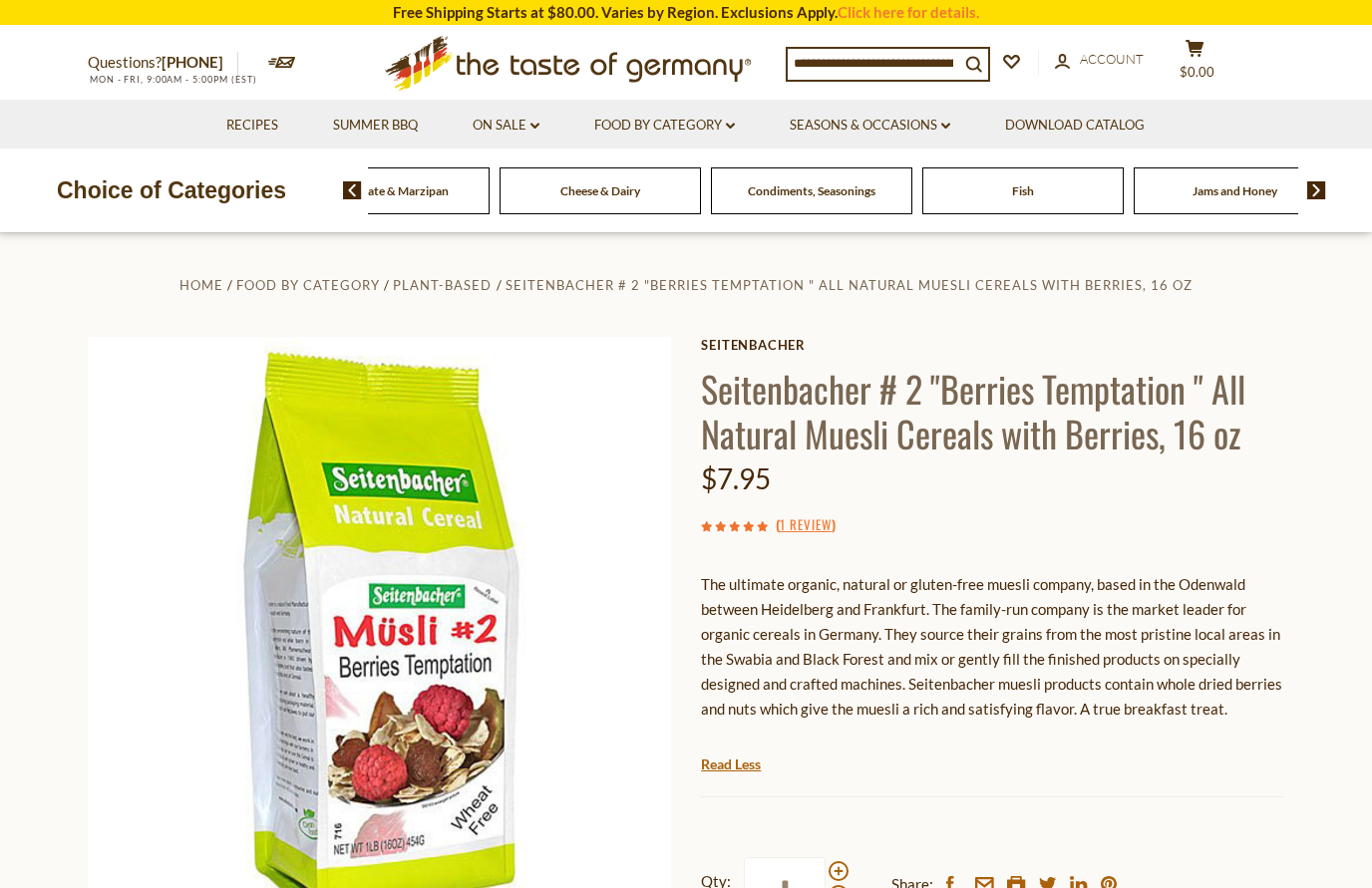 click at bounding box center (1316, 190) 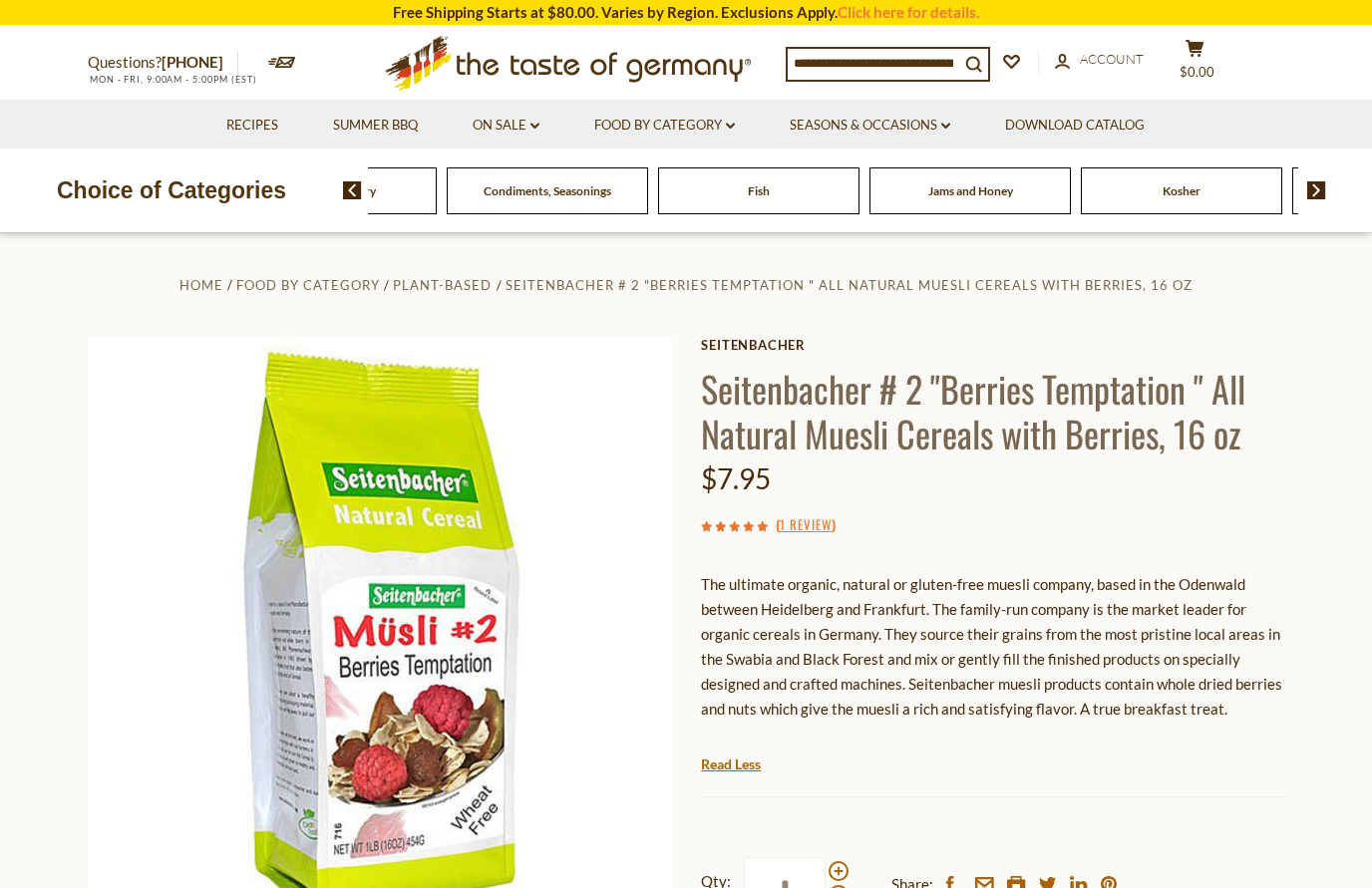 click at bounding box center (1316, 190) 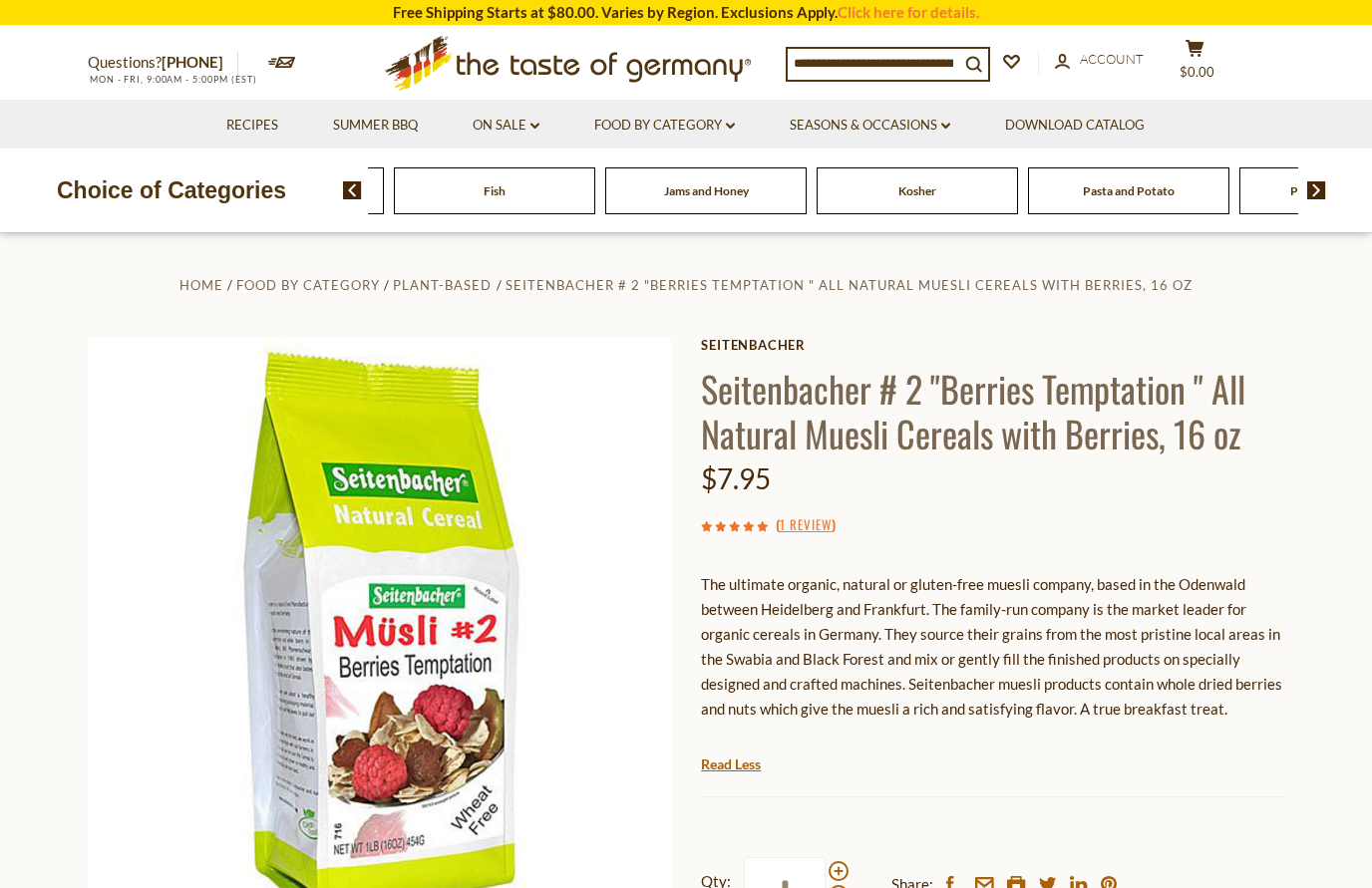 click at bounding box center (1316, 190) 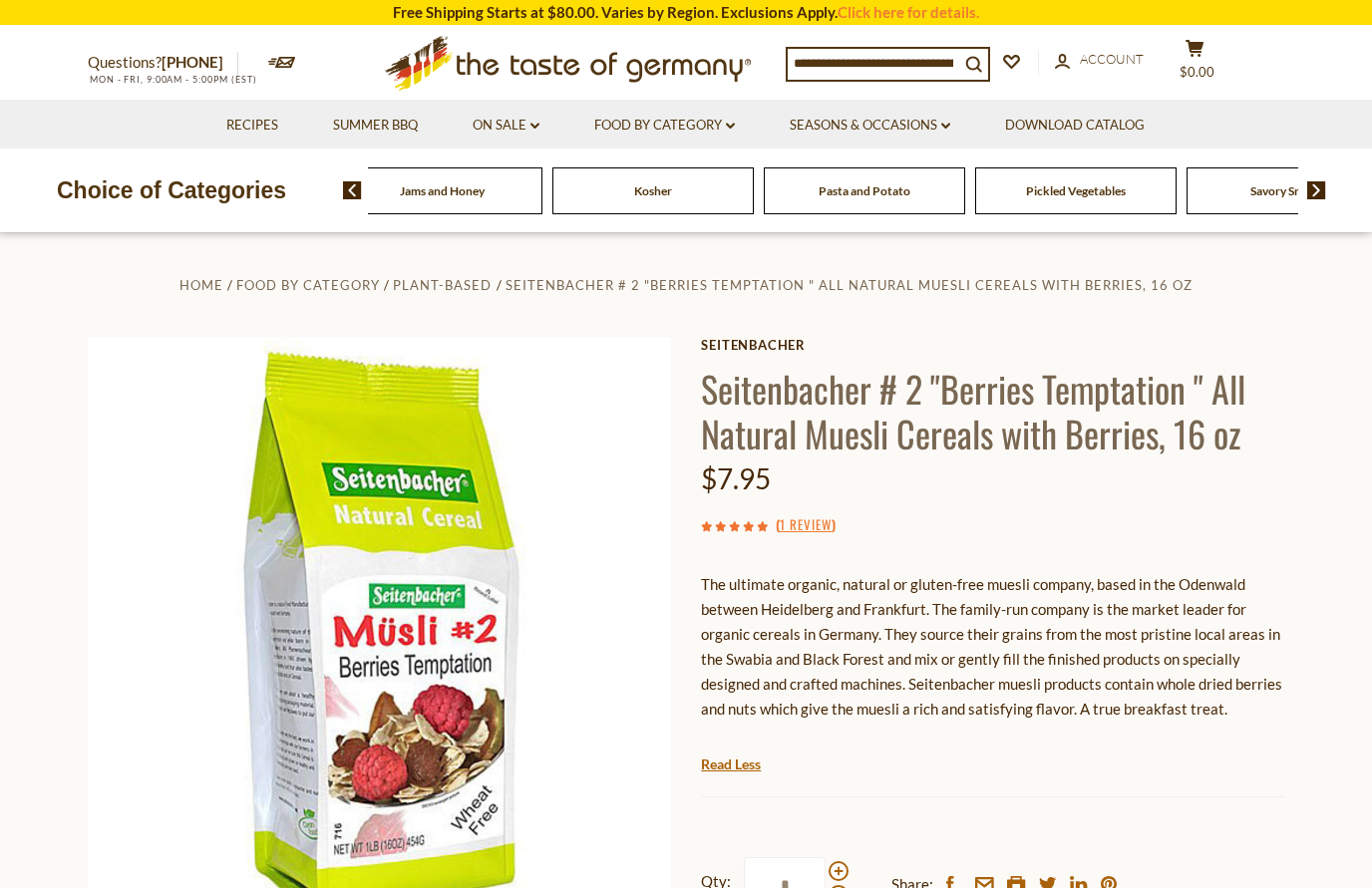 click at bounding box center (1316, 190) 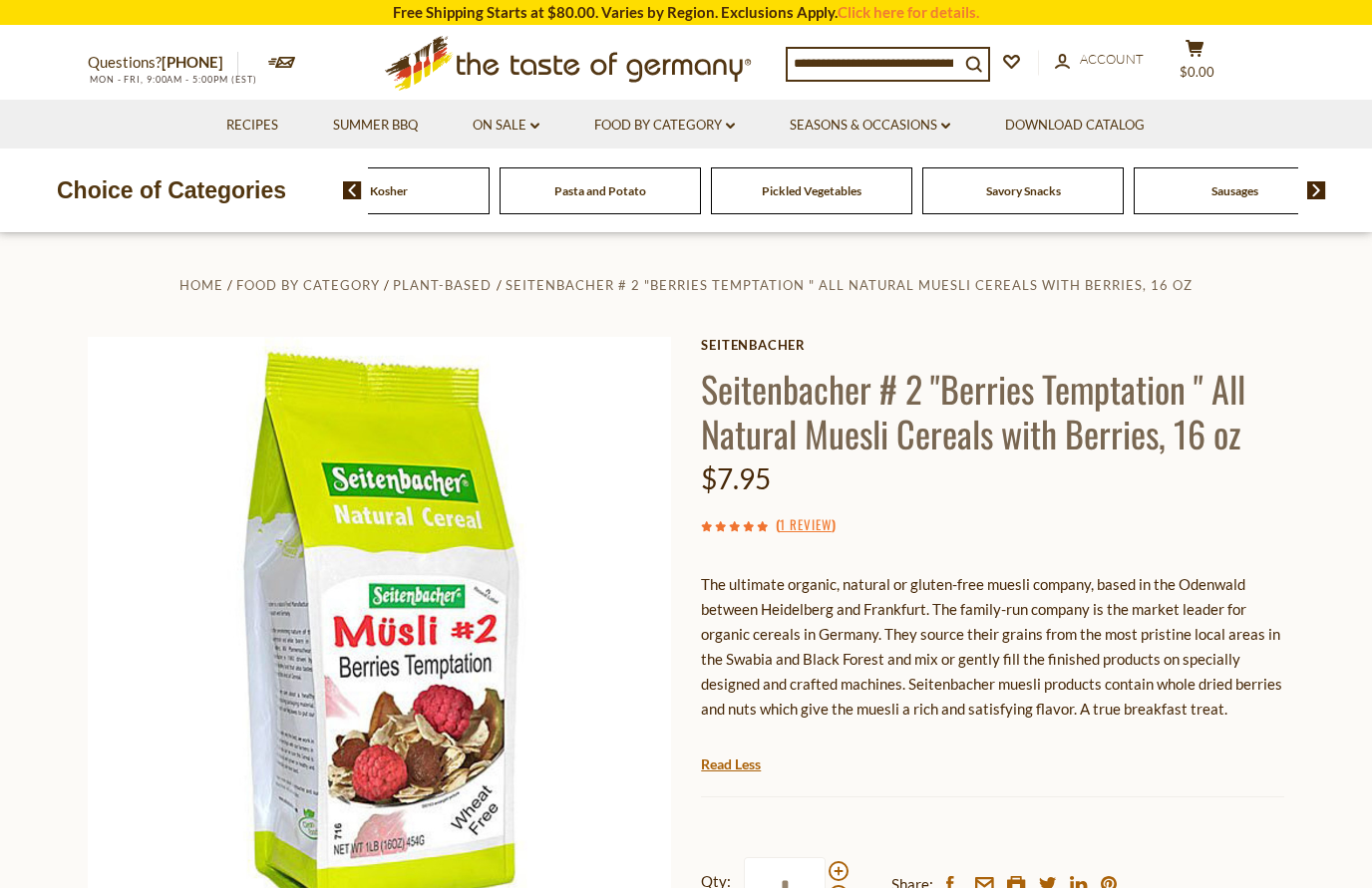 click at bounding box center [1316, 190] 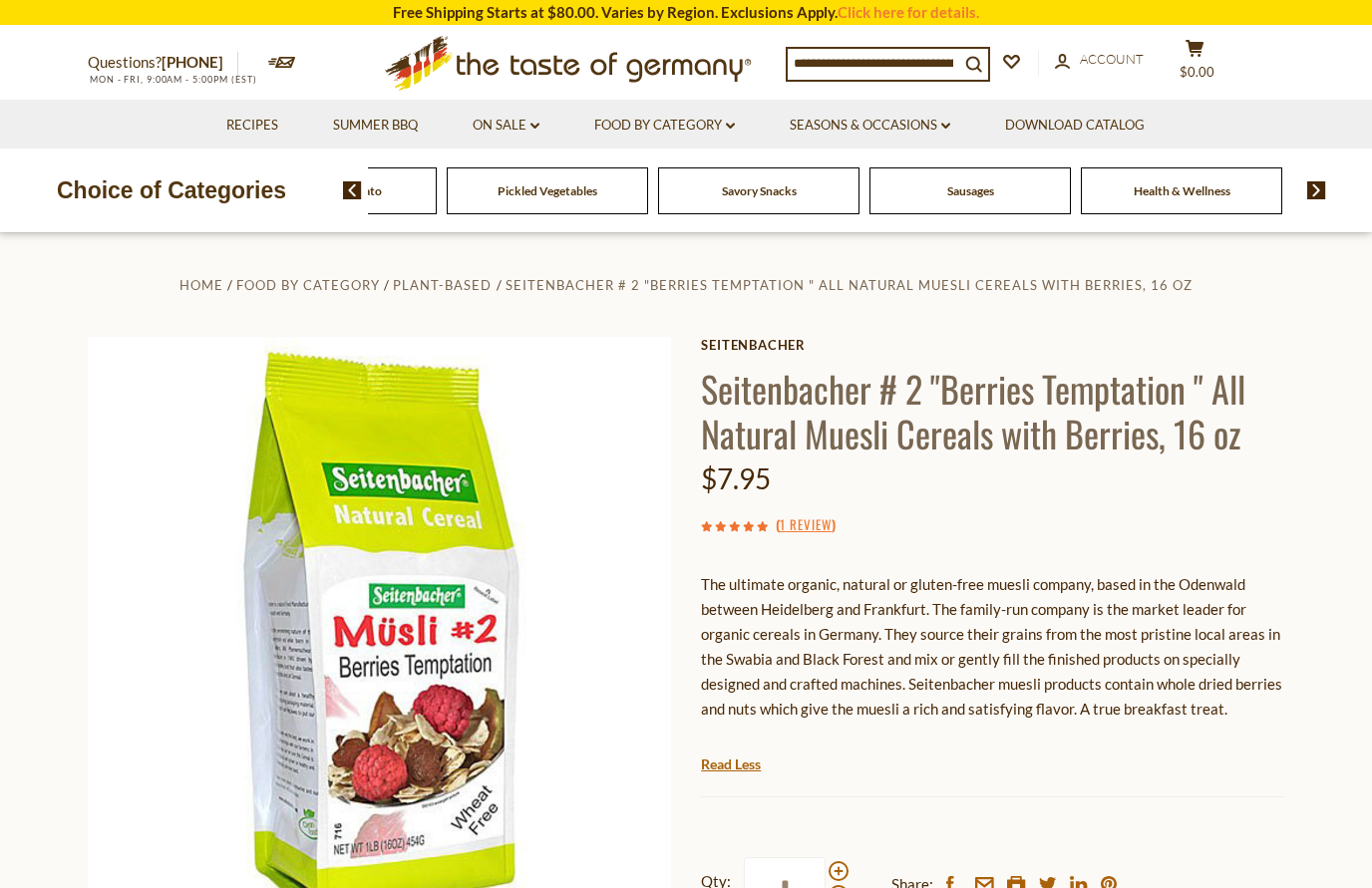 click at bounding box center (1316, 190) 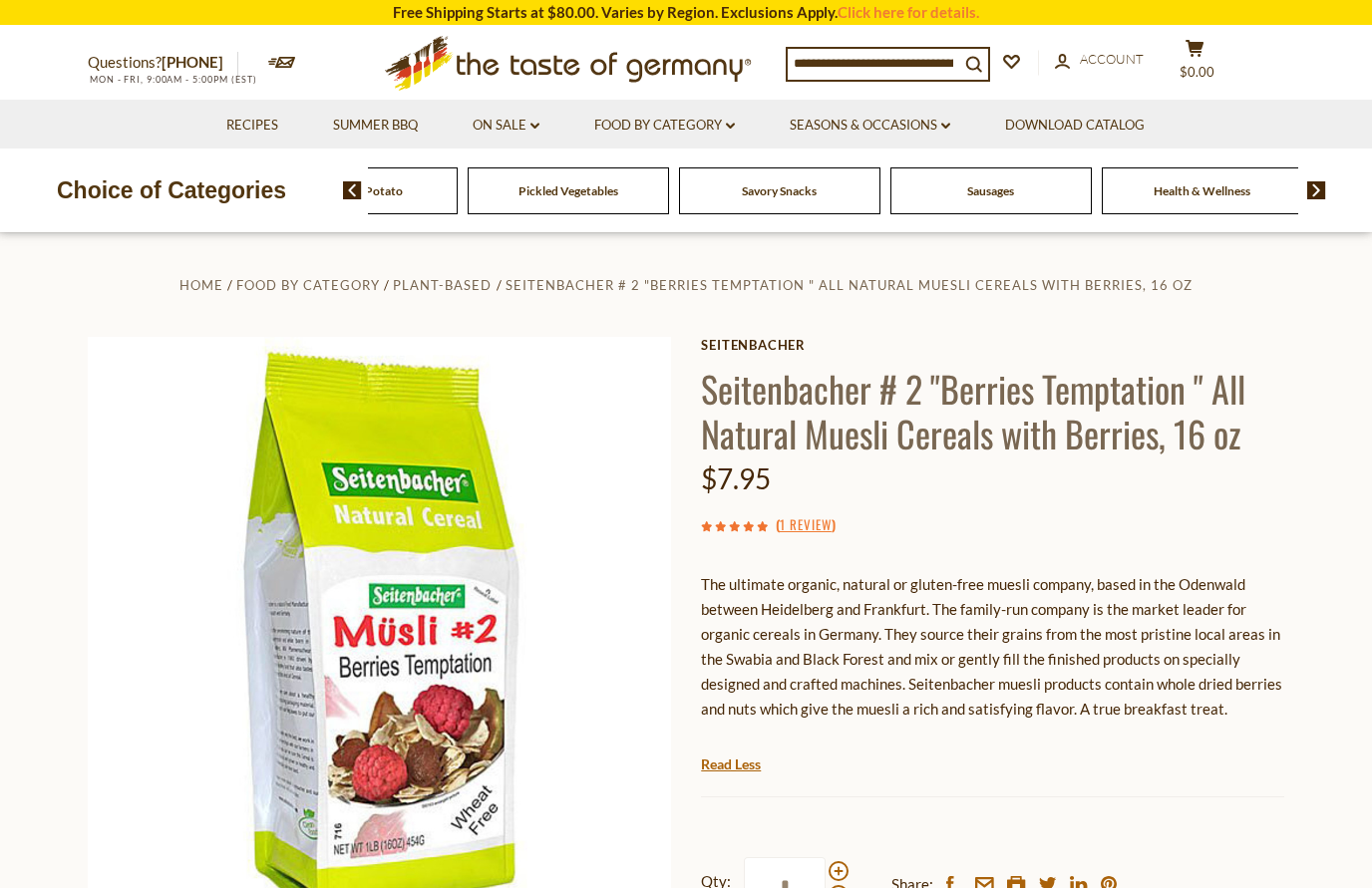 click at bounding box center (1316, 190) 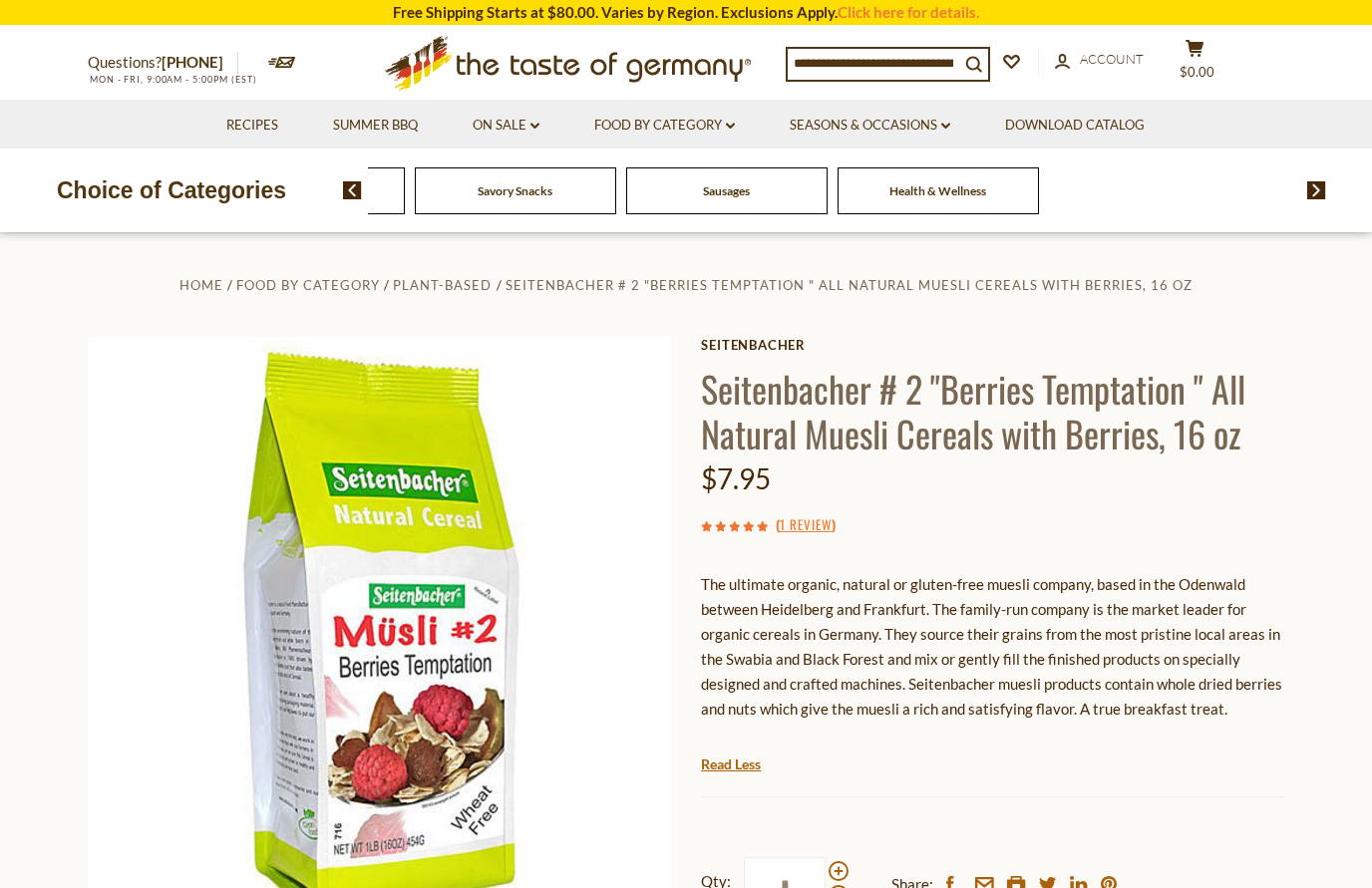 click at bounding box center (1316, 190) 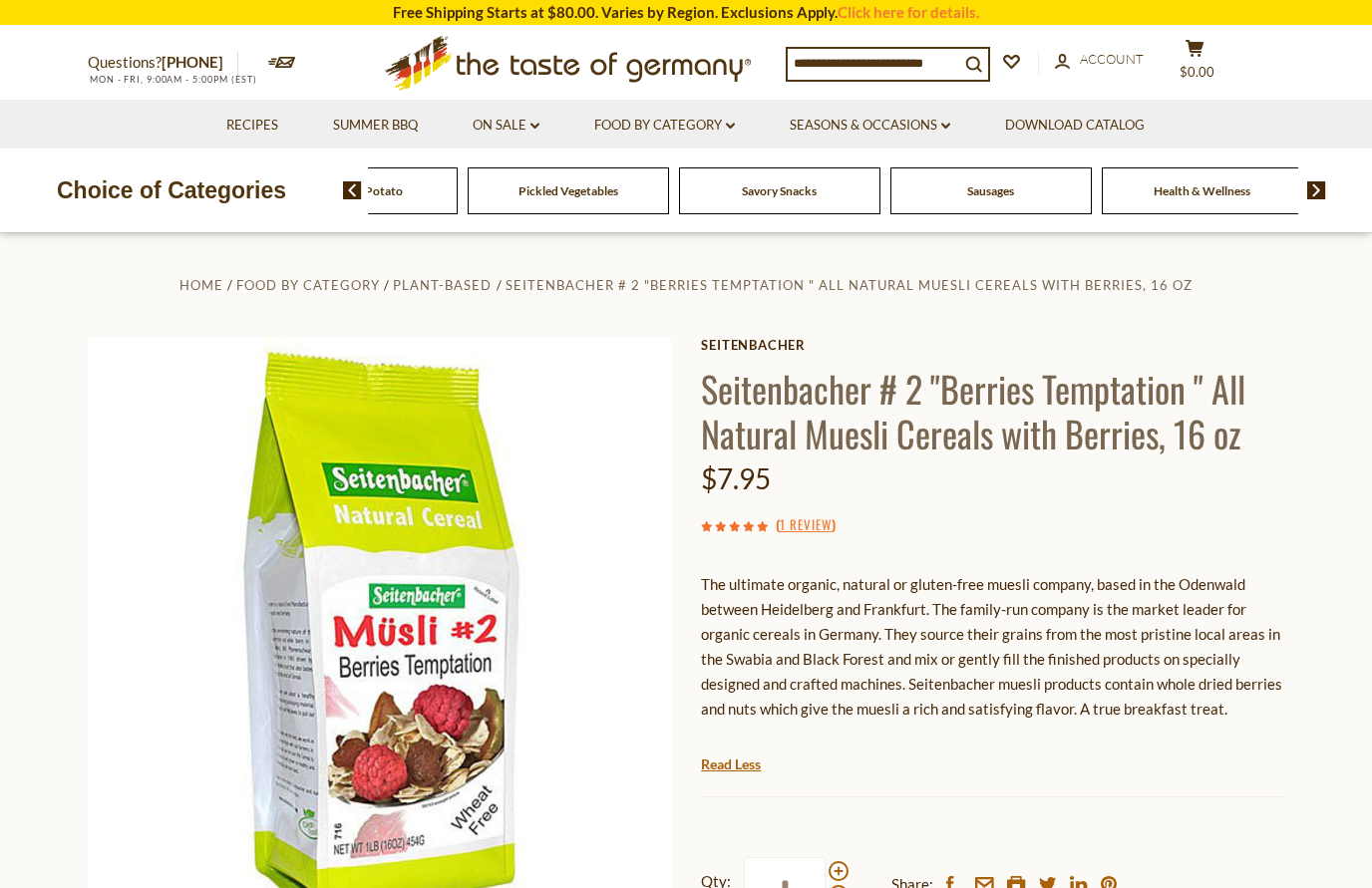 click at bounding box center (352, 190) 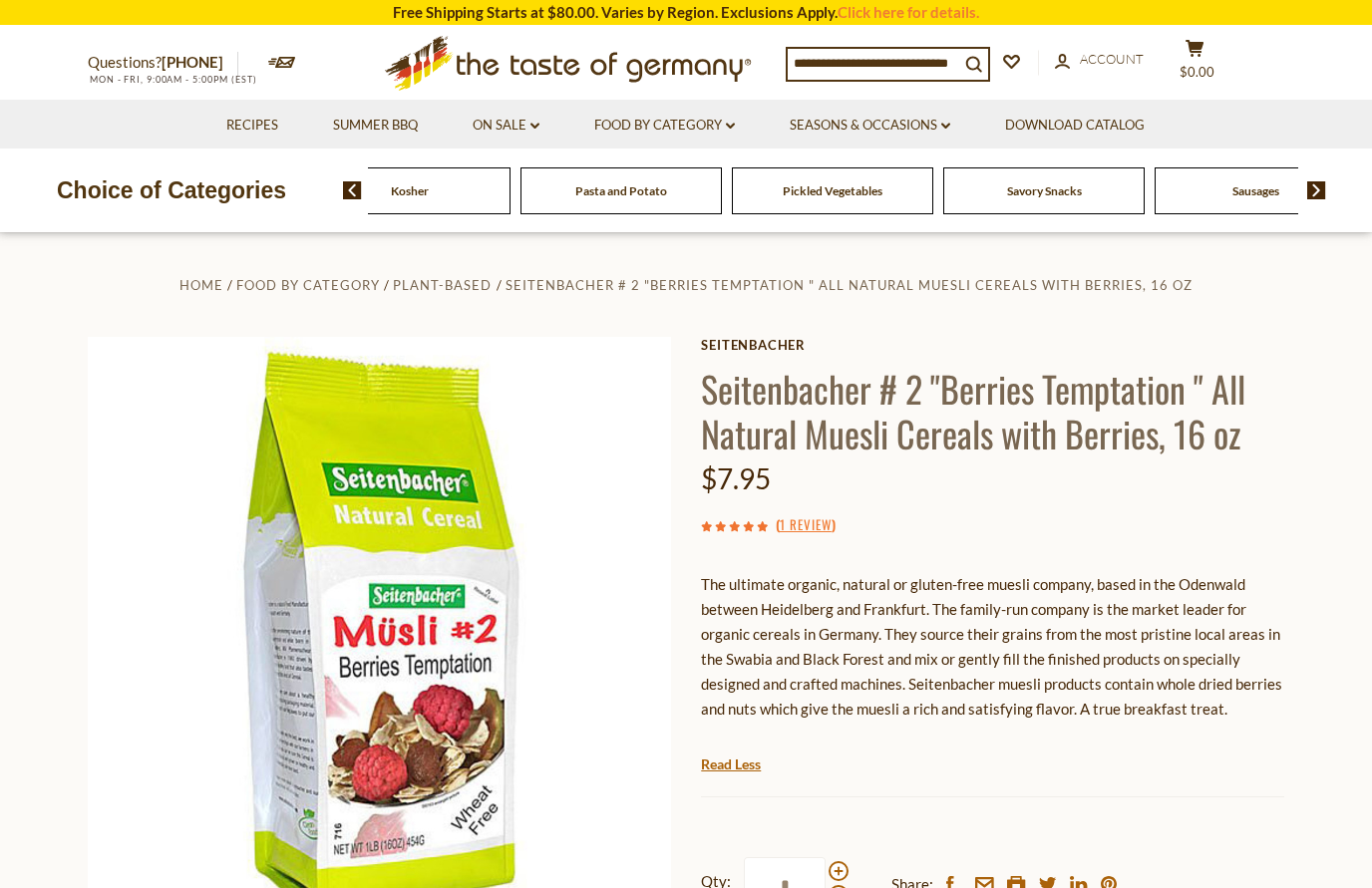 click at bounding box center (352, 190) 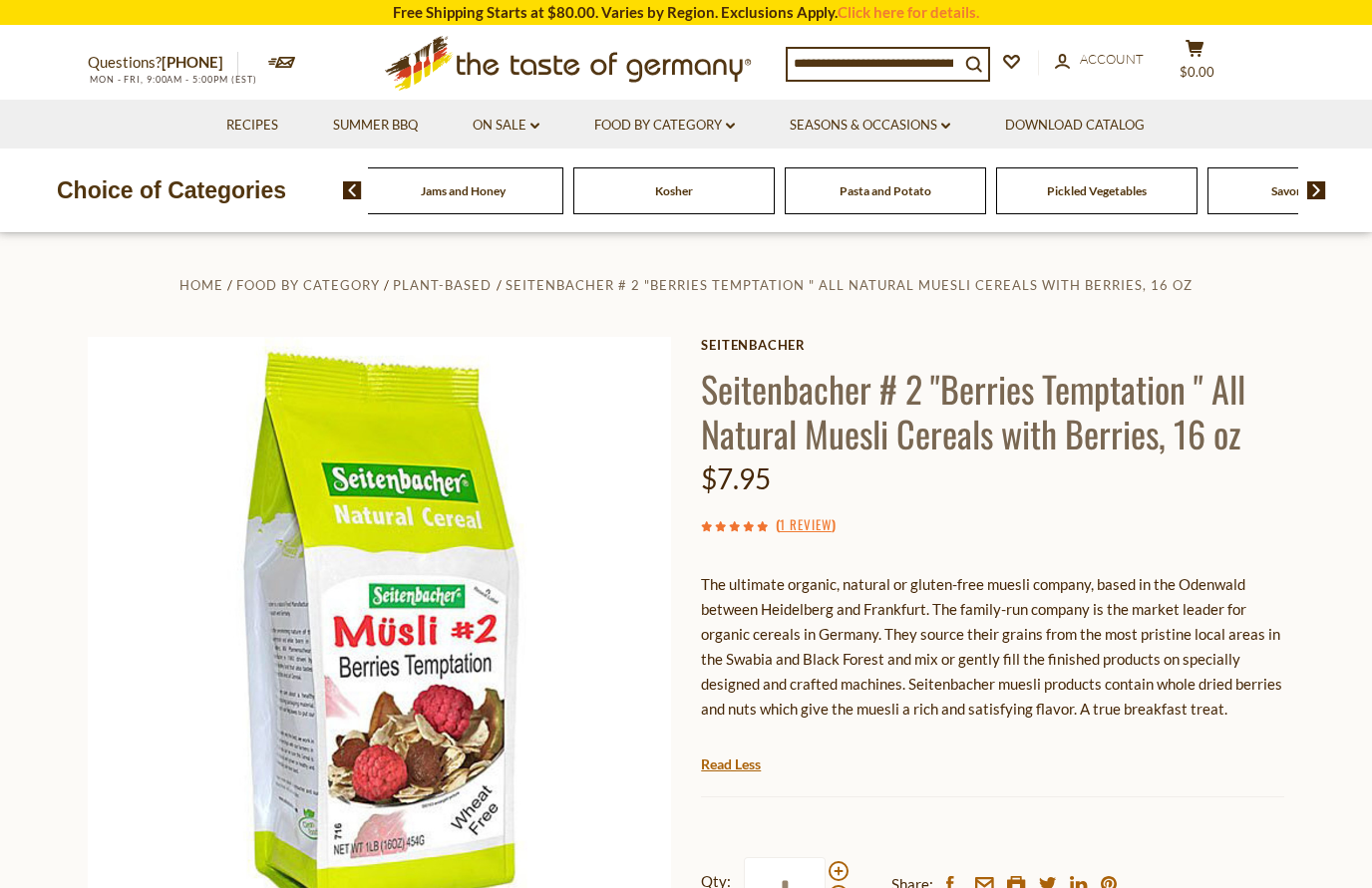 click at bounding box center (352, 190) 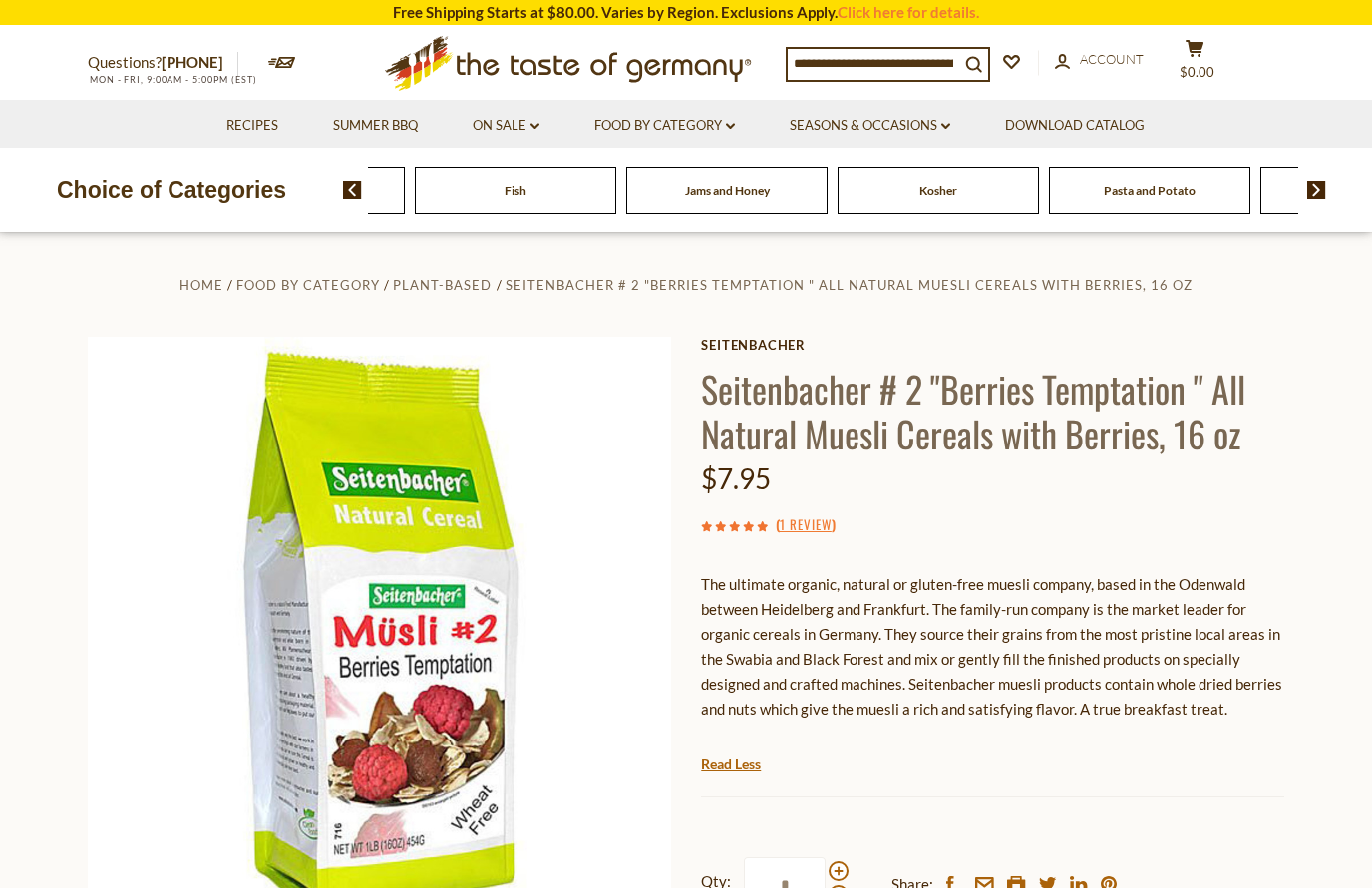 click at bounding box center [352, 190] 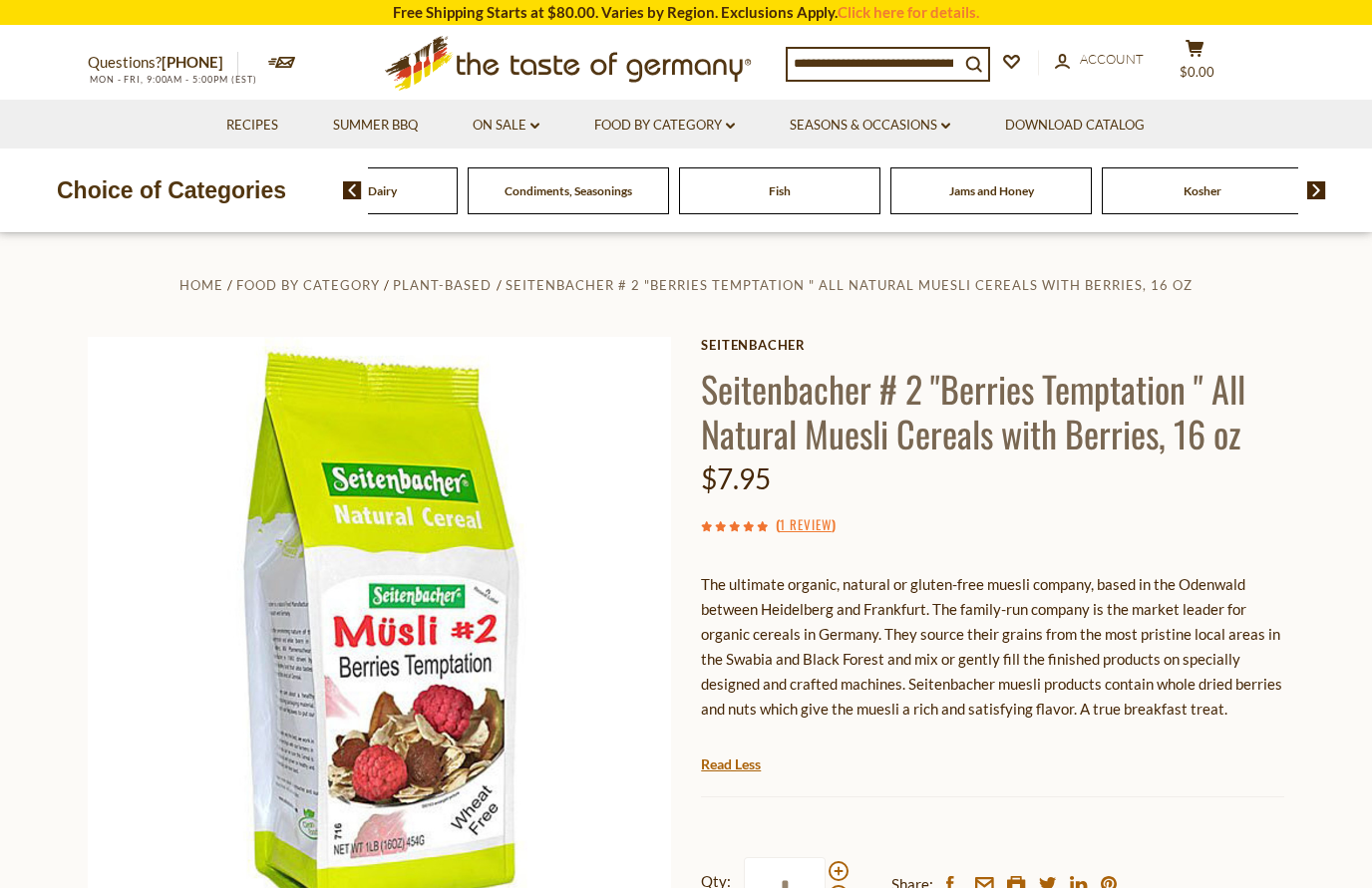 click at bounding box center [345, 190] 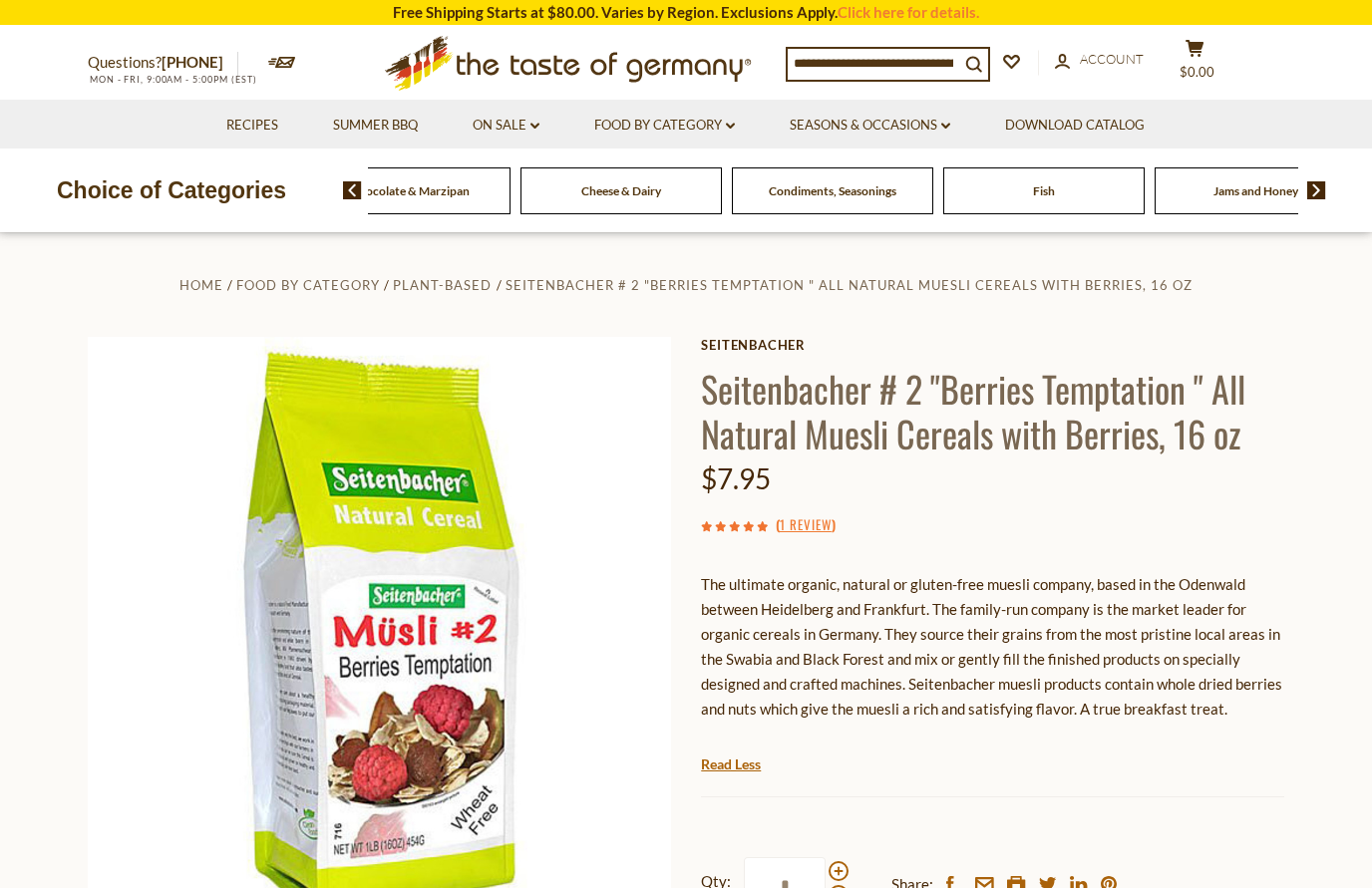 click at bounding box center (352, 190) 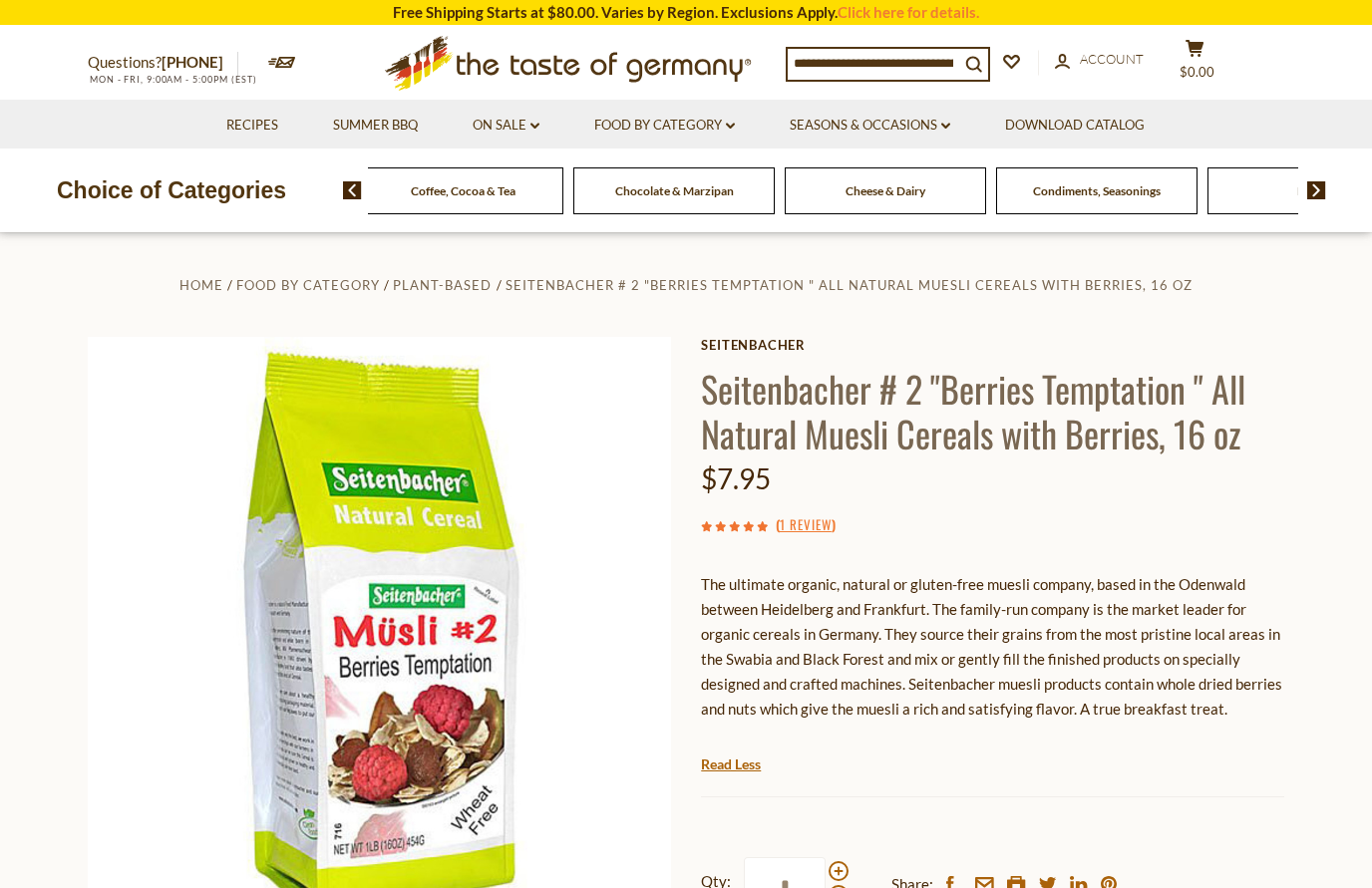 click at bounding box center (352, 190) 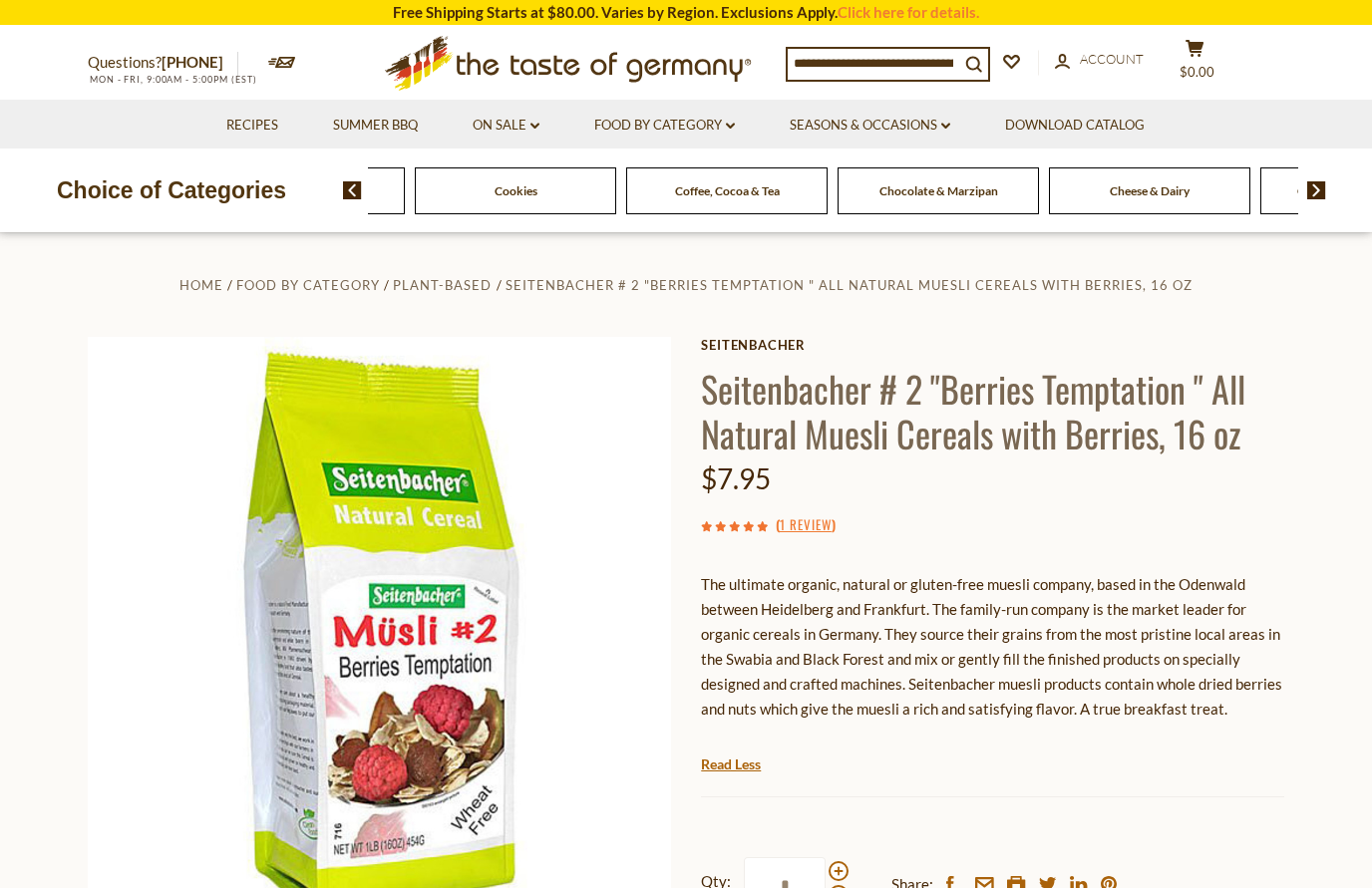 click at bounding box center (345, 190) 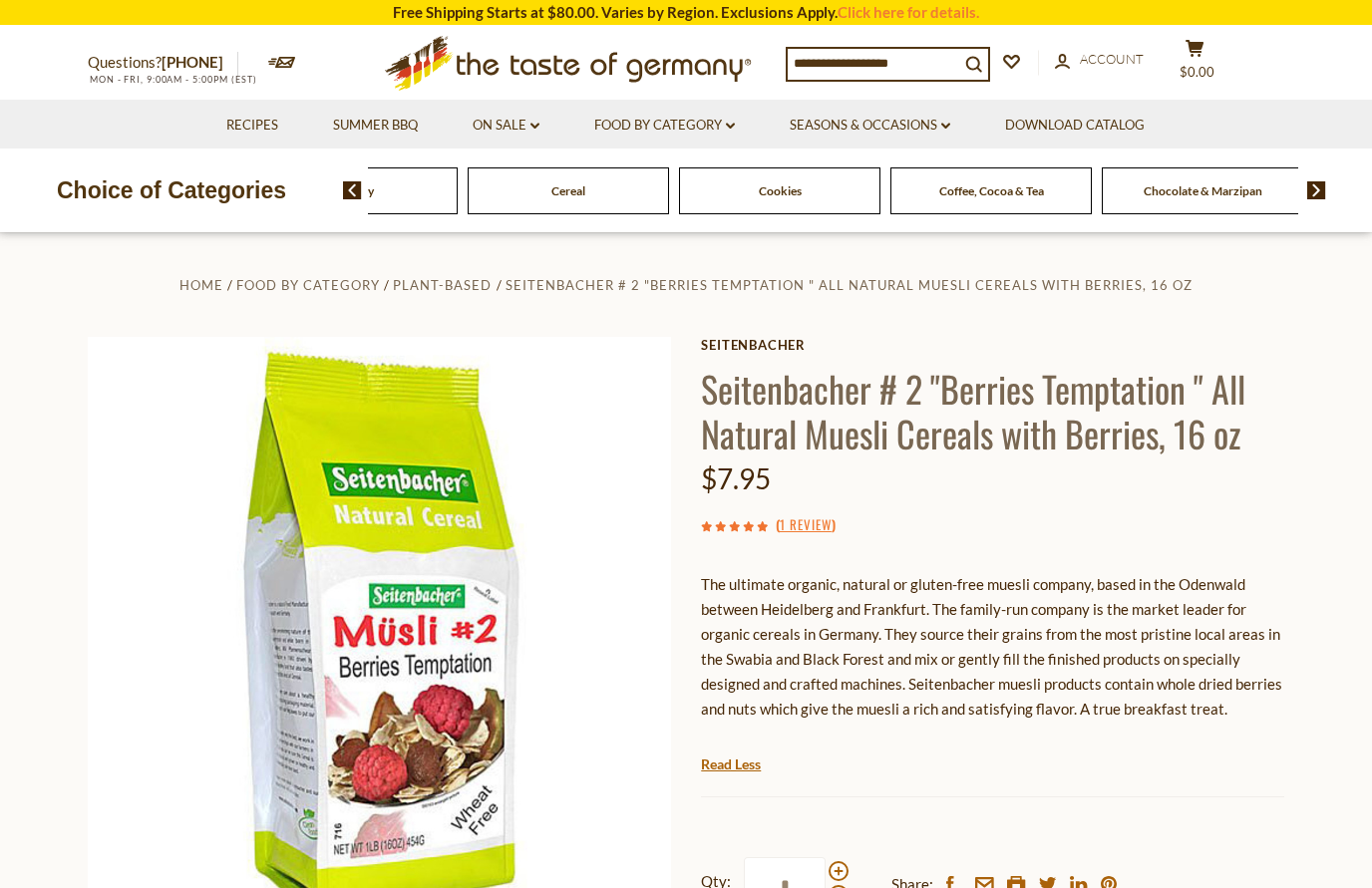 click at bounding box center [352, 190] 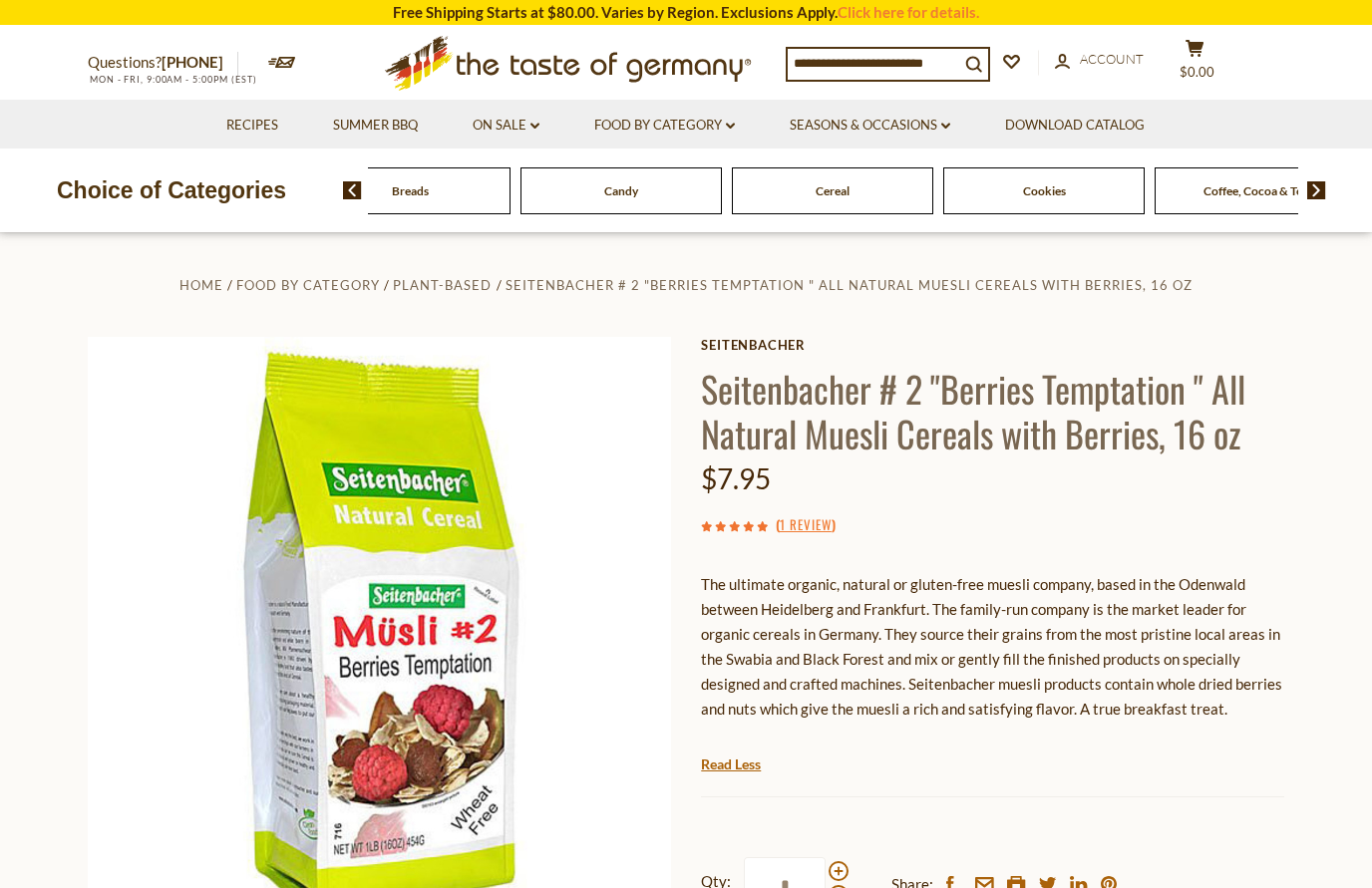 scroll, scrollTop: 1, scrollLeft: 0, axis: vertical 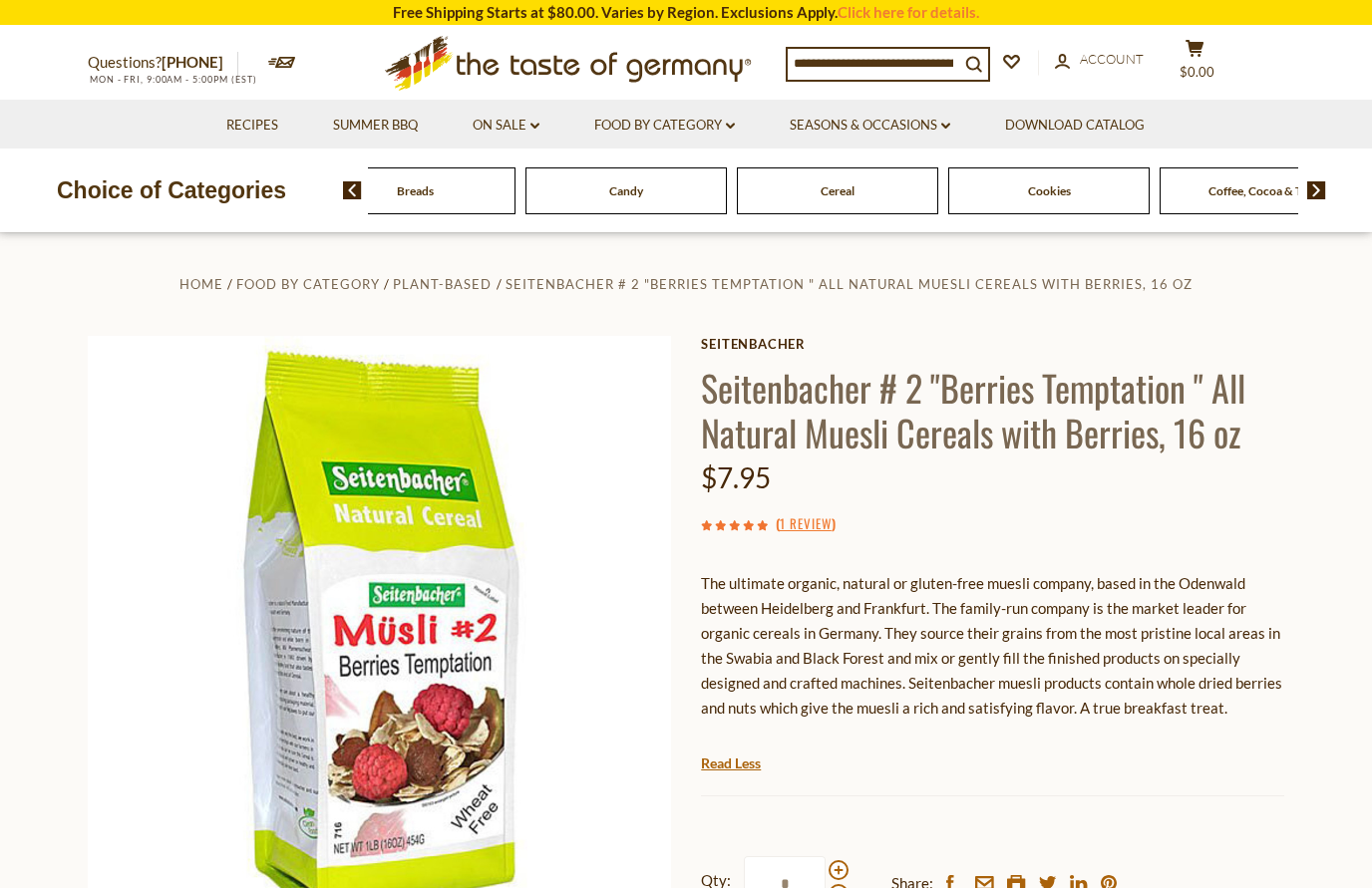 click on "Food By Category
Beverages
Baking, Cakes, Desserts
Breads
Candy
Cereal
Cookies
Coffee, Cocoa & Tea
Chocolate & Marzipan
Cheese & Dairy
Fish" at bounding box center [1683, 190] 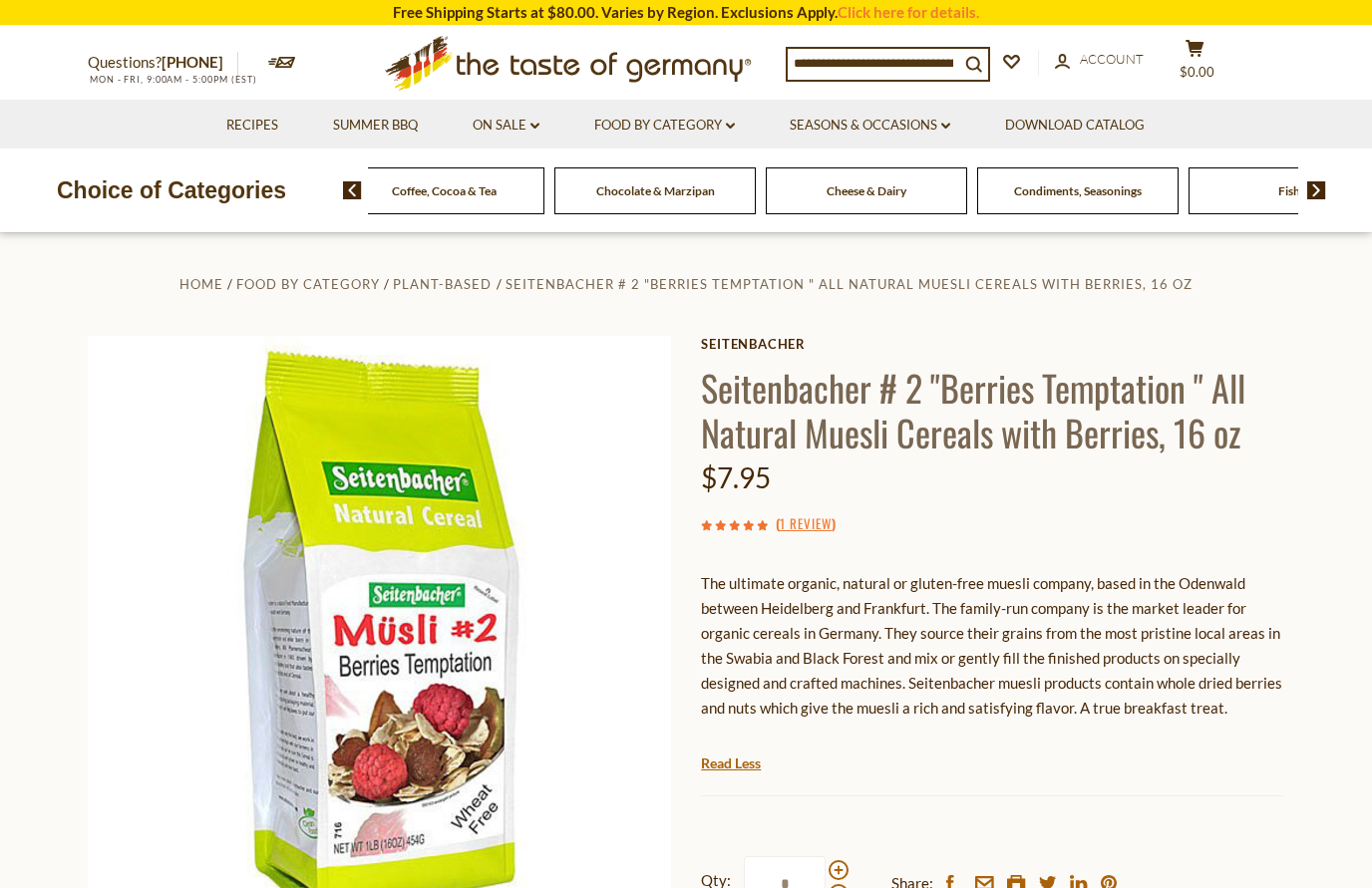click on "Food By Category
dropdown_arrow" at bounding box center [664, 126] 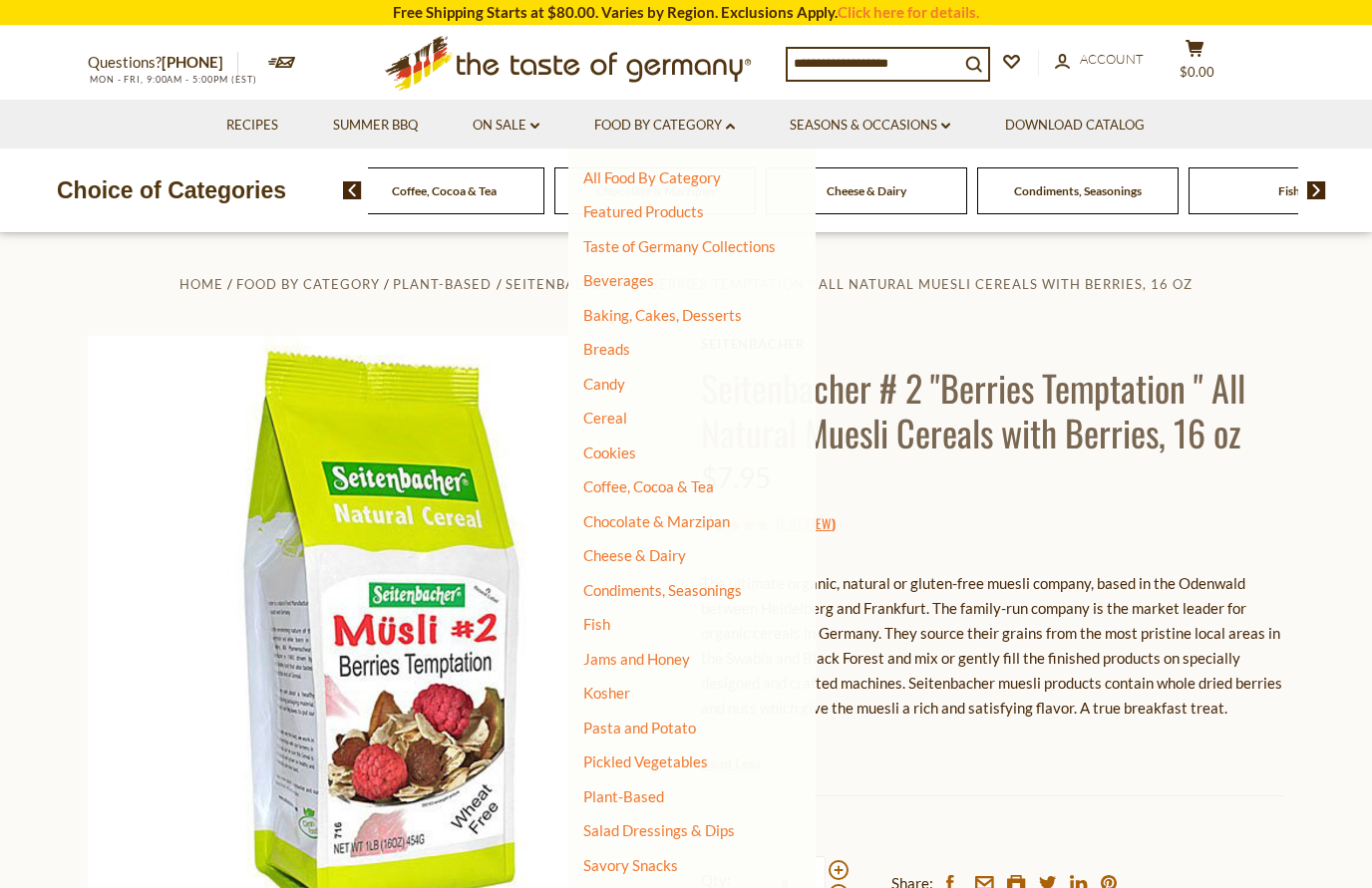 click on "Cereal" at bounding box center [605, 418] 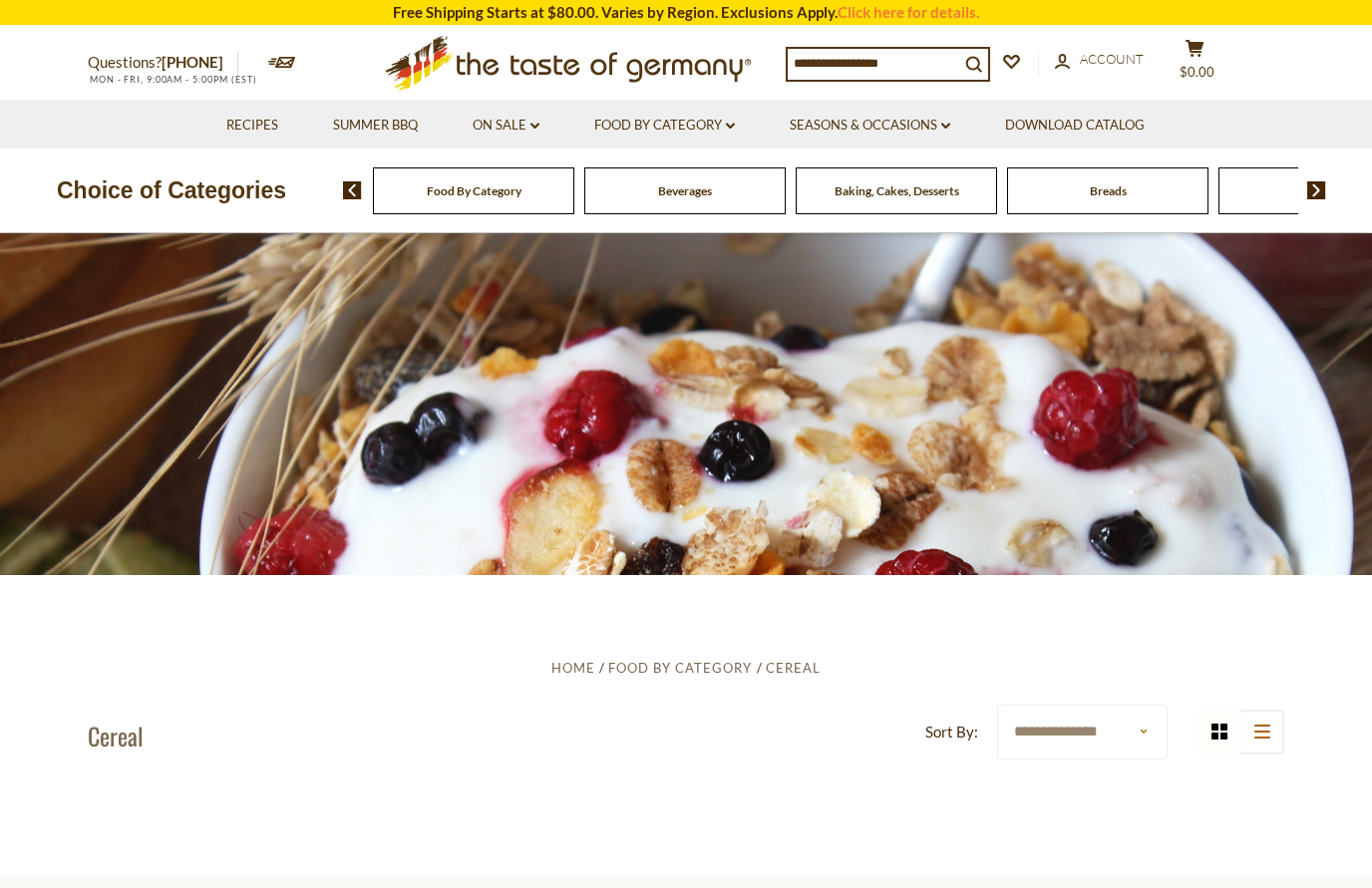 scroll, scrollTop: 0, scrollLeft: 0, axis: both 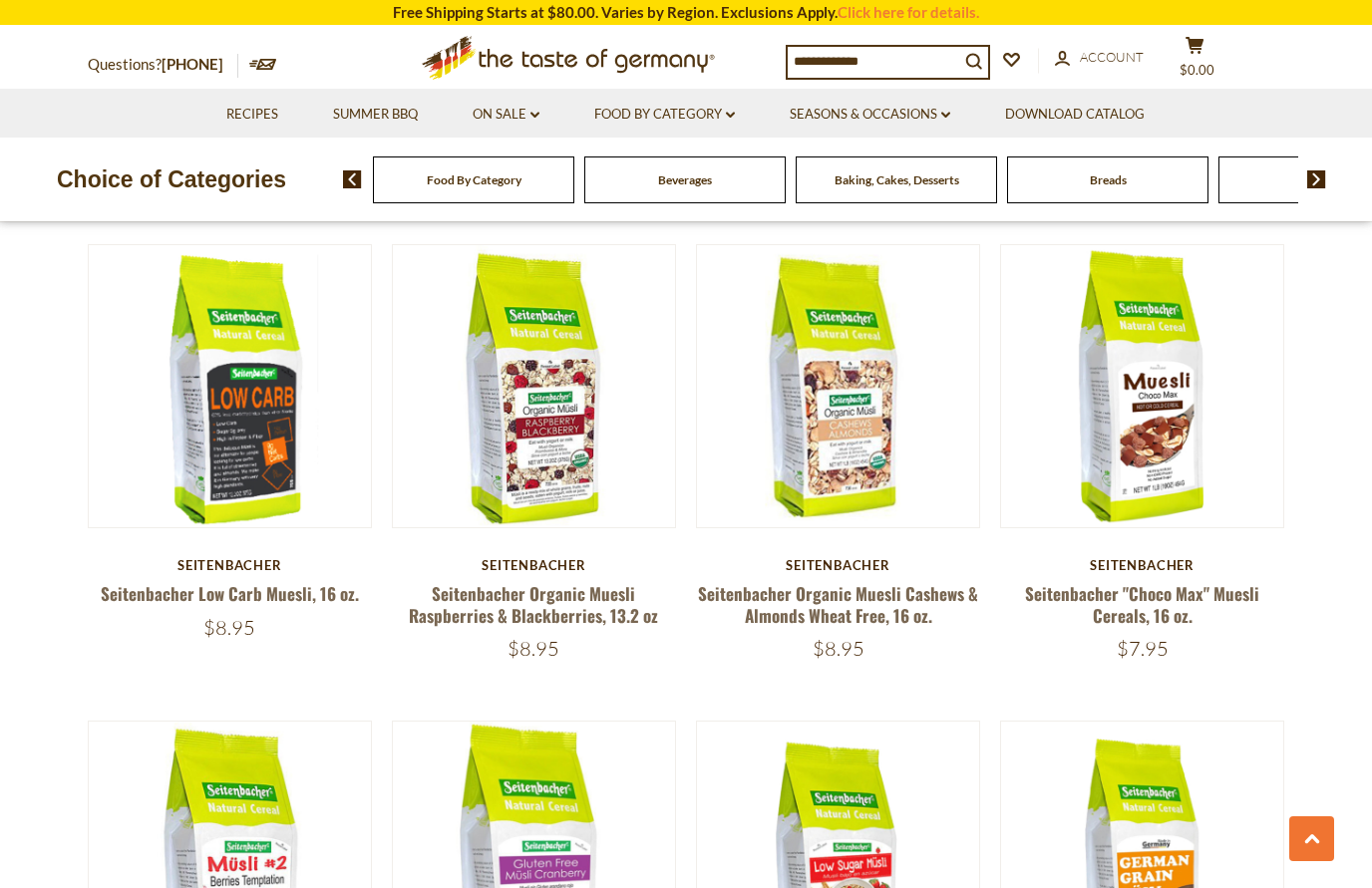 click on "Seitenbacher Organic Muesli Raspberries & Blackberries, 13.2 oz" at bounding box center [533, 604] 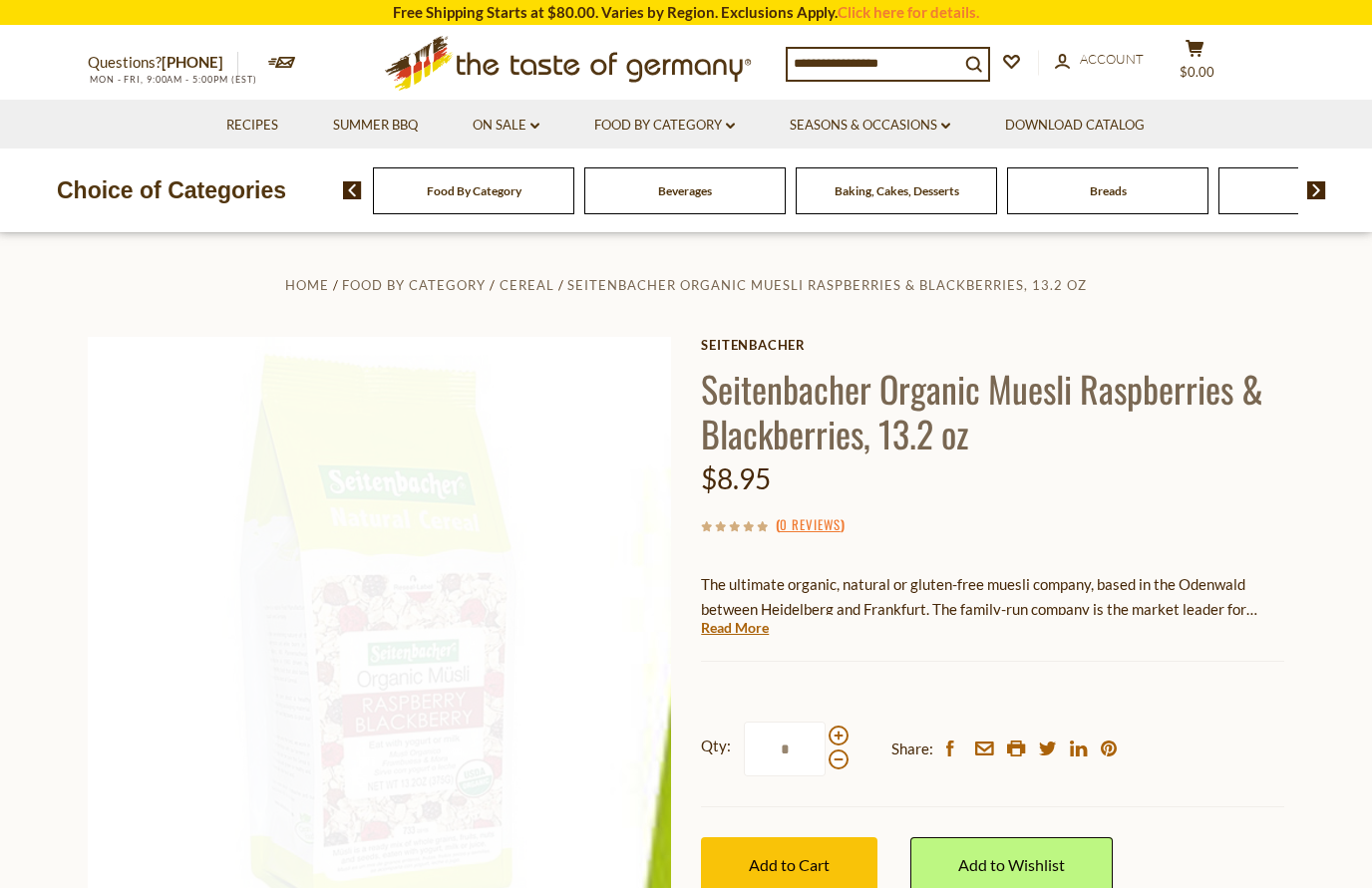 scroll, scrollTop: 0, scrollLeft: 0, axis: both 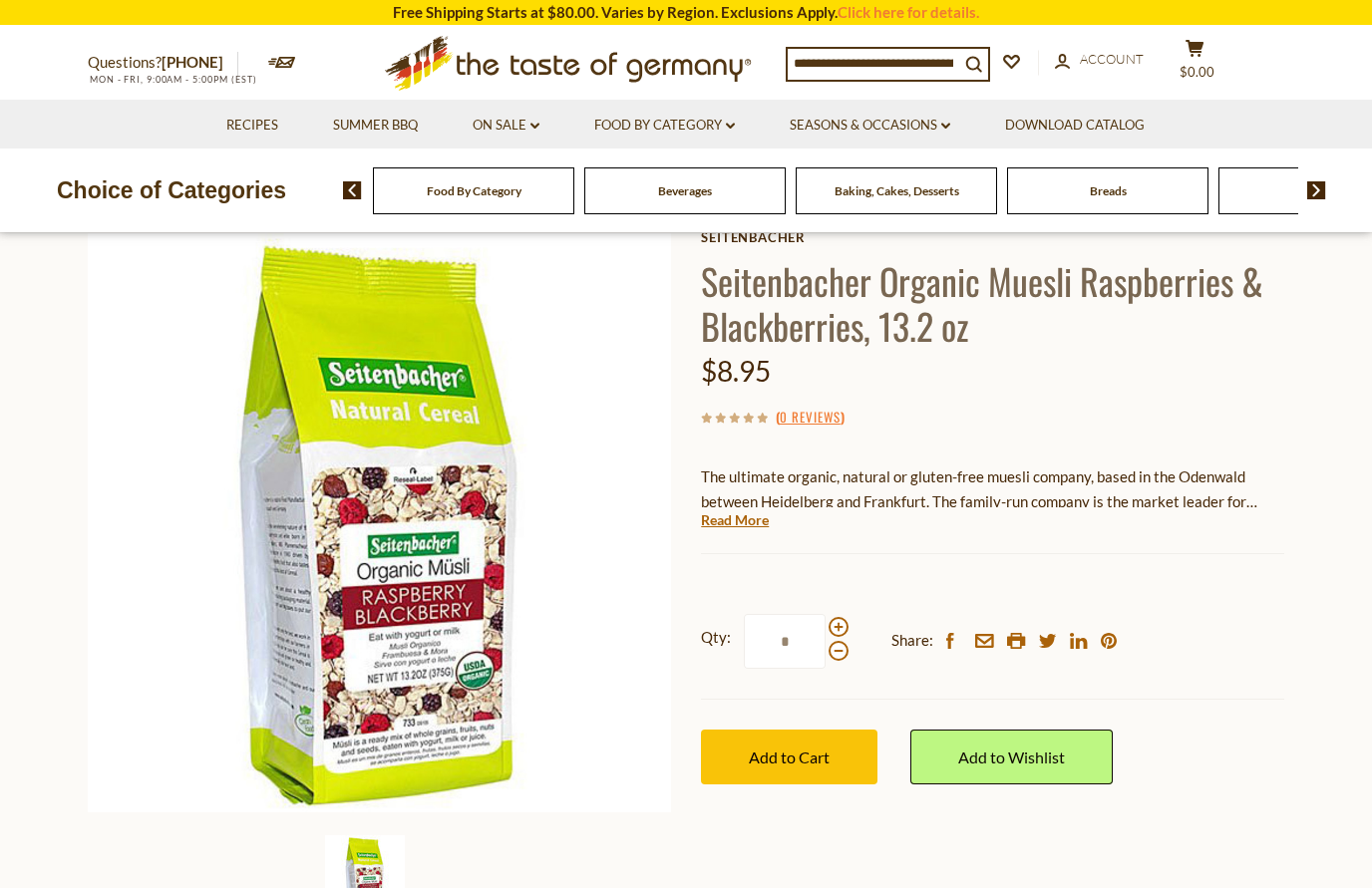 click on "Qty:
*" at bounding box center (775, 641) 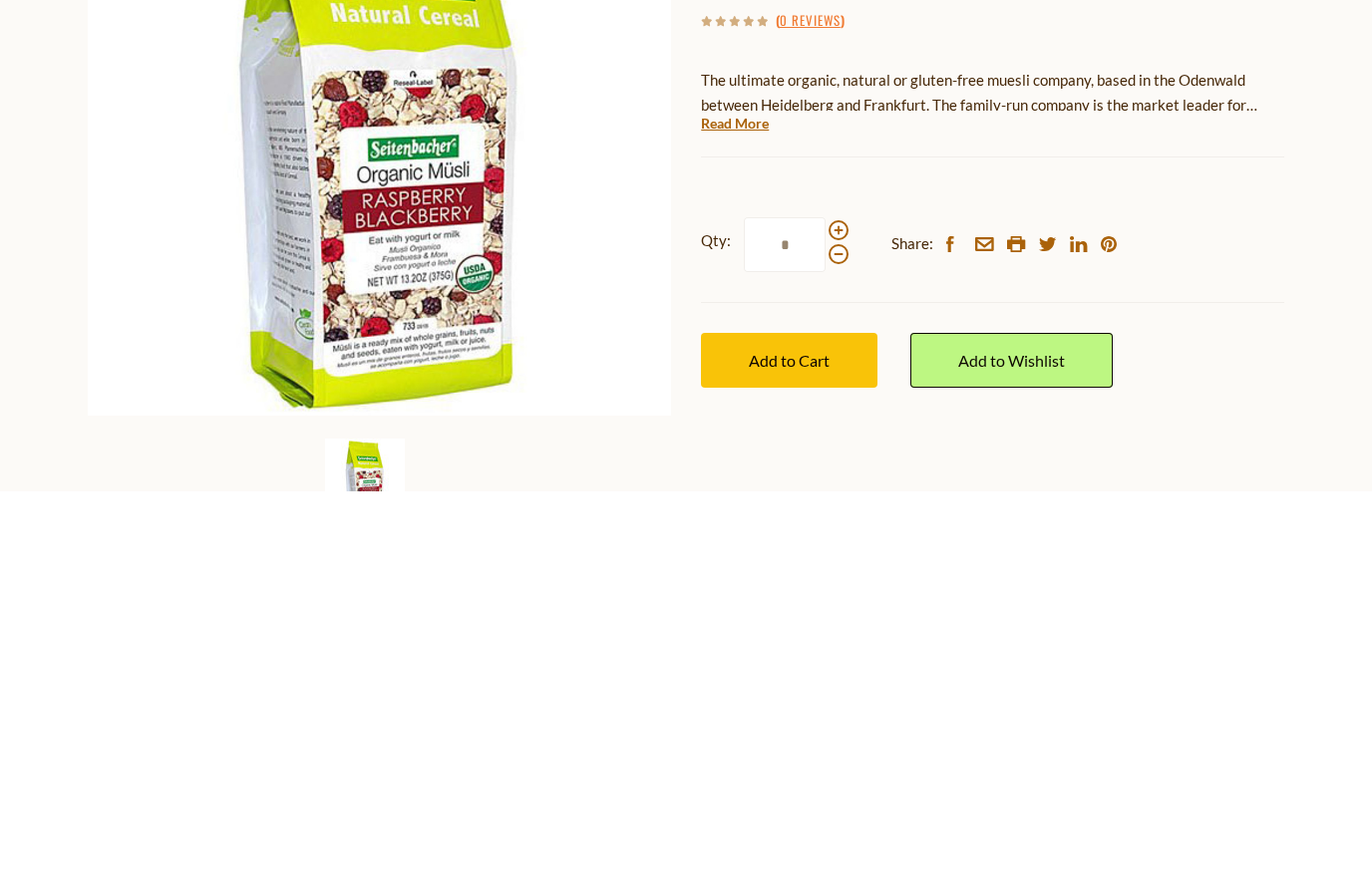 click on "*" at bounding box center [785, 641] 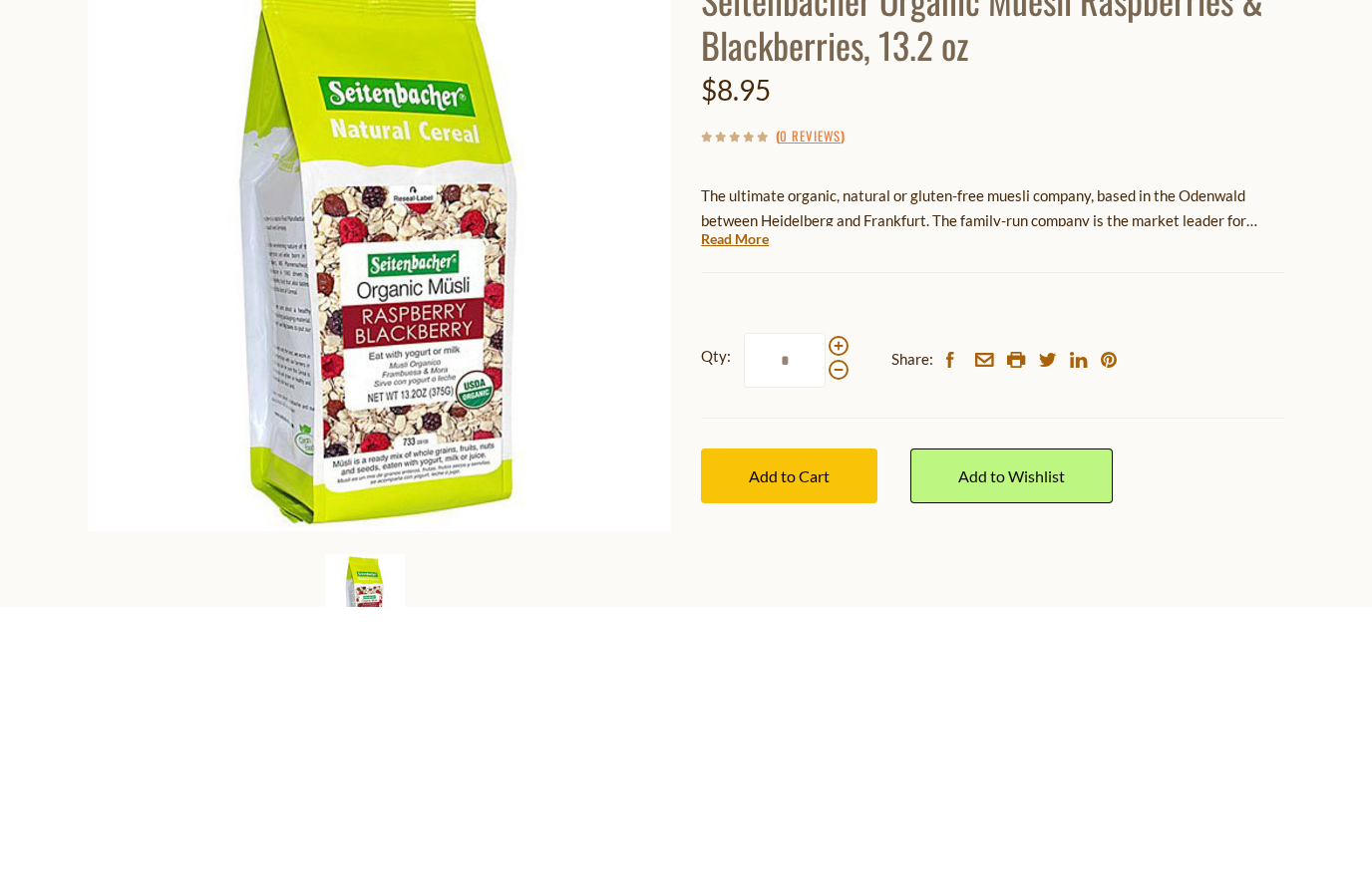 click at bounding box center [839, 627] 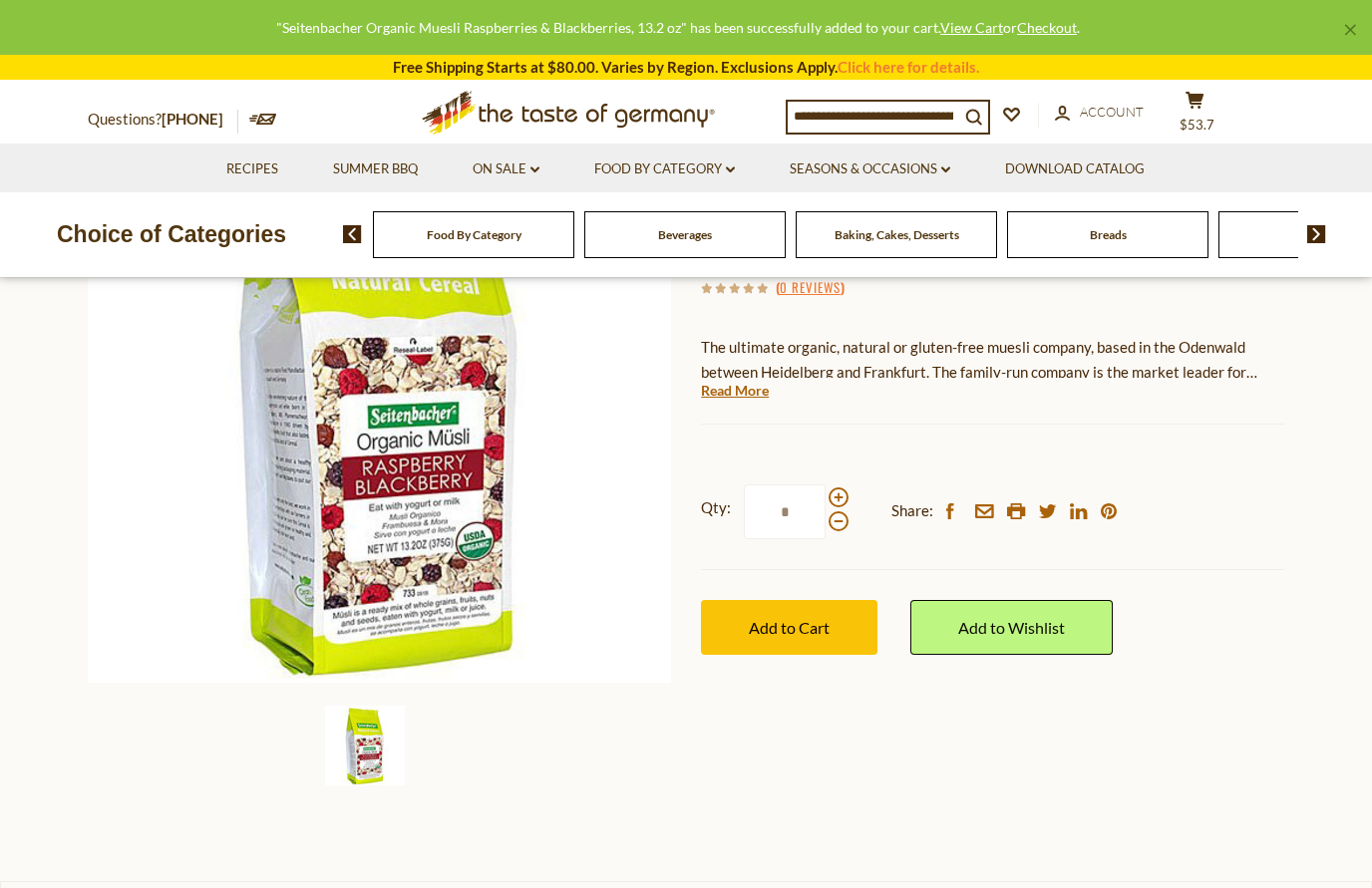 scroll, scrollTop: 229, scrollLeft: 0, axis: vertical 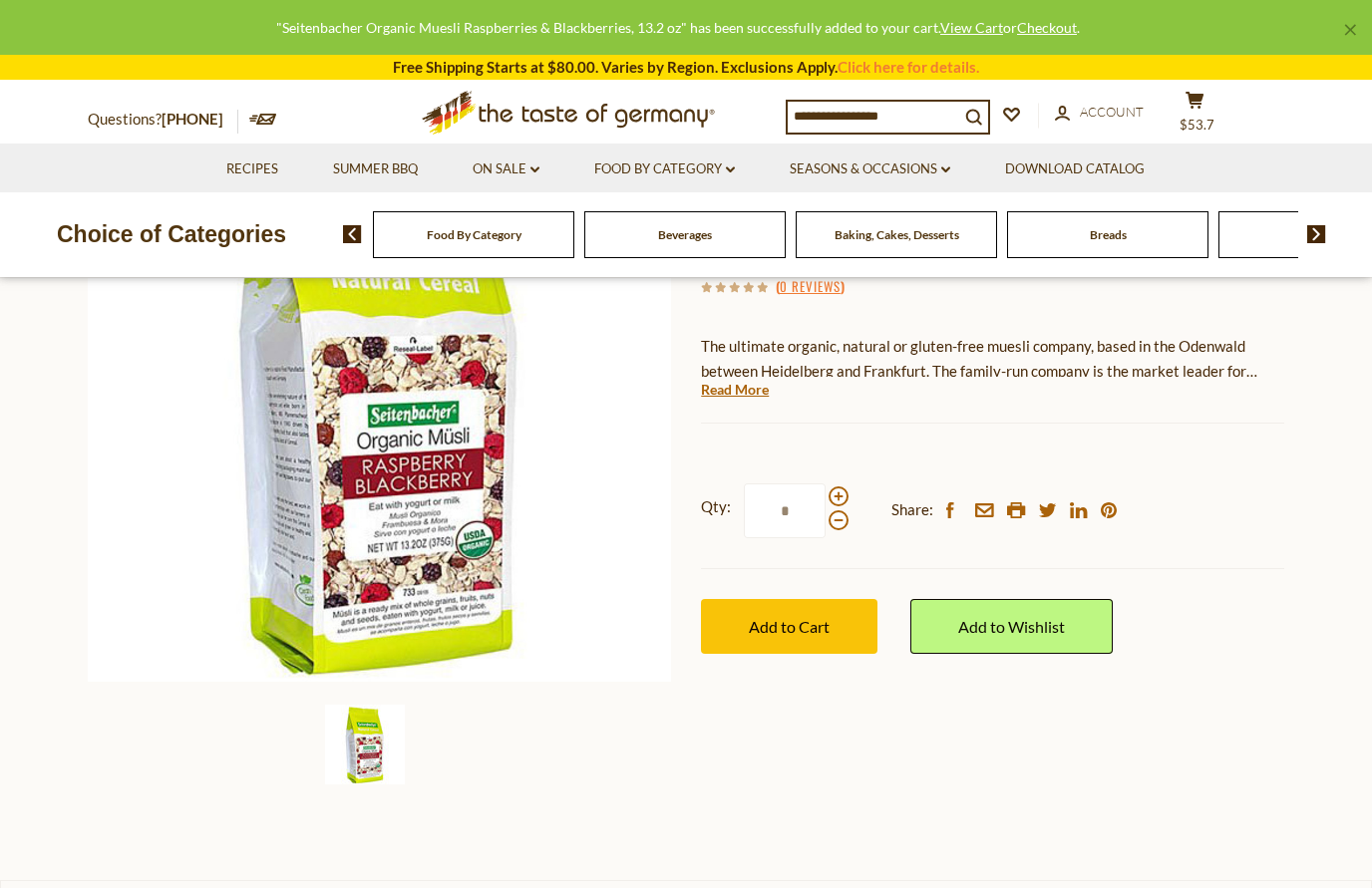 click on "Add to Cart" at bounding box center [789, 626] 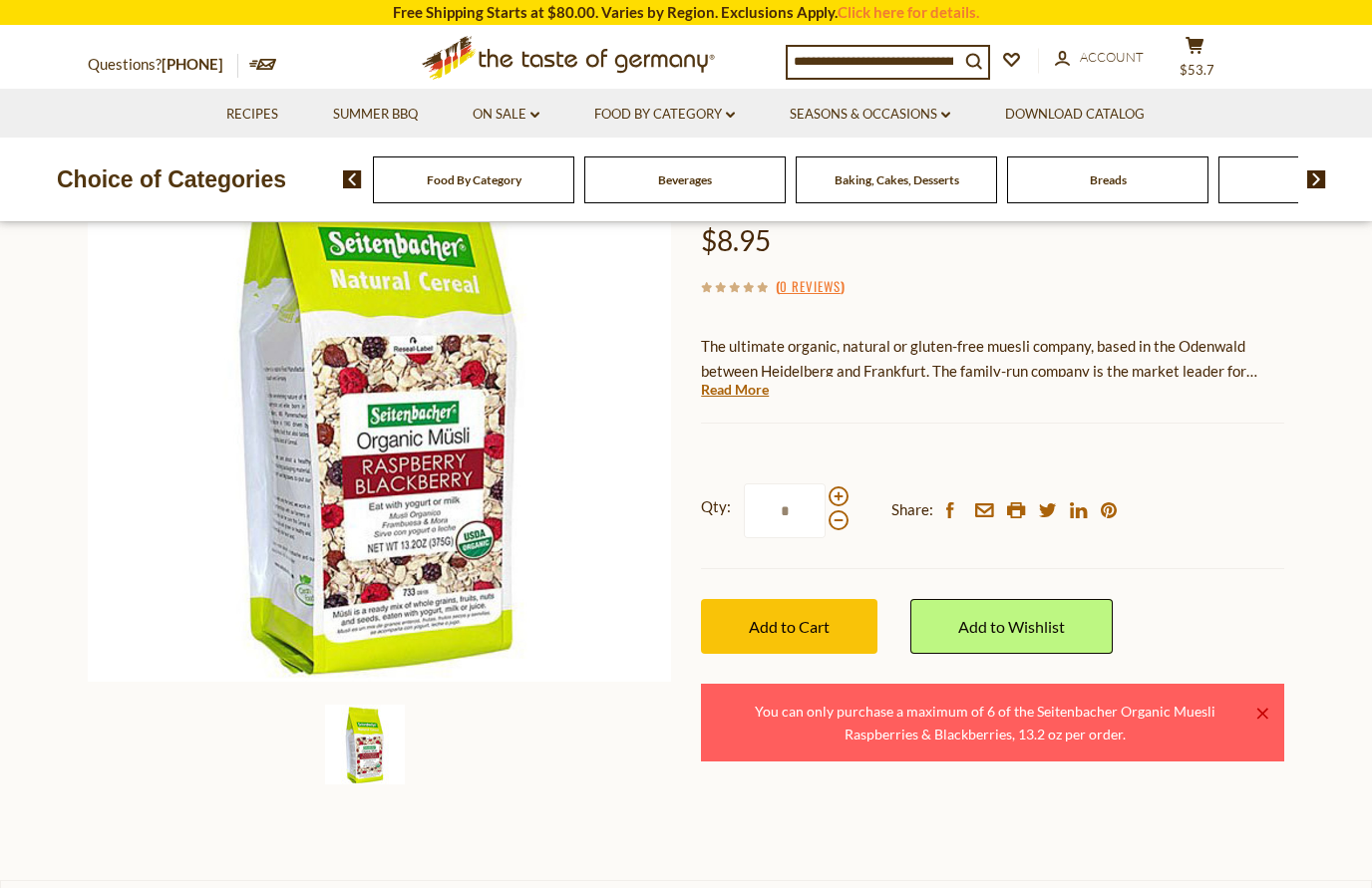 click on "×" at bounding box center (1262, 714) 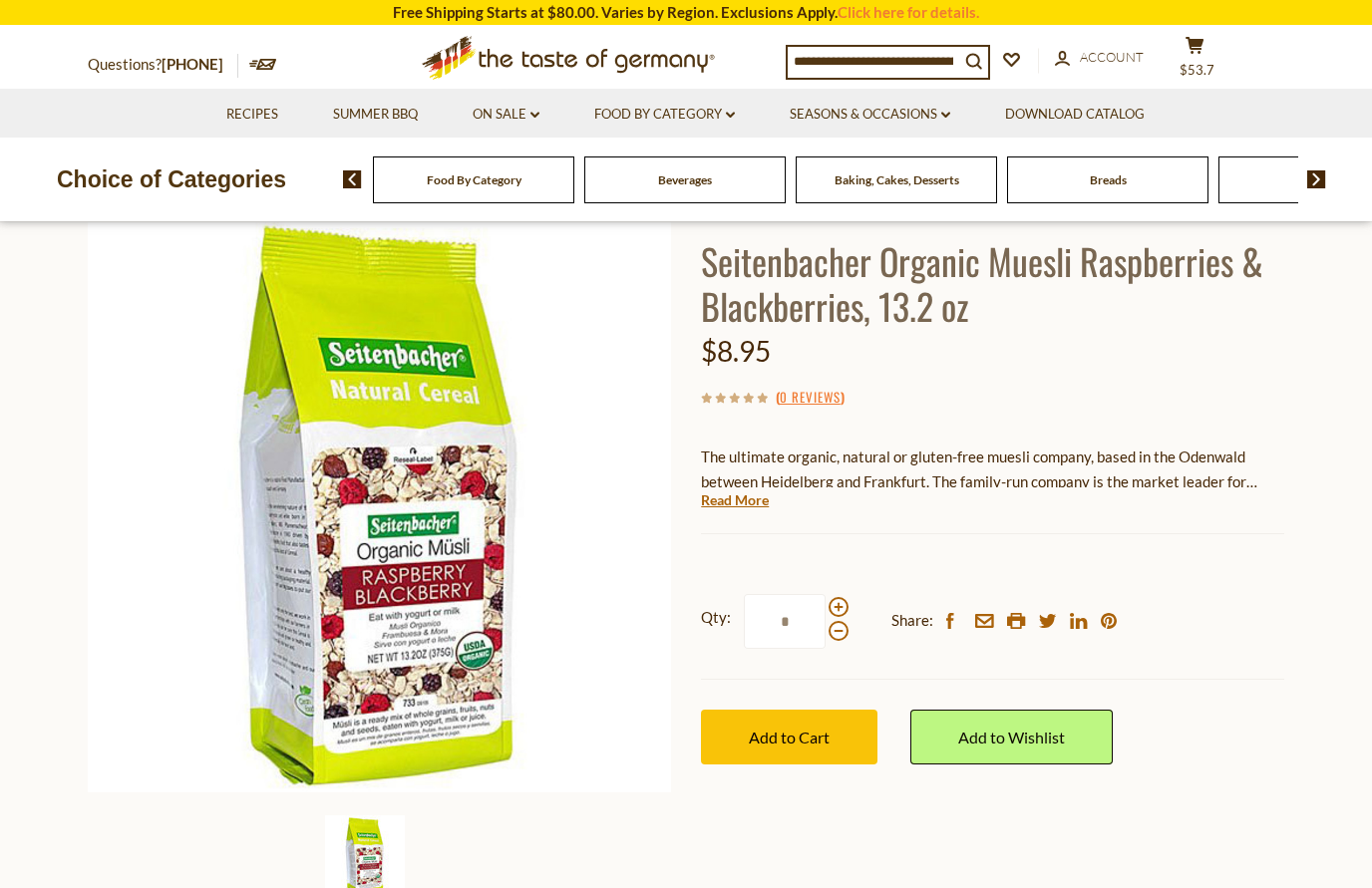 scroll, scrollTop: 120, scrollLeft: 0, axis: vertical 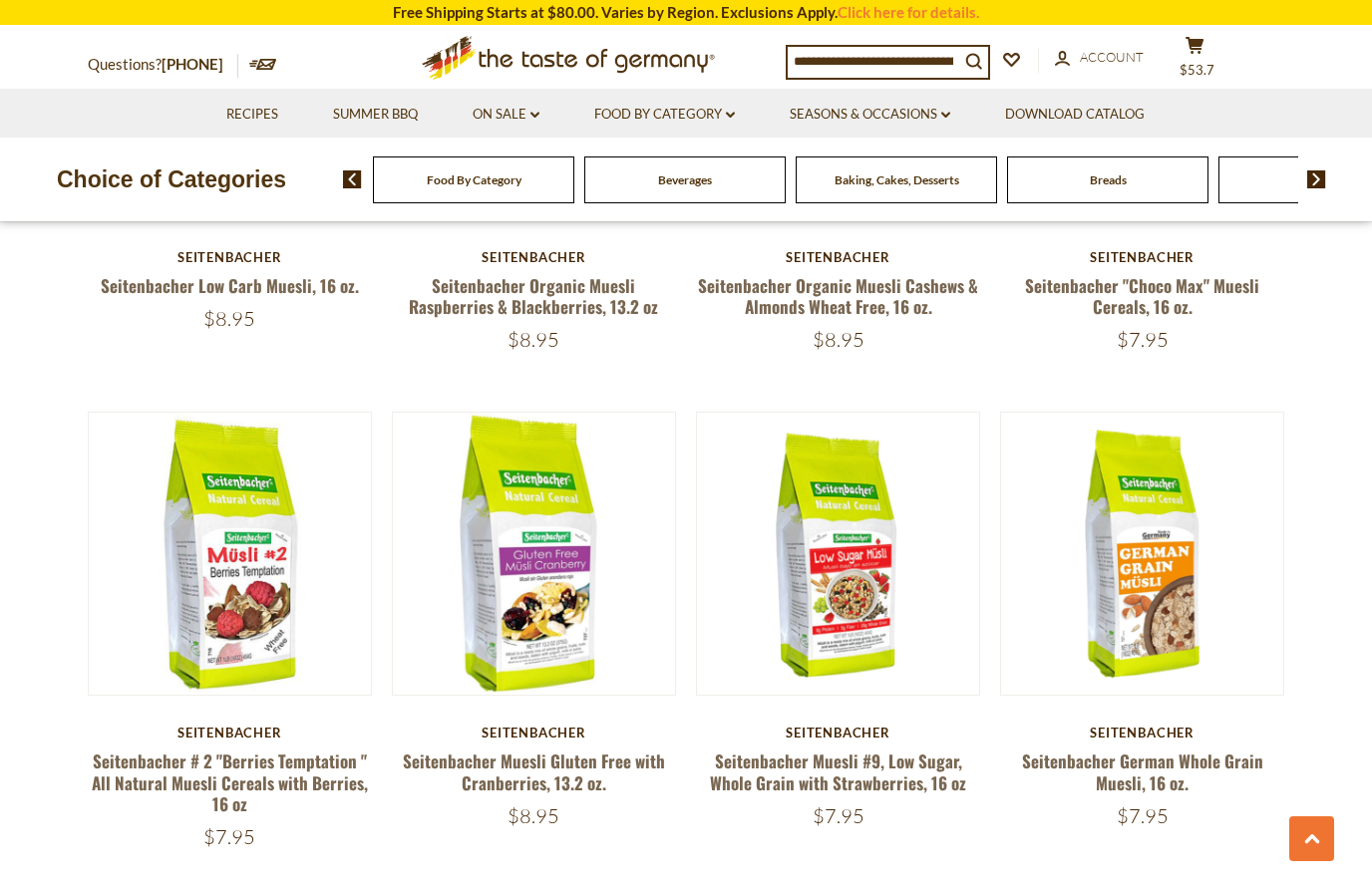 click on "Seitenbacher # 2 "Berries Temptation " All Natural Muesli Cereals with Berries, 16 oz" at bounding box center (229, 782) 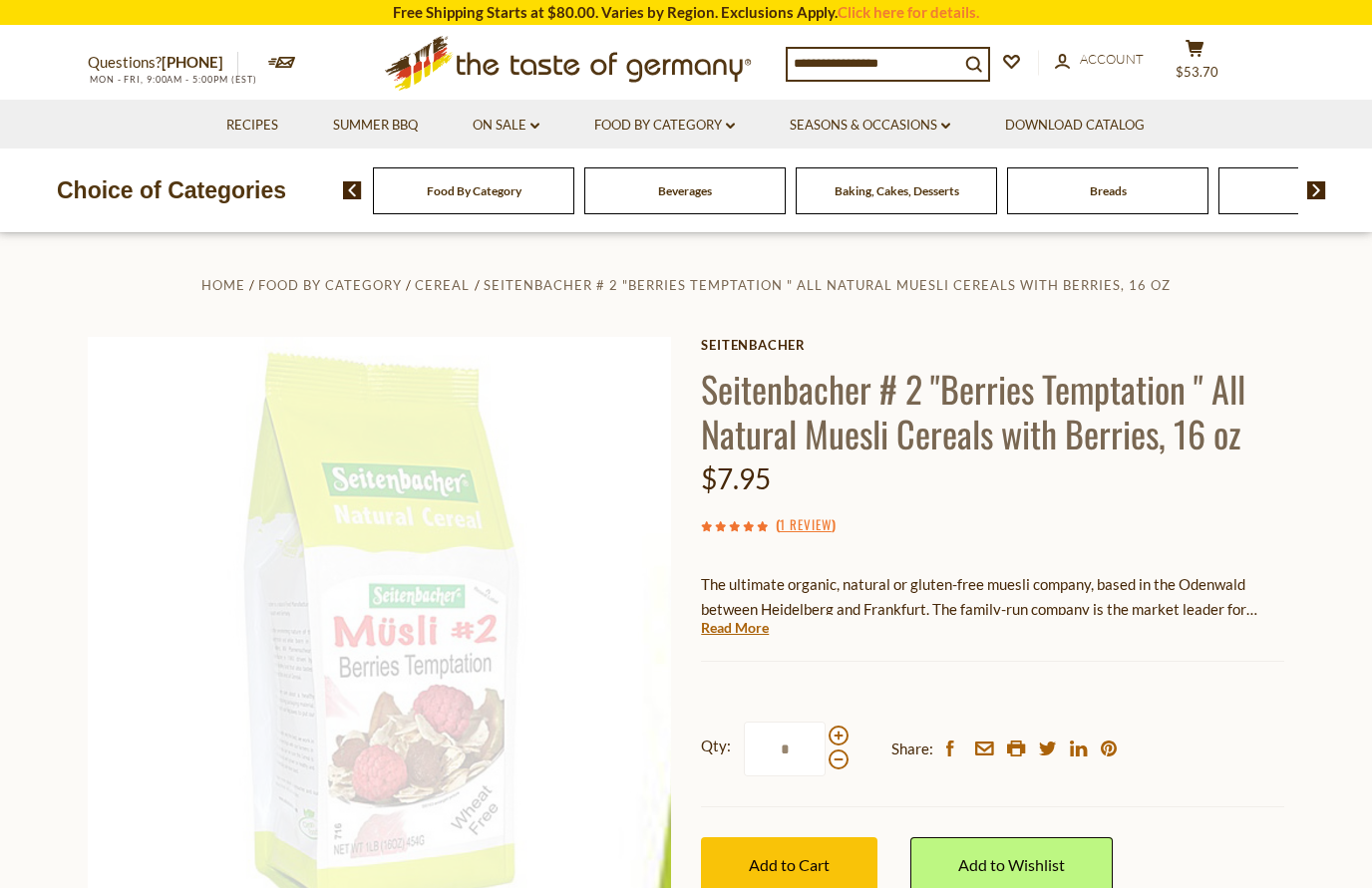 scroll, scrollTop: 0, scrollLeft: 0, axis: both 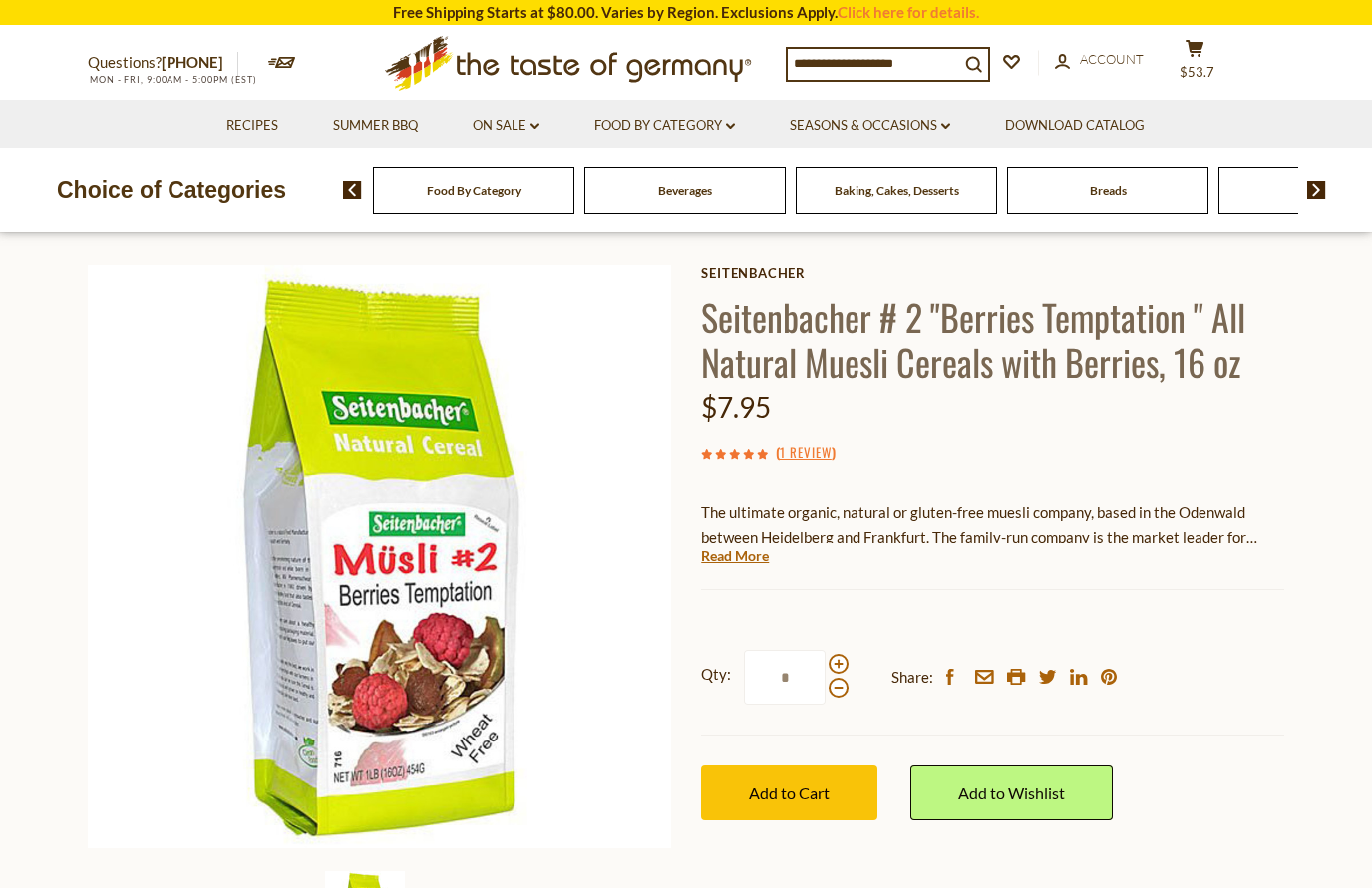 click at bounding box center (839, 664) 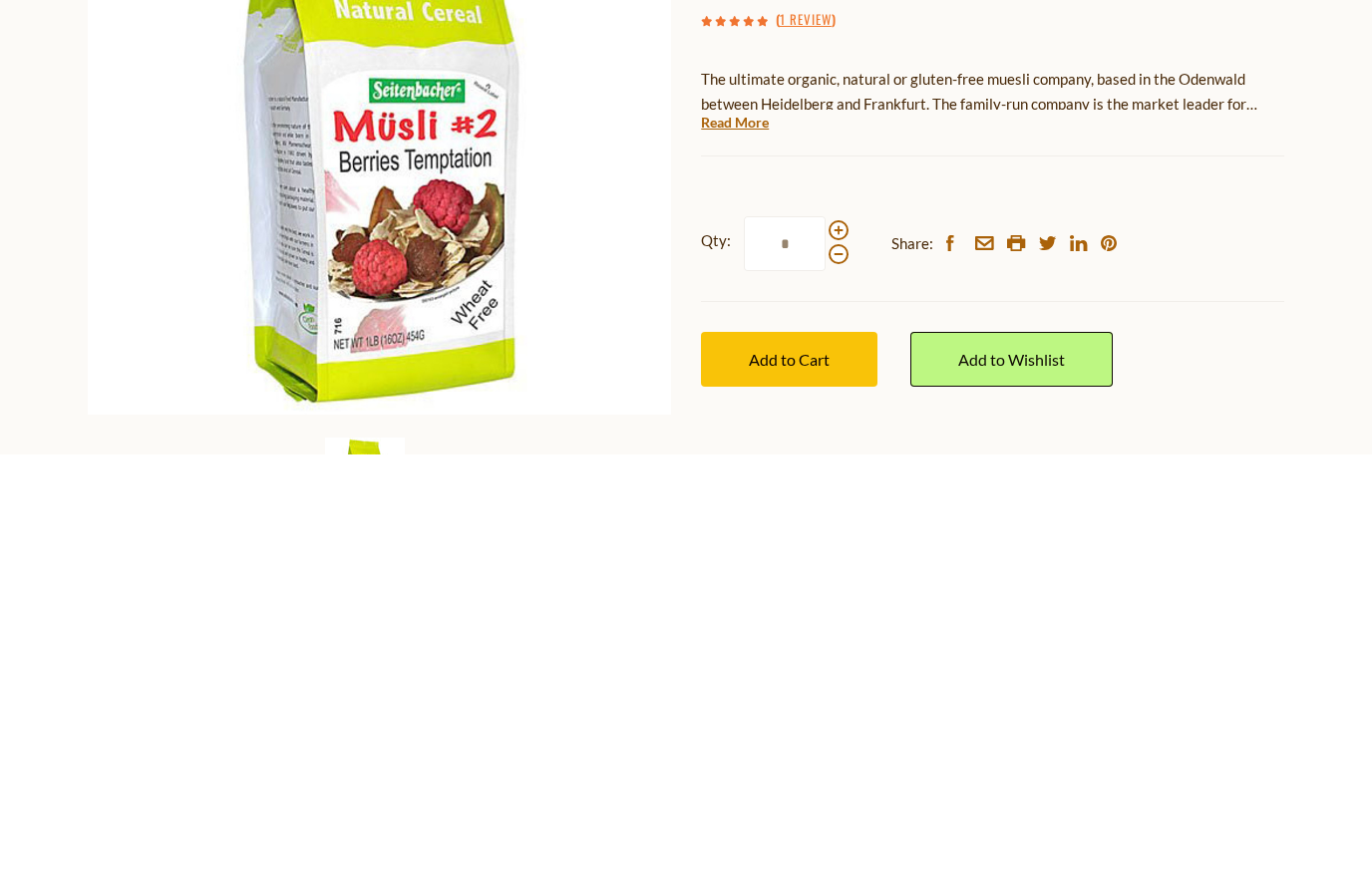 click on "Add to Cart" at bounding box center (789, 793) 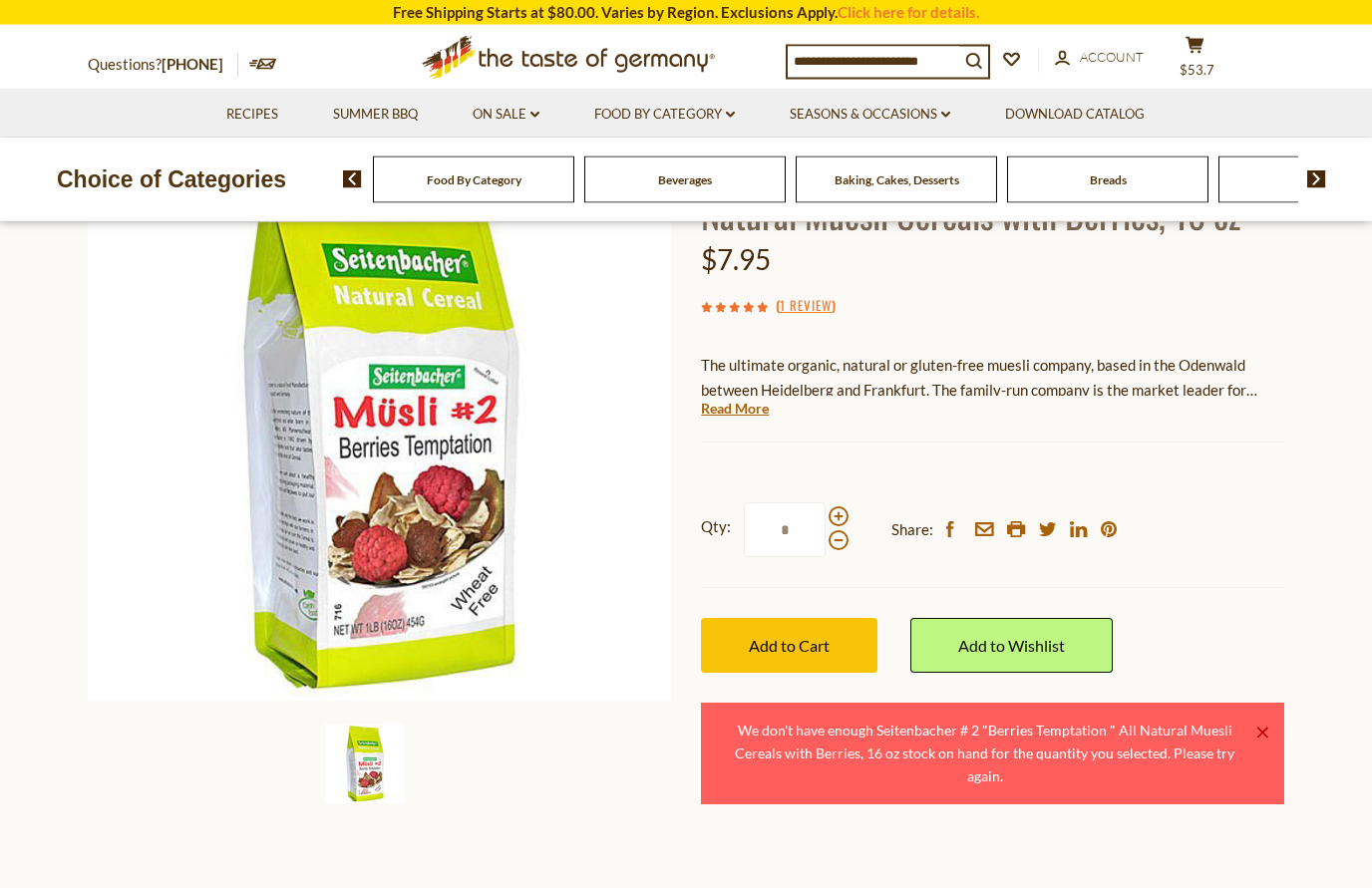scroll, scrollTop: 210, scrollLeft: 0, axis: vertical 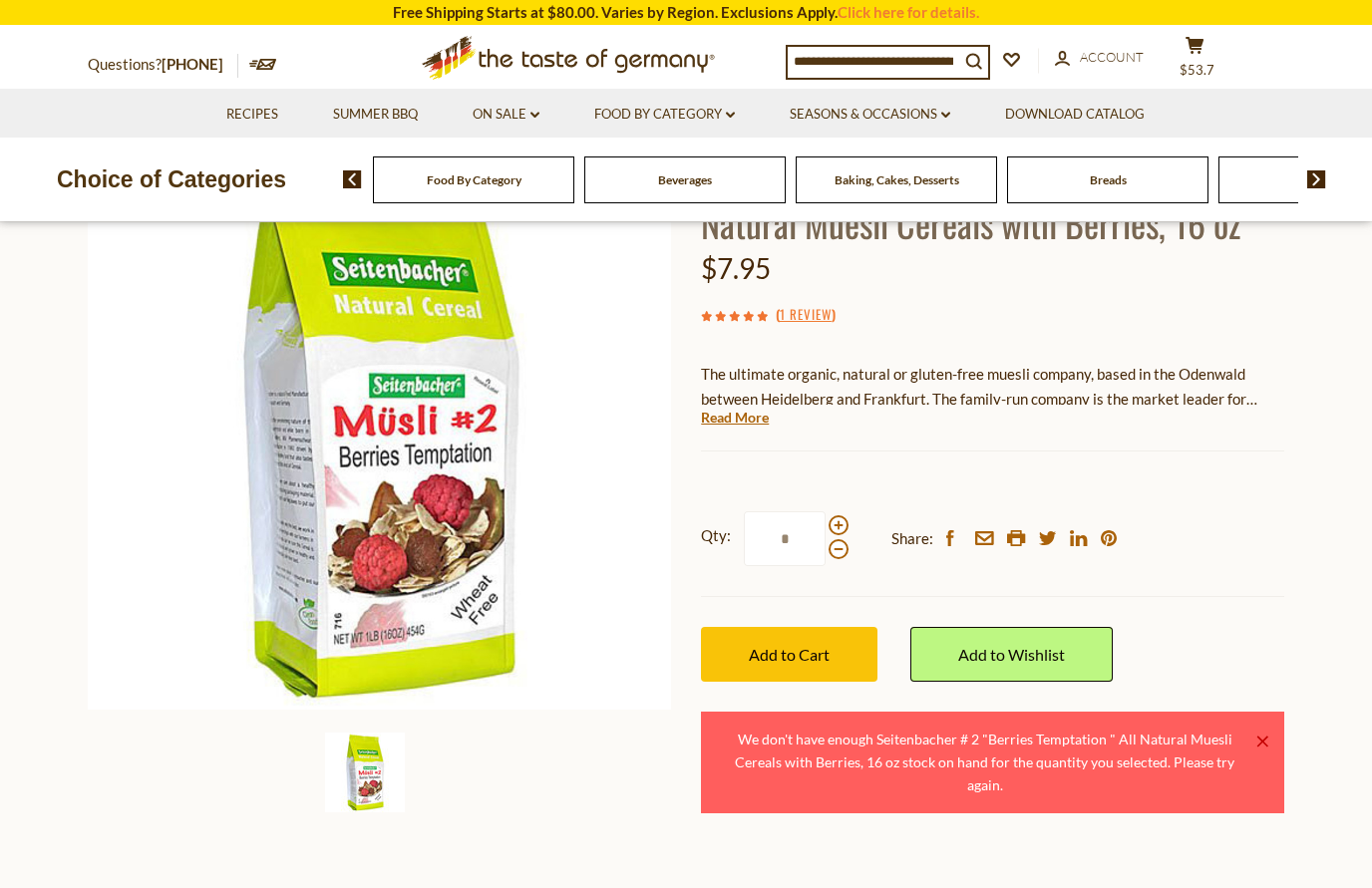 click at bounding box center (839, 549) 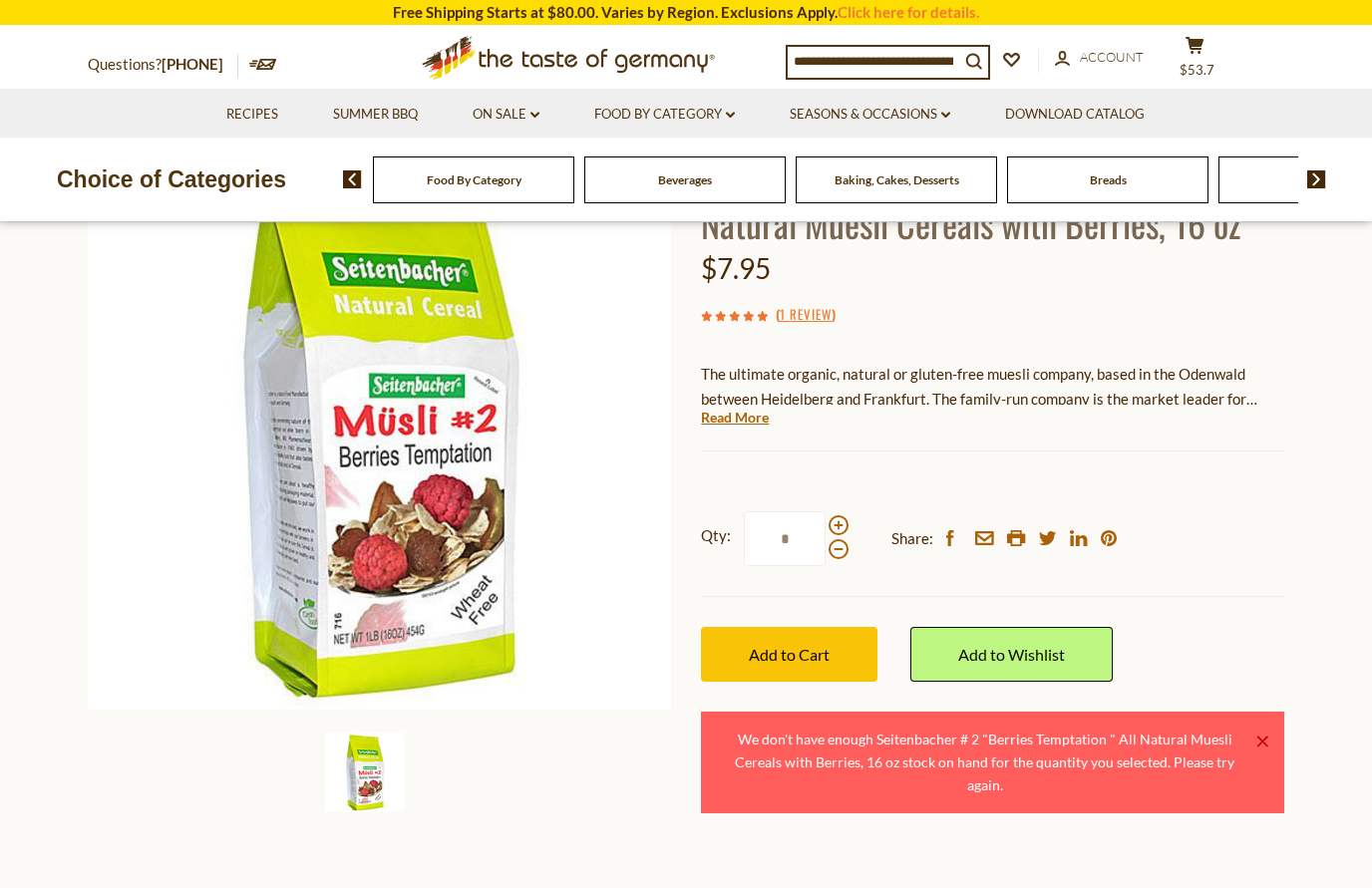 scroll, scrollTop: 209, scrollLeft: 0, axis: vertical 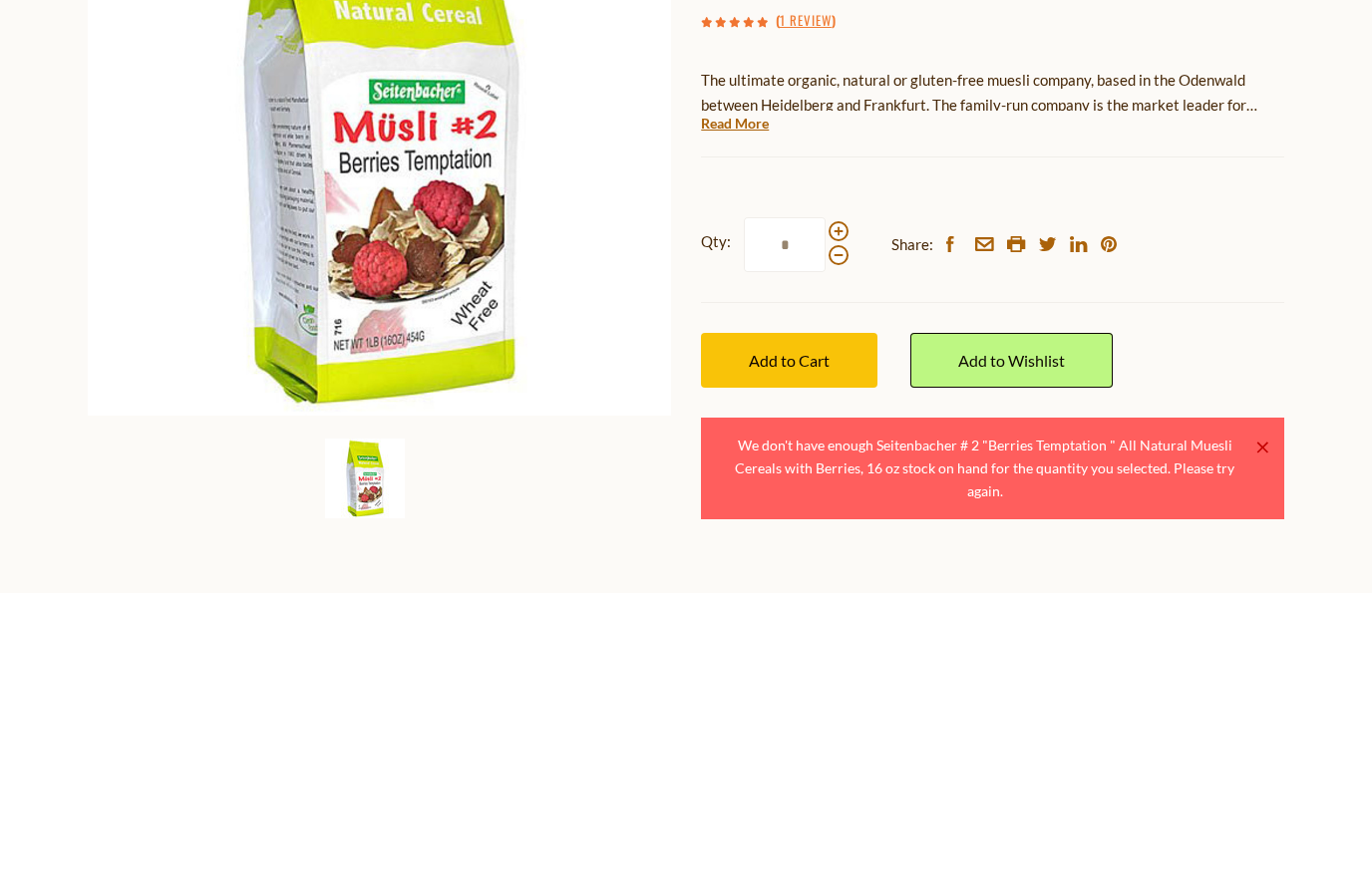 click at bounding box center [839, 526] 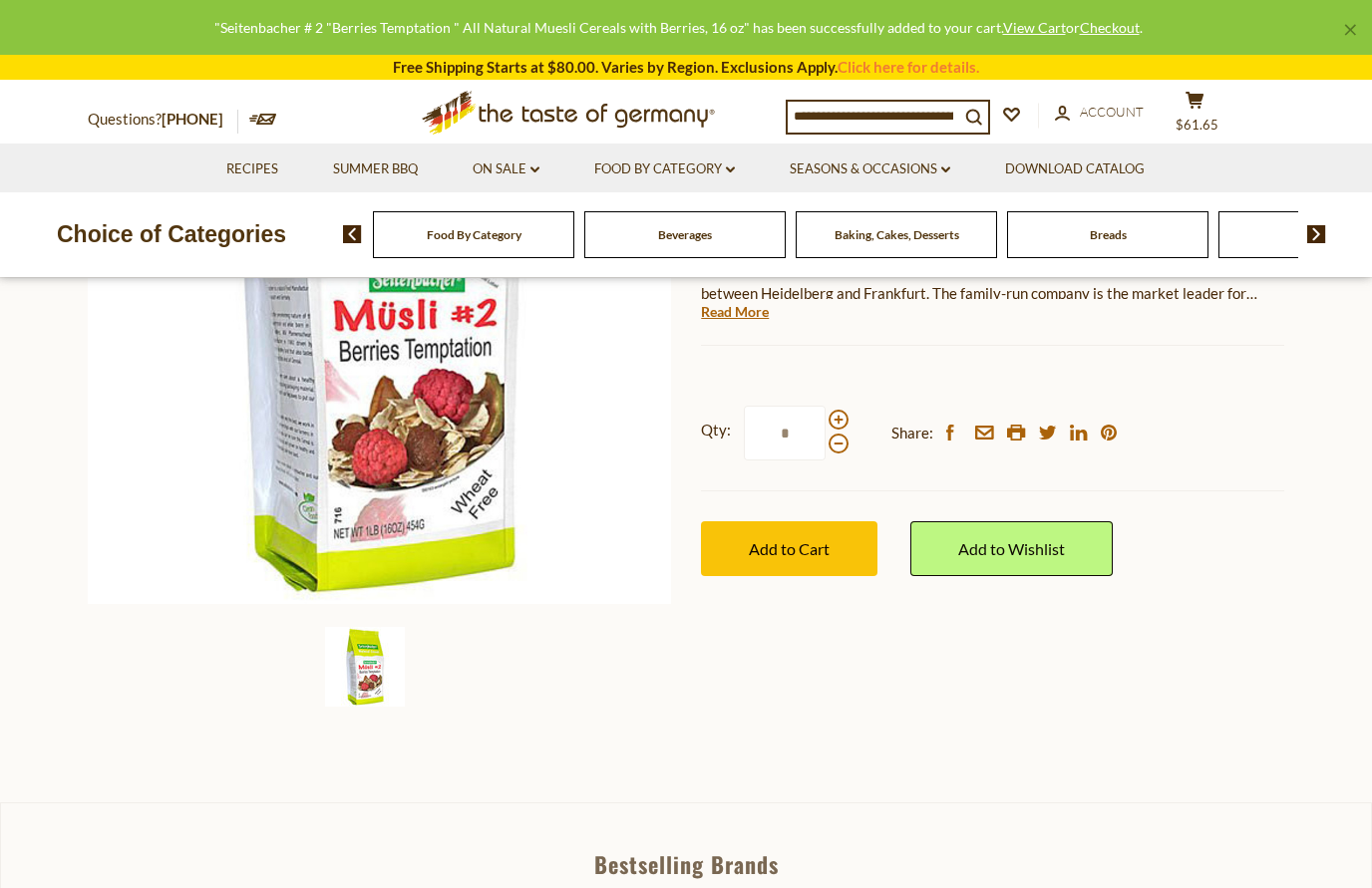 scroll, scrollTop: 302, scrollLeft: 0, axis: vertical 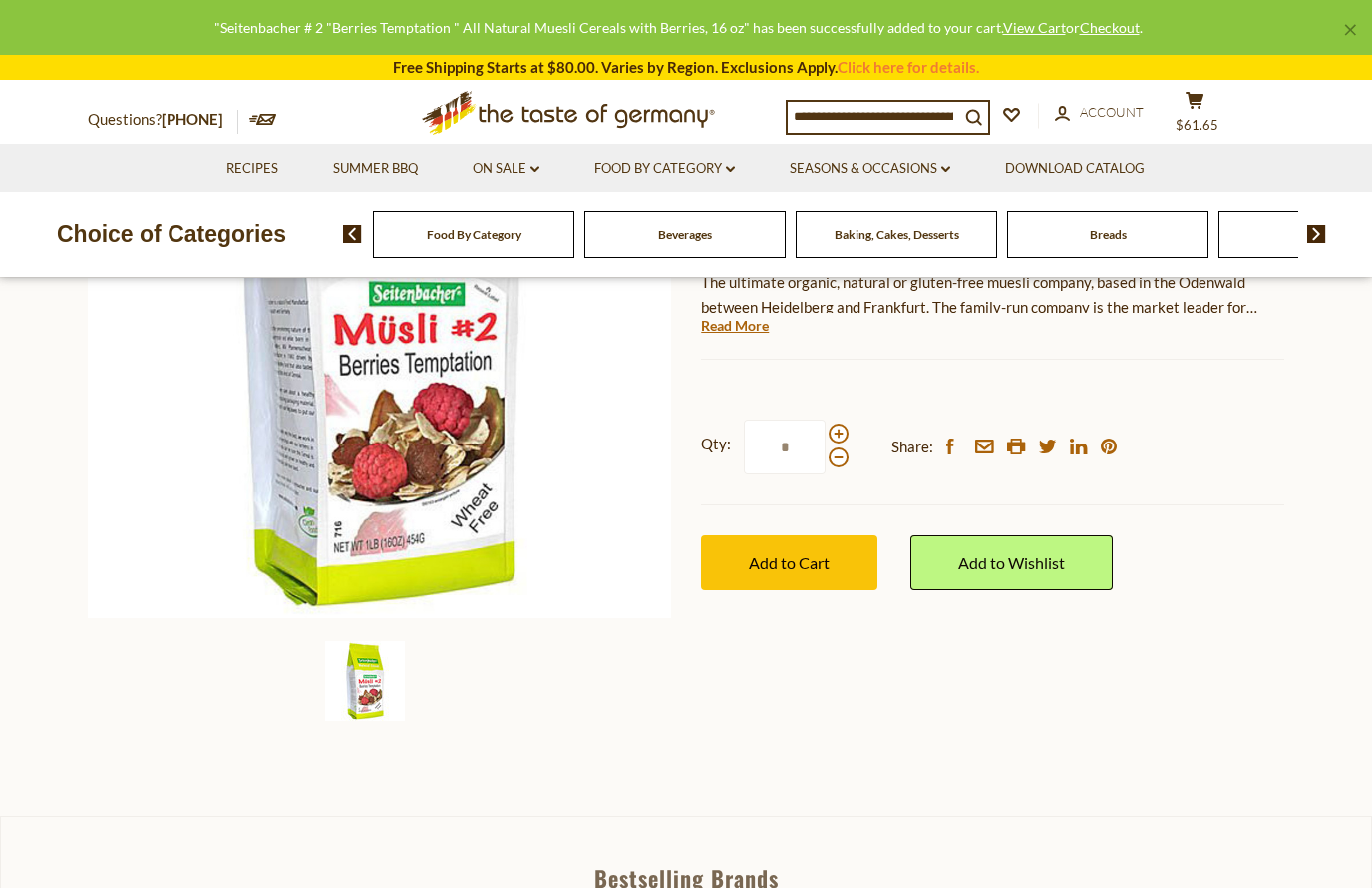 click on "Add to Cart" at bounding box center [789, 562] 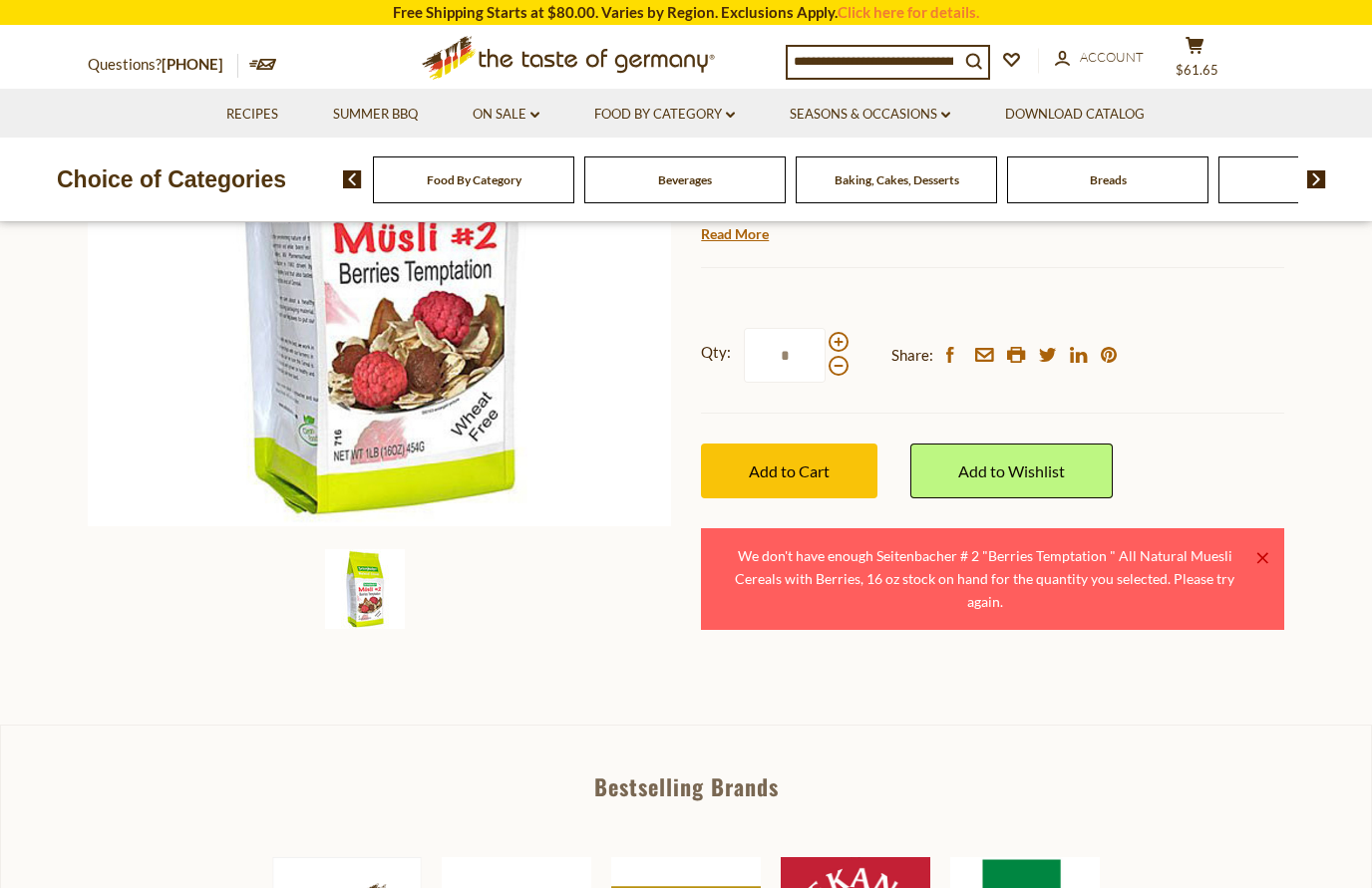 scroll, scrollTop: 395, scrollLeft: 0, axis: vertical 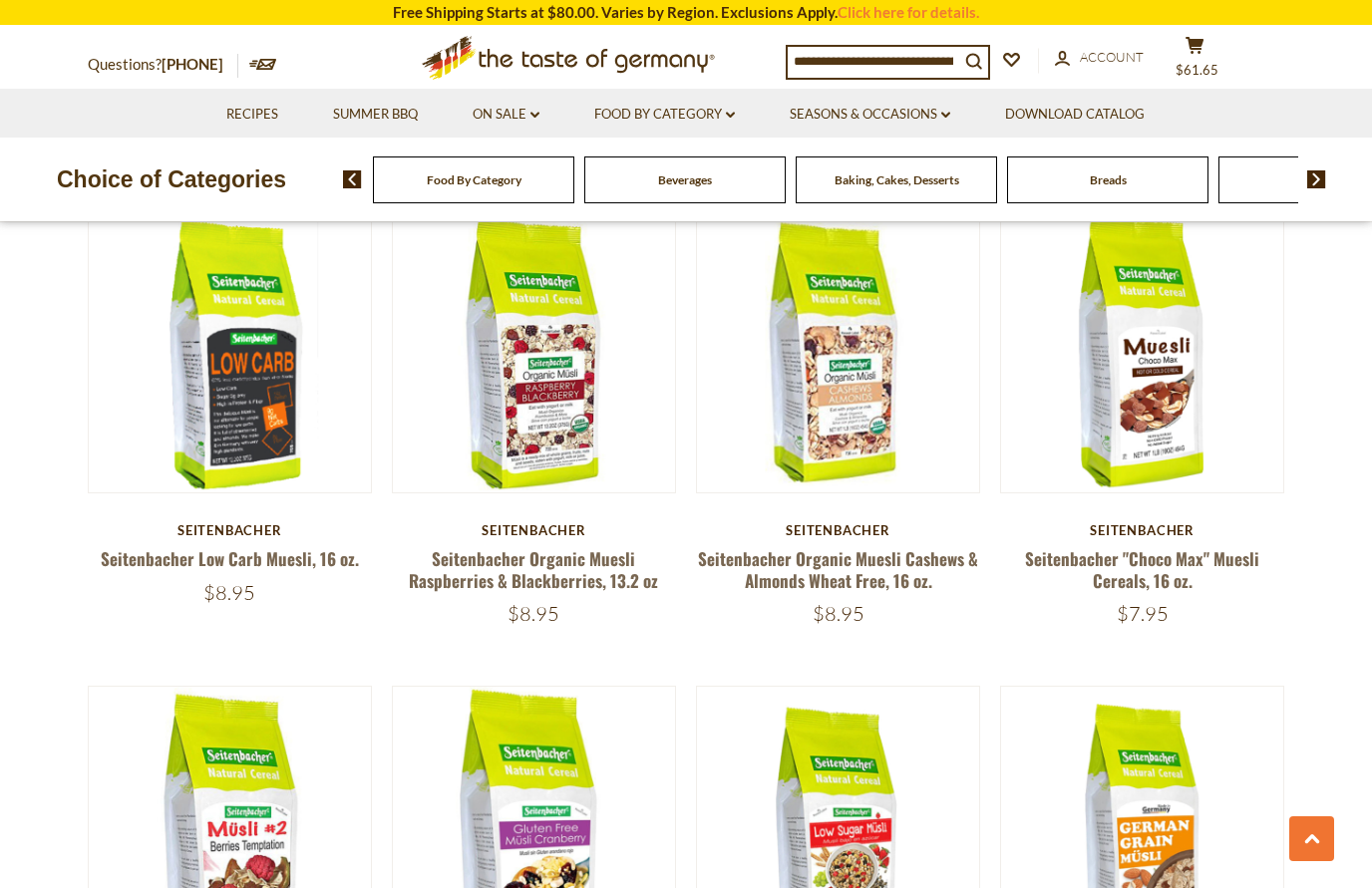 click on "Seitenbacher Organic Muesli Cashews & Almonds Wheat Free, 16 oz." at bounding box center (838, 569) 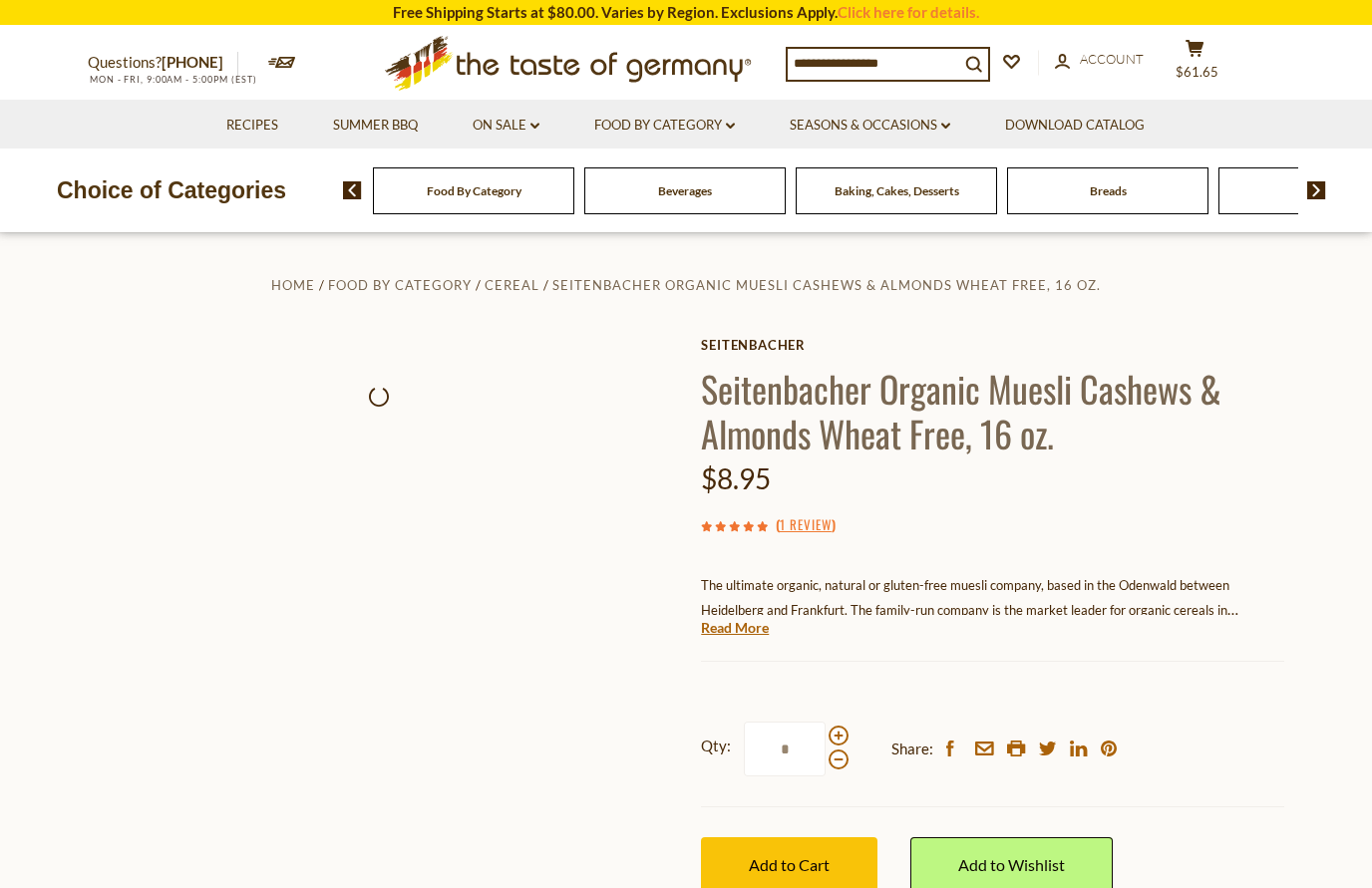 scroll, scrollTop: 0, scrollLeft: 0, axis: both 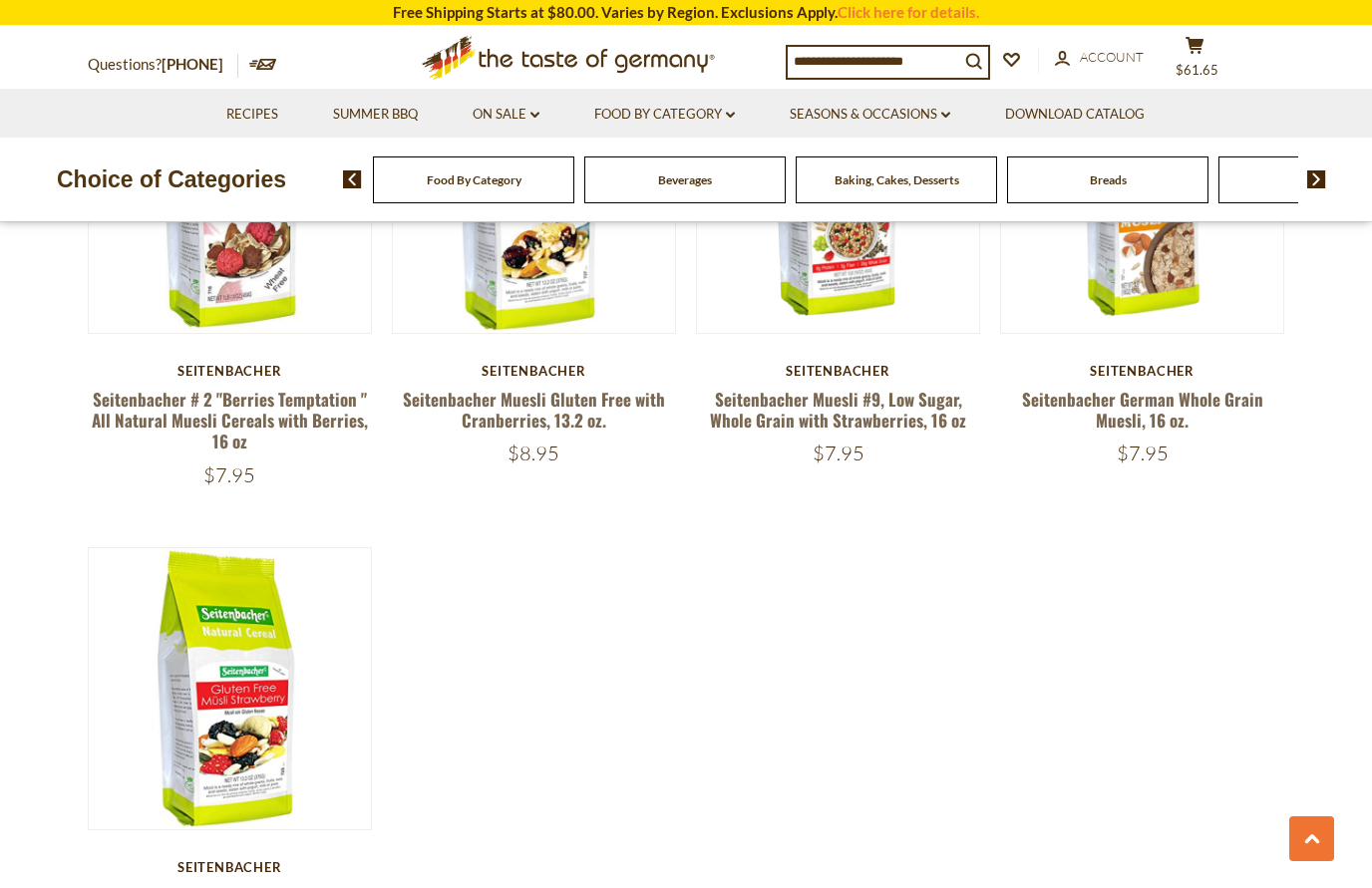 click on "Seitenbacher Muesli Gluten Free with Strawberries, 13.2 oz" at bounding box center (229, 907) 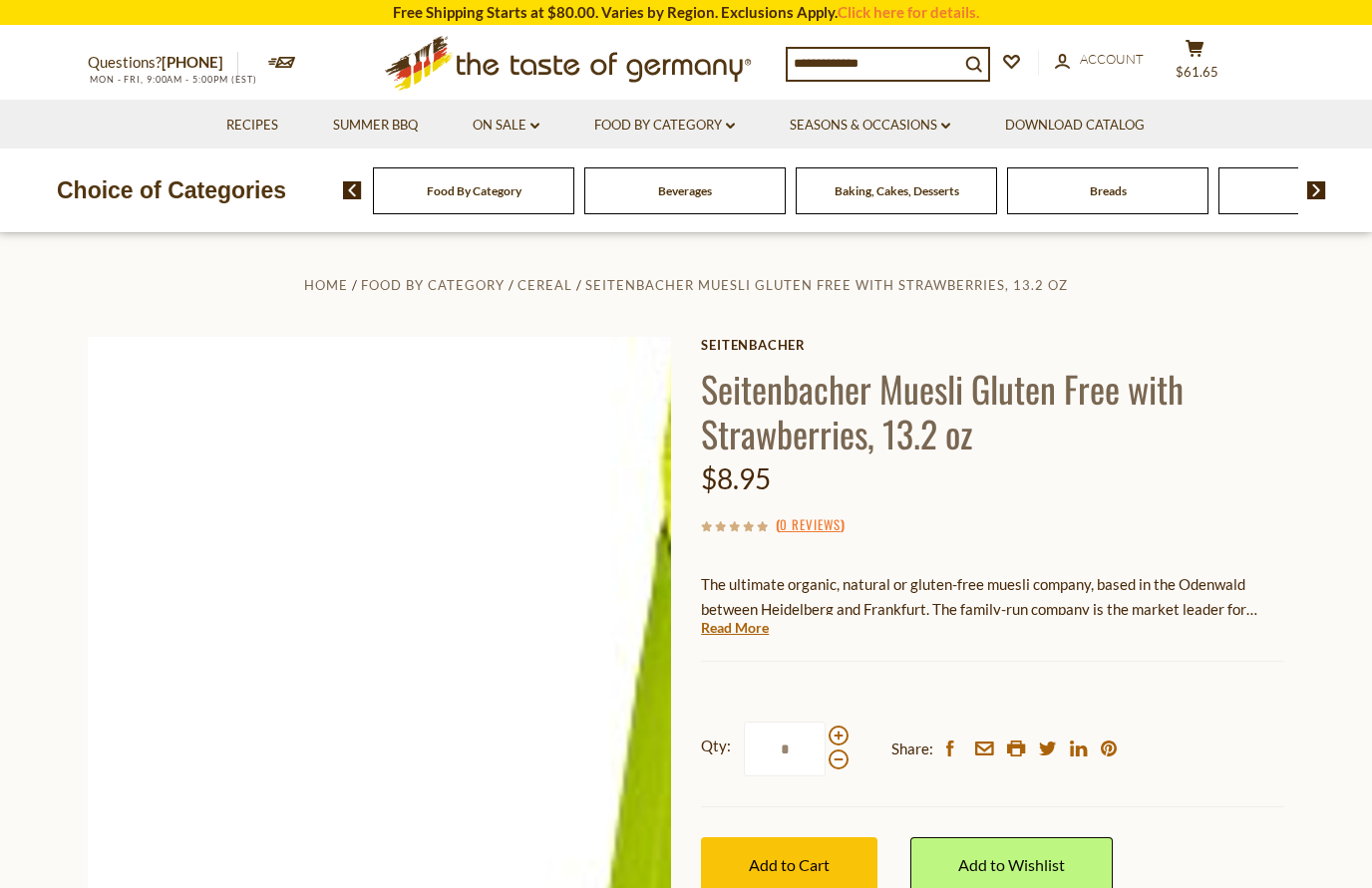 scroll, scrollTop: 0, scrollLeft: 0, axis: both 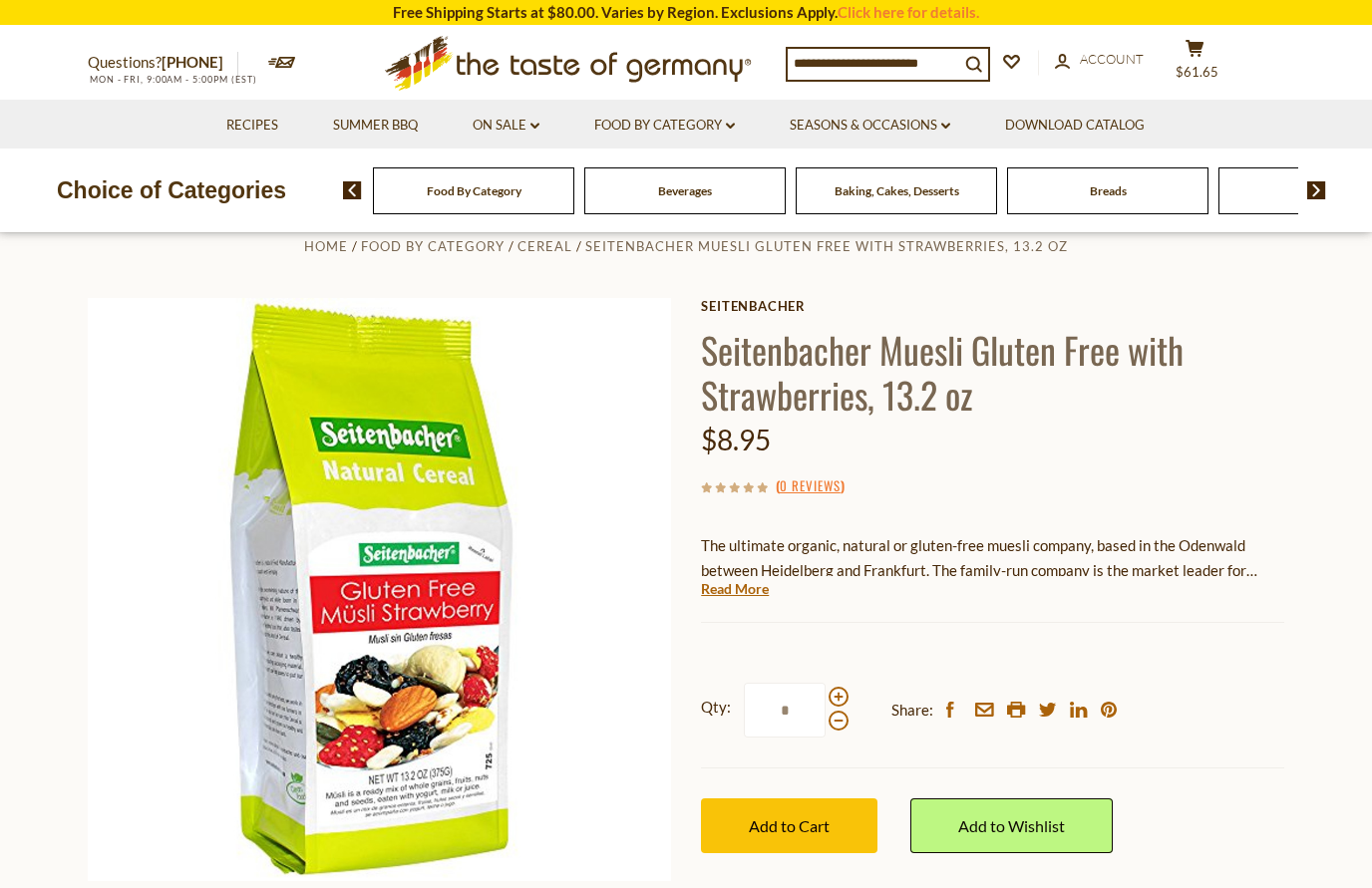 click at bounding box center [839, 697] 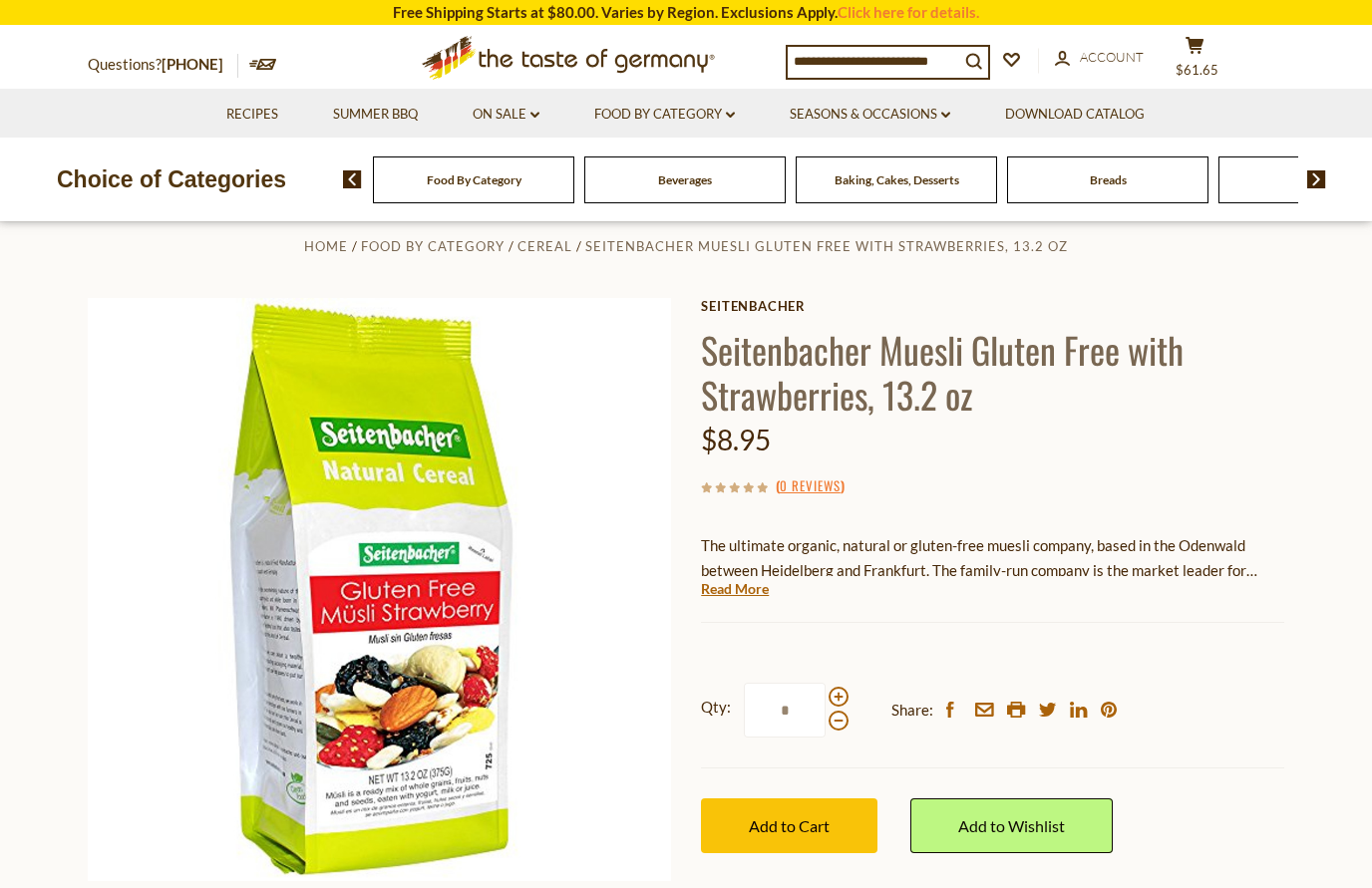 scroll, scrollTop: 38, scrollLeft: 0, axis: vertical 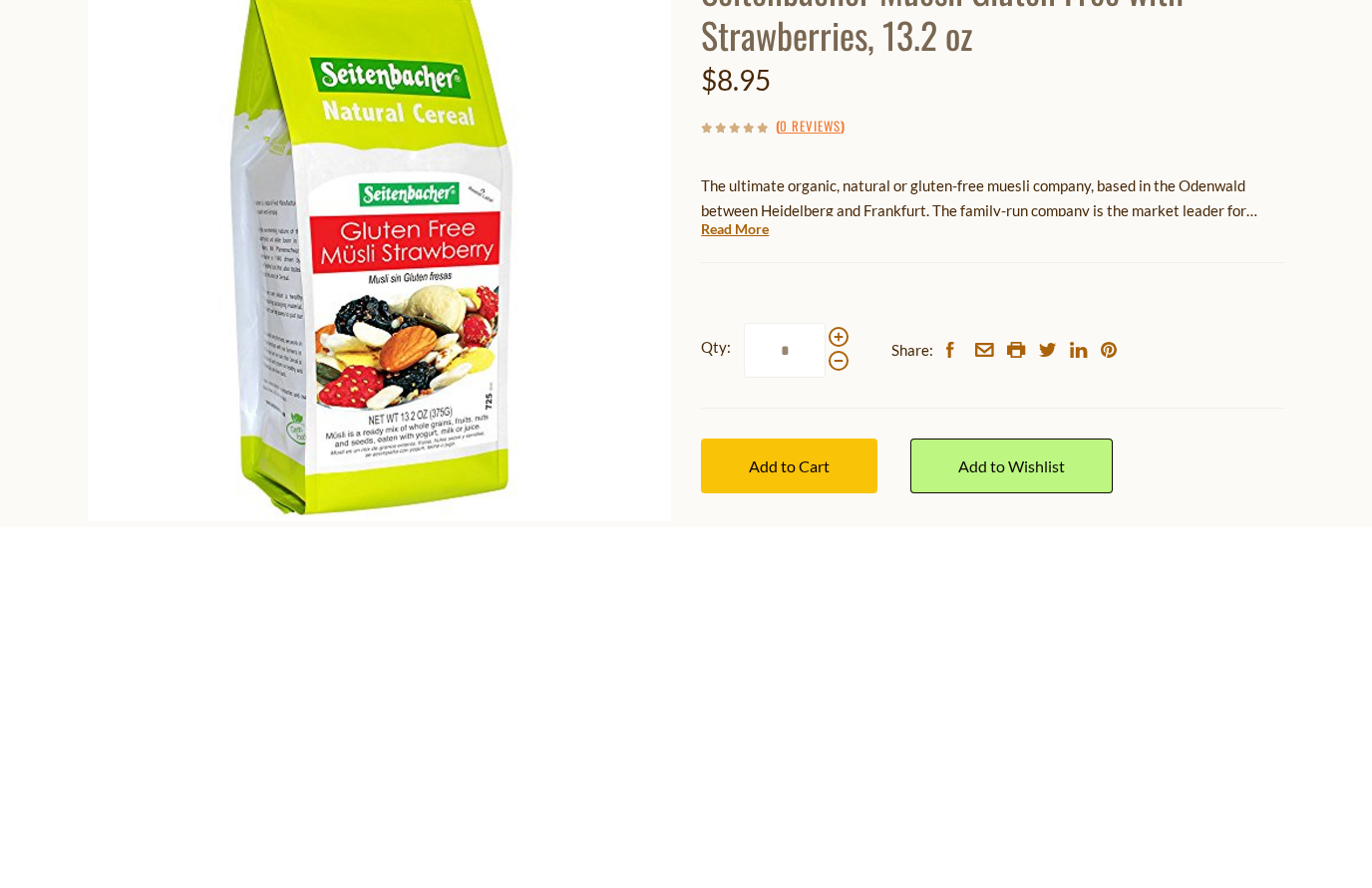 click on "Add to Cart" at bounding box center [789, 826] 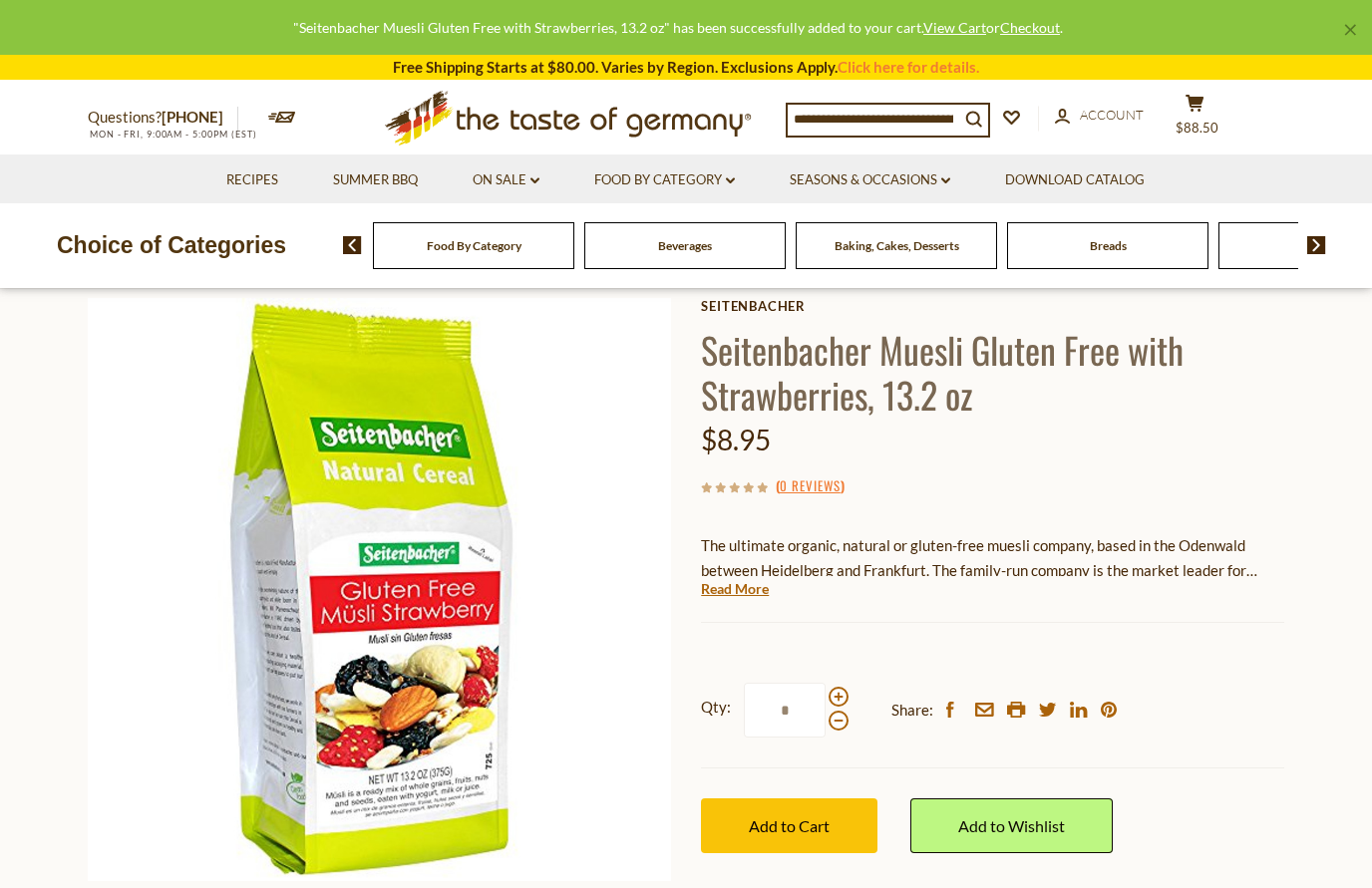 scroll, scrollTop: 0, scrollLeft: 0, axis: both 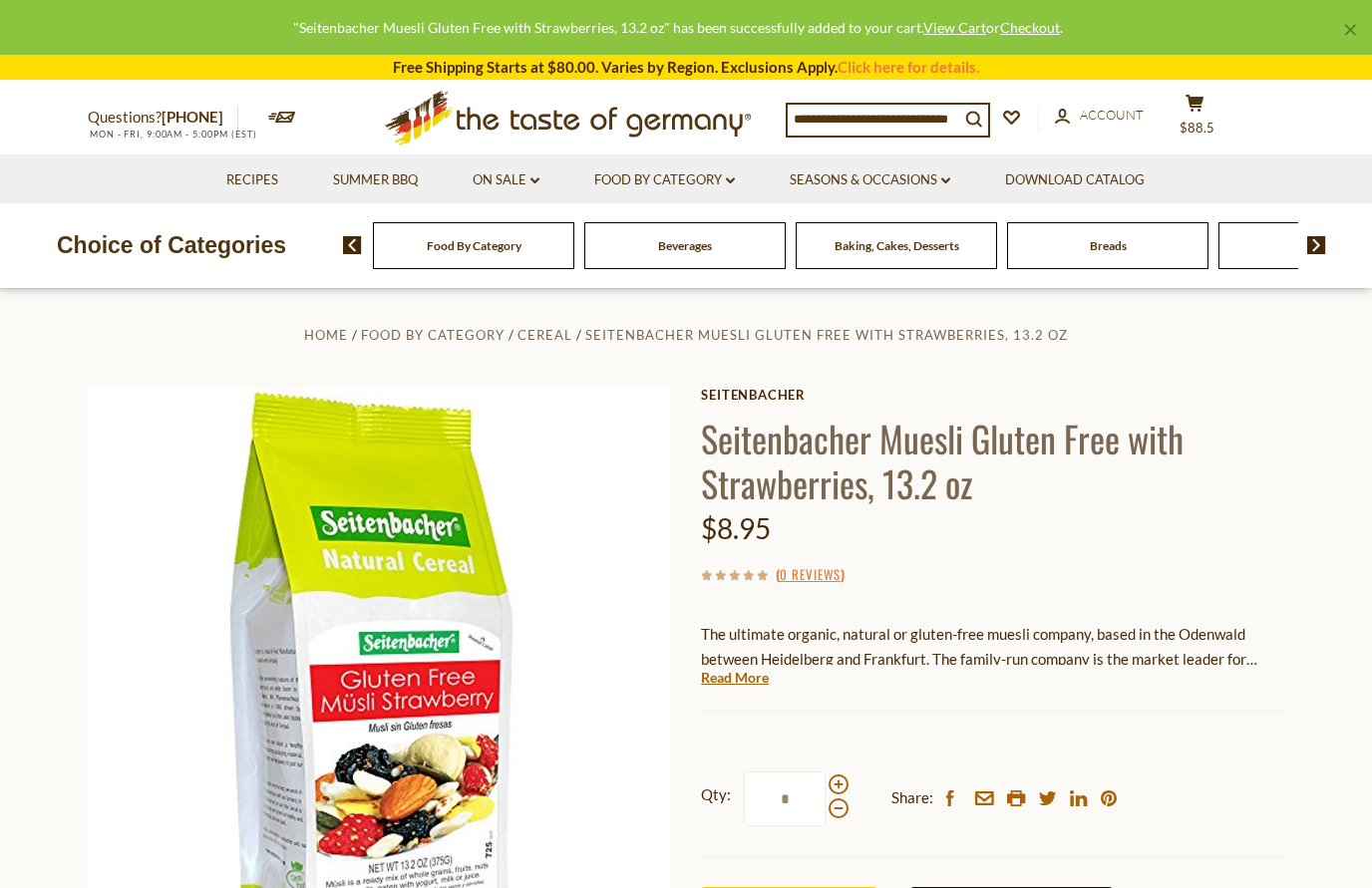 click on "$88.5" at bounding box center (1197, 128) 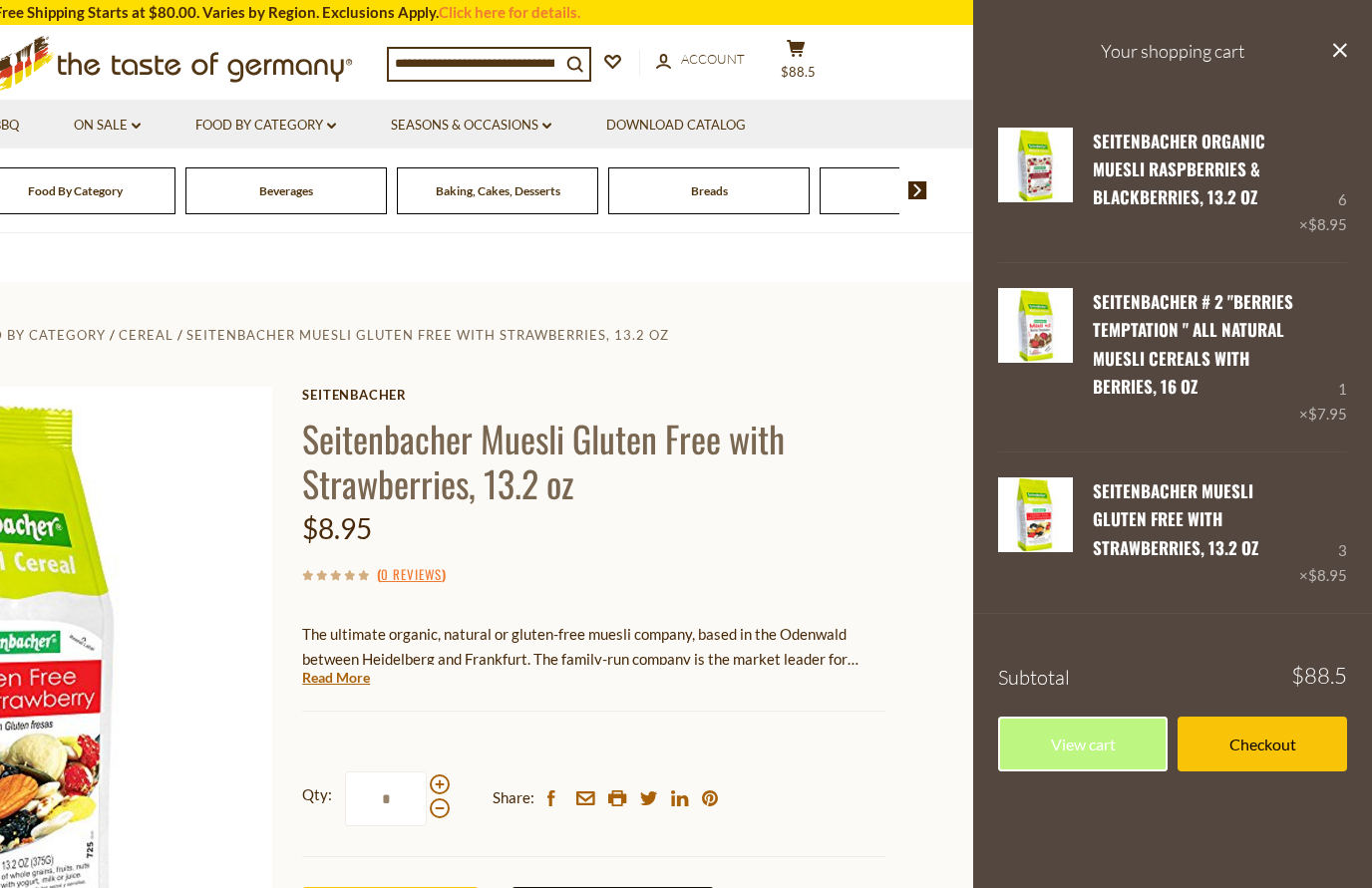 click on "Read More" at bounding box center (336, 678) 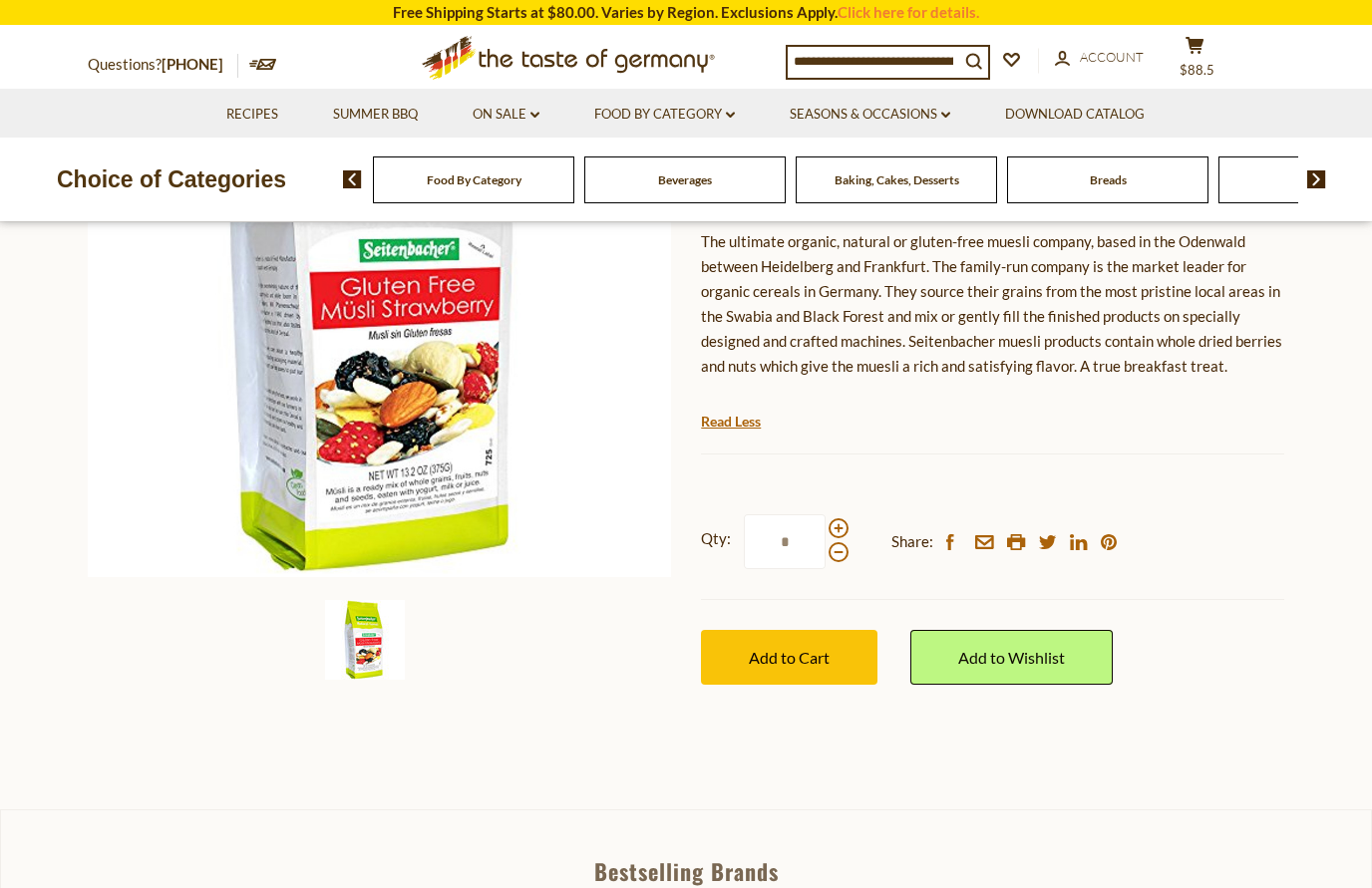 scroll, scrollTop: 0, scrollLeft: 0, axis: both 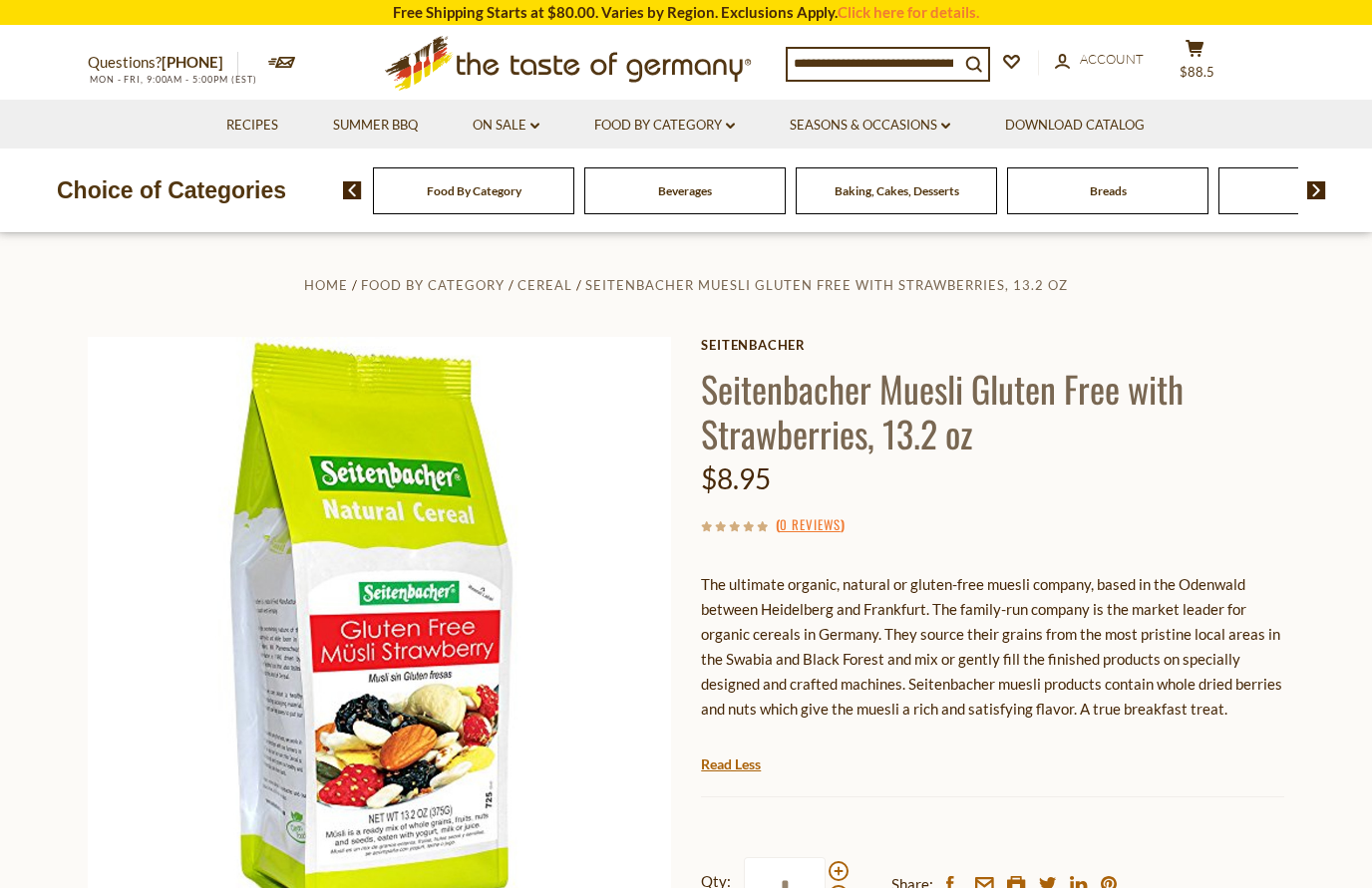 click on "cart
$88.5" at bounding box center (1195, 64) 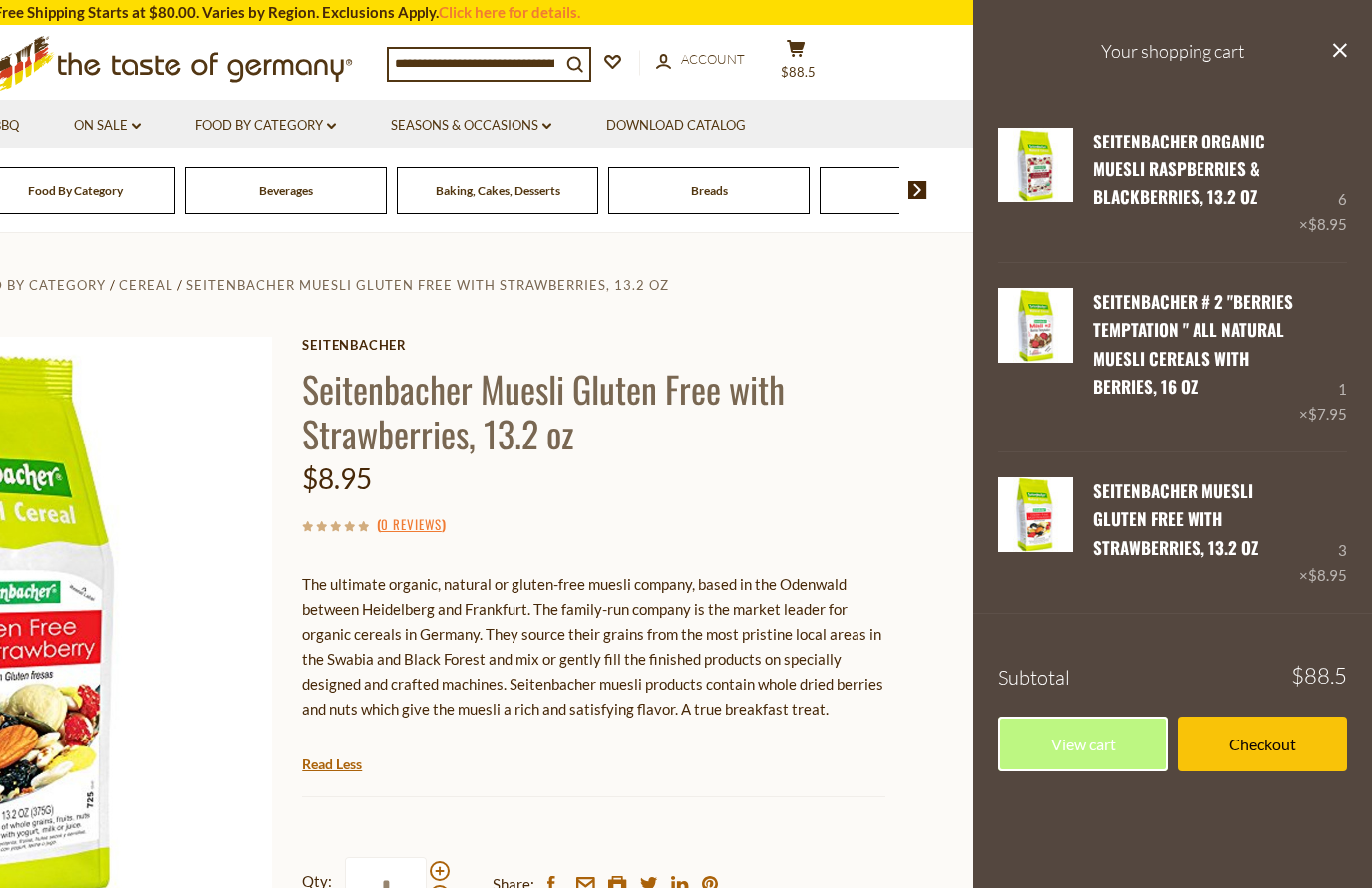 click on "Checkout" at bounding box center (1262, 743) 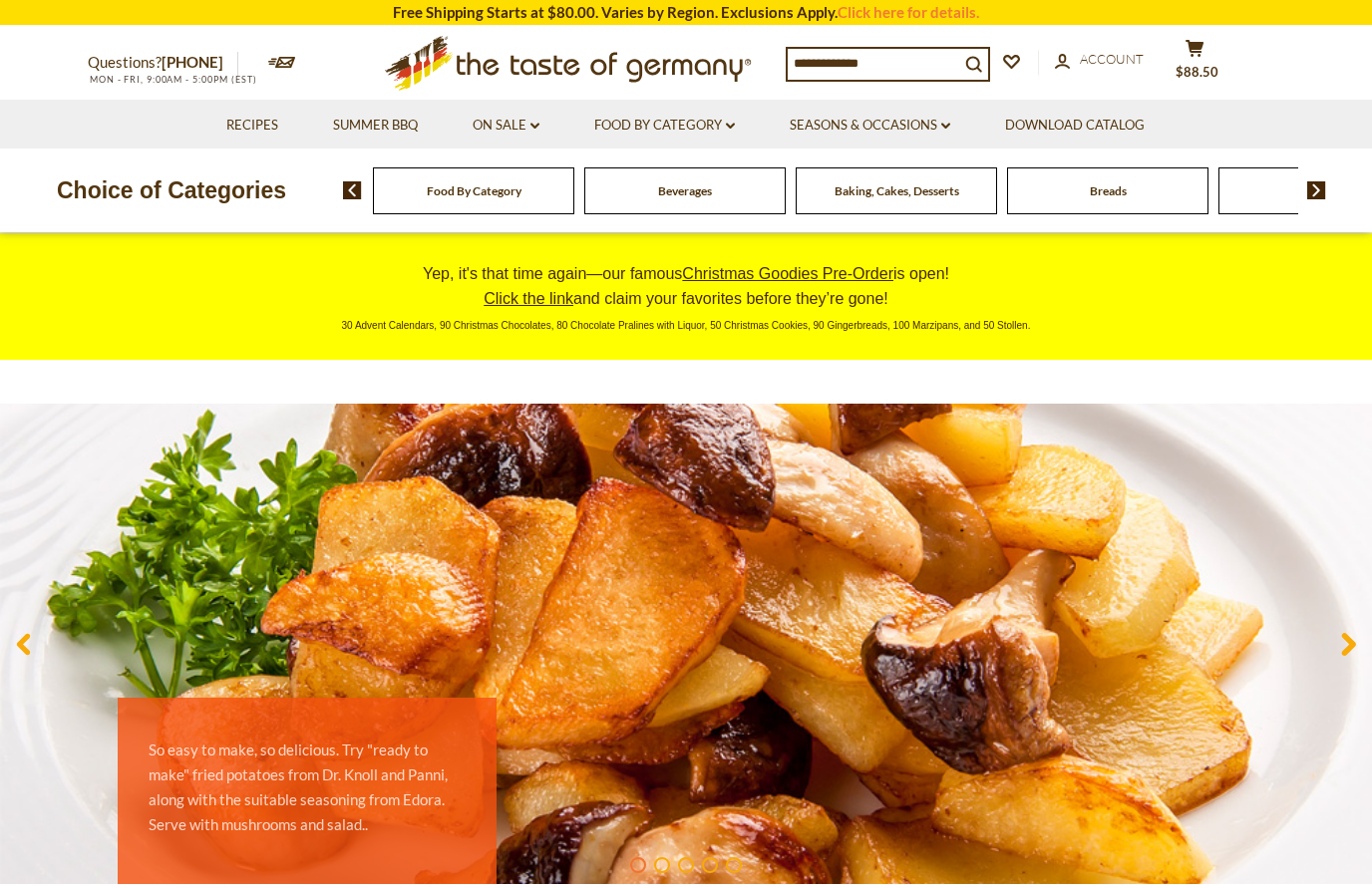 scroll, scrollTop: 0, scrollLeft: 0, axis: both 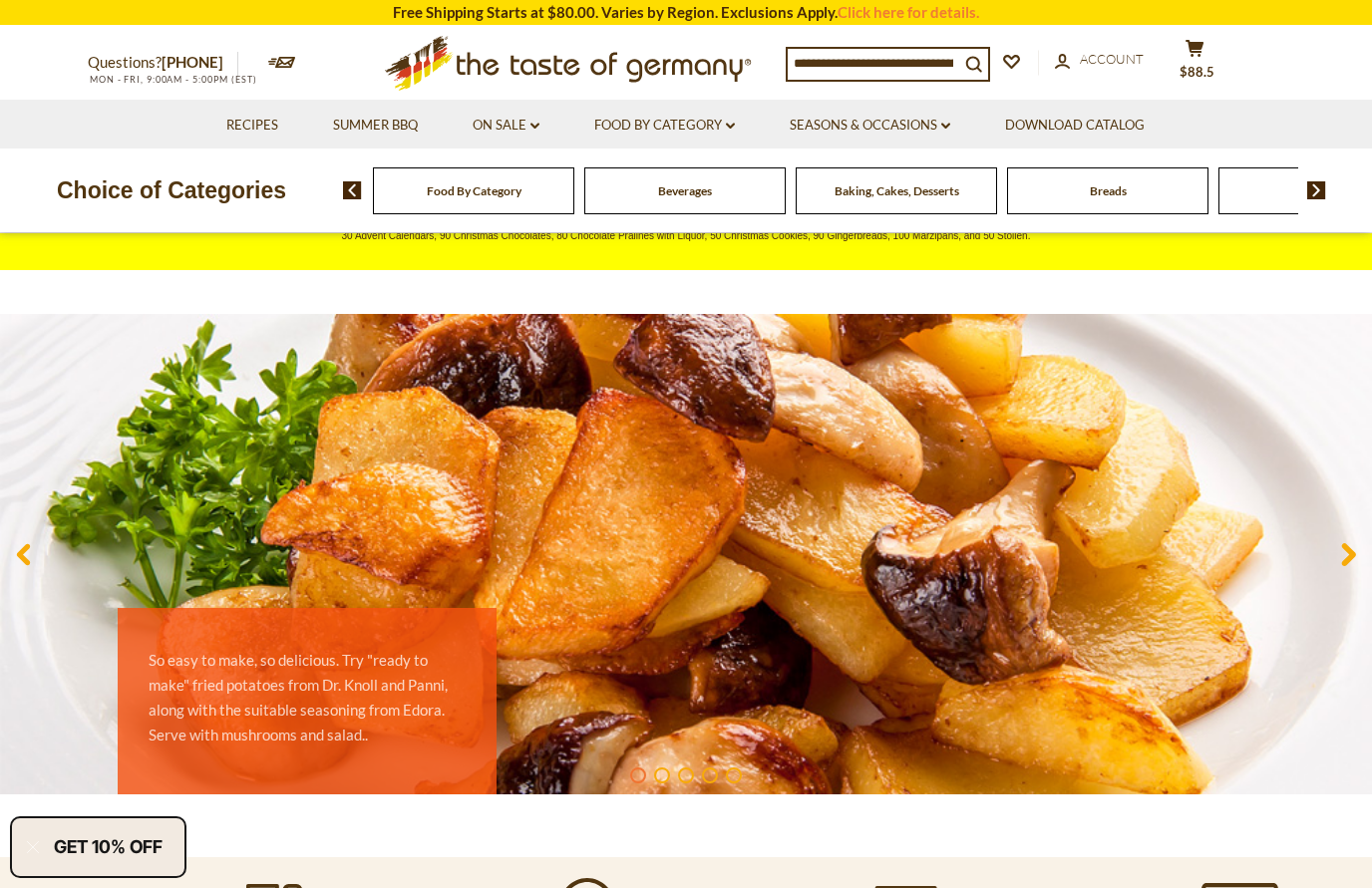 click on "Click here for details." at bounding box center (908, 12) 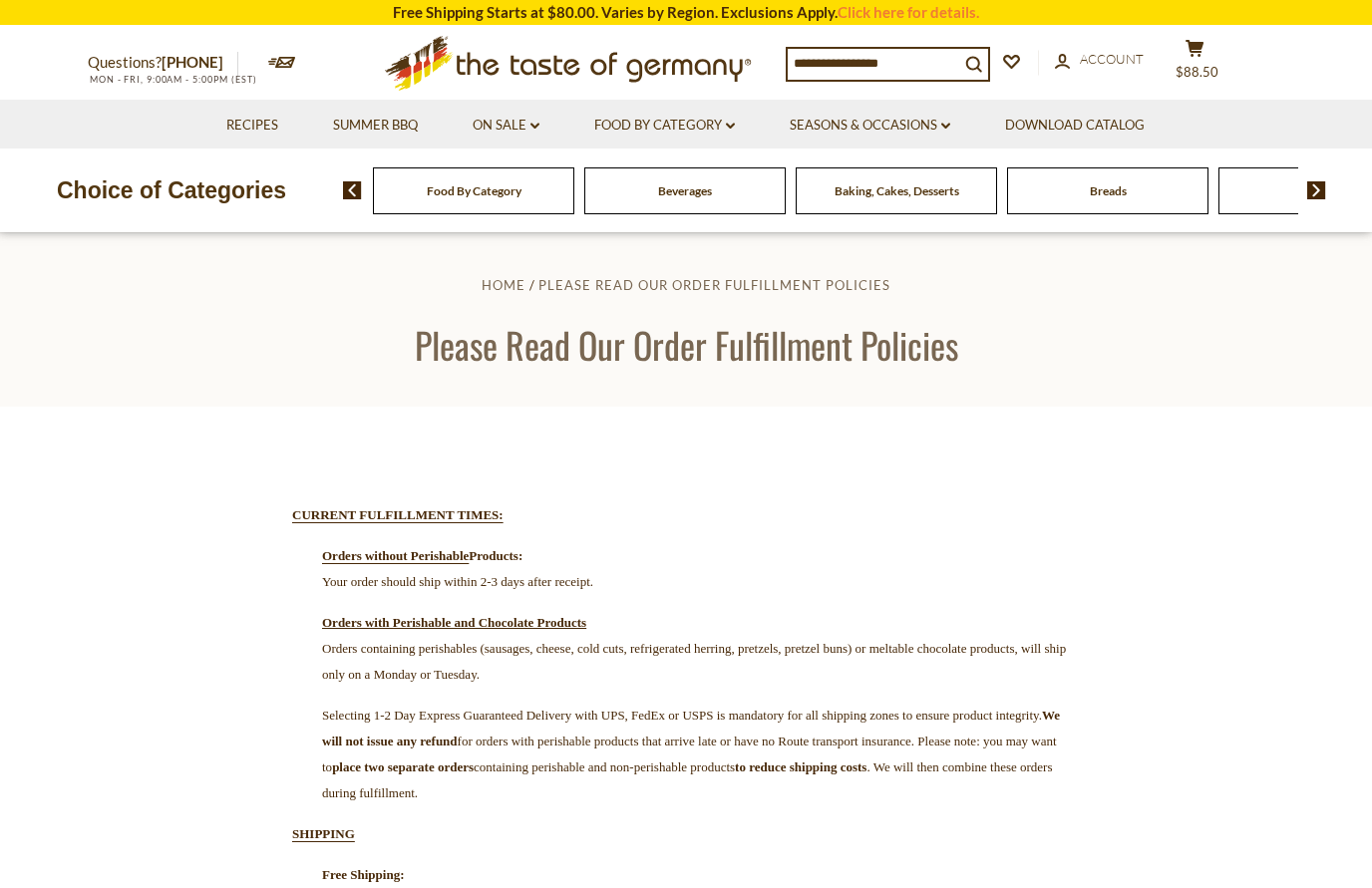 scroll, scrollTop: 0, scrollLeft: 0, axis: both 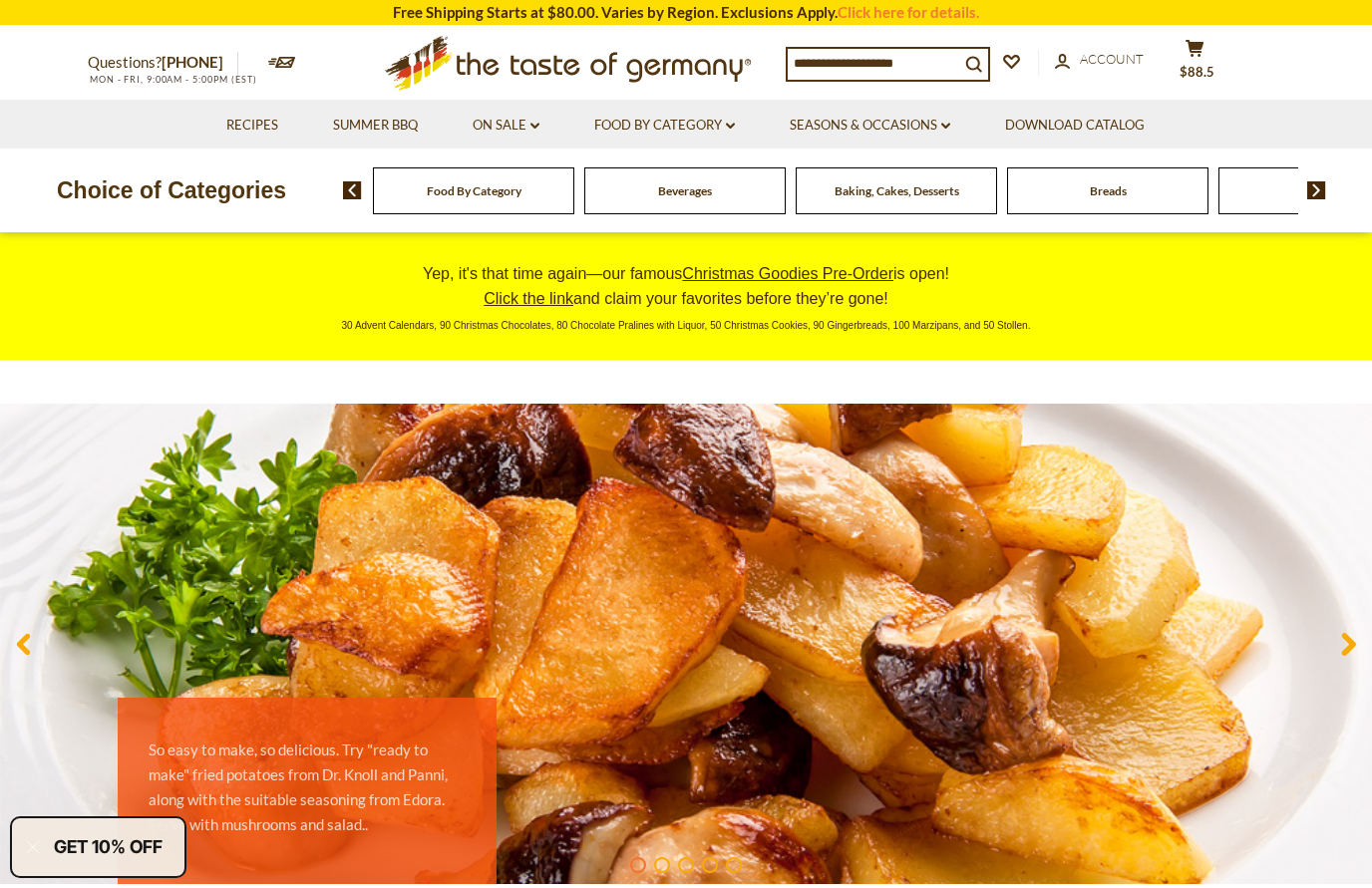 click on "Food By Category
dropdown_arrow" at bounding box center [664, 126] 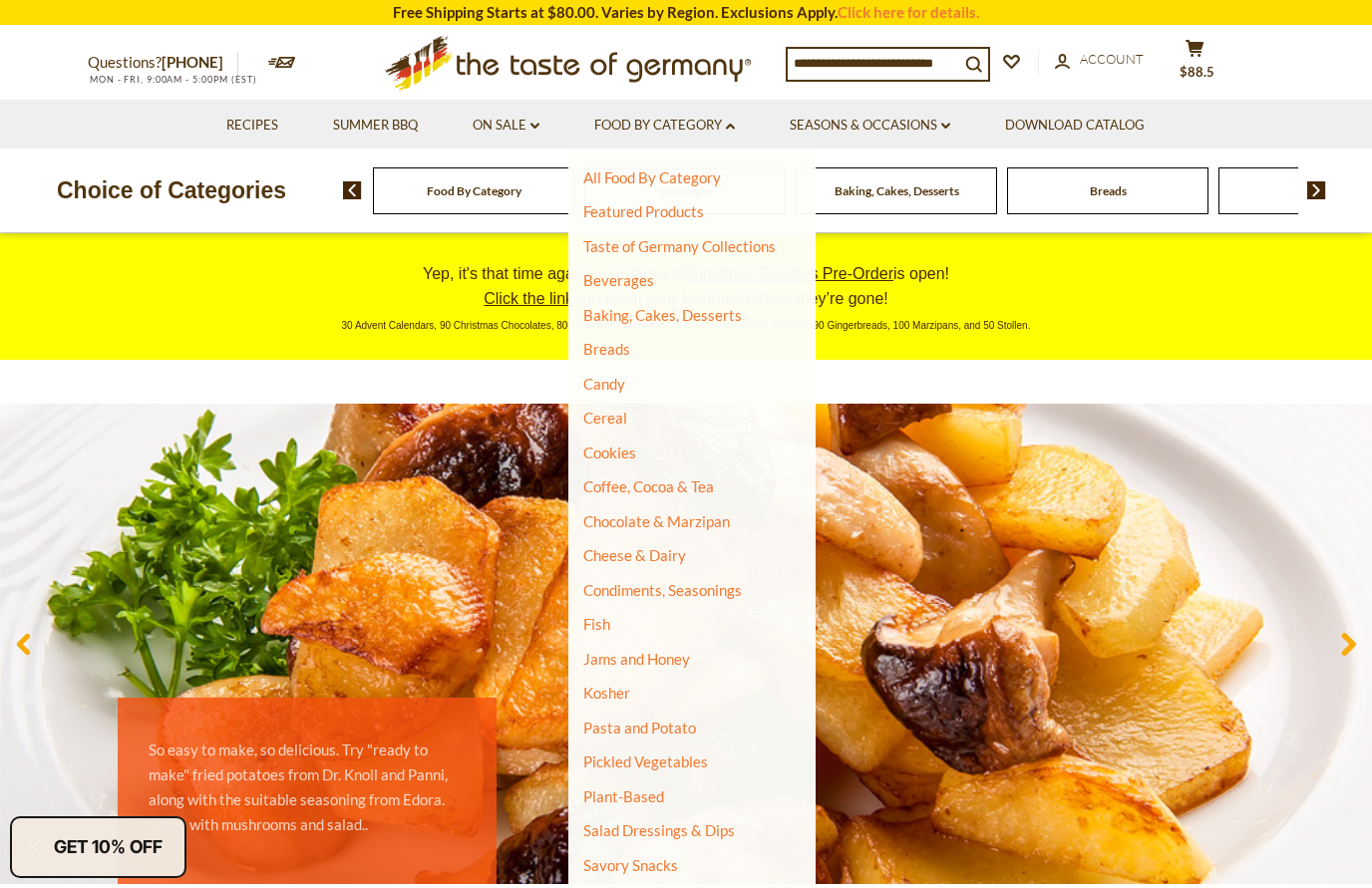 click on "On Sale
dropdown_arrow" at bounding box center (506, 126) 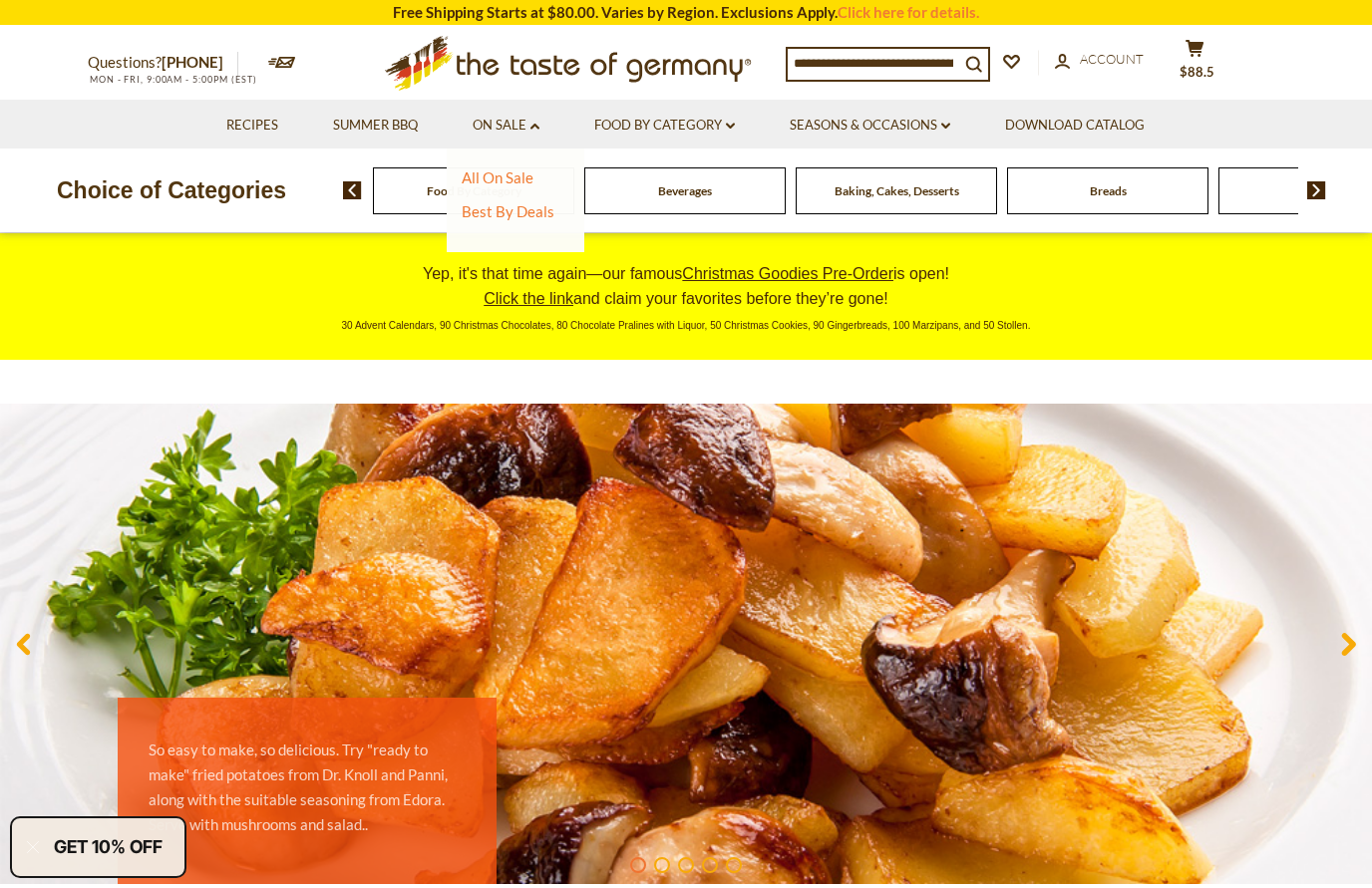click on "All On Sale" at bounding box center (498, 177) 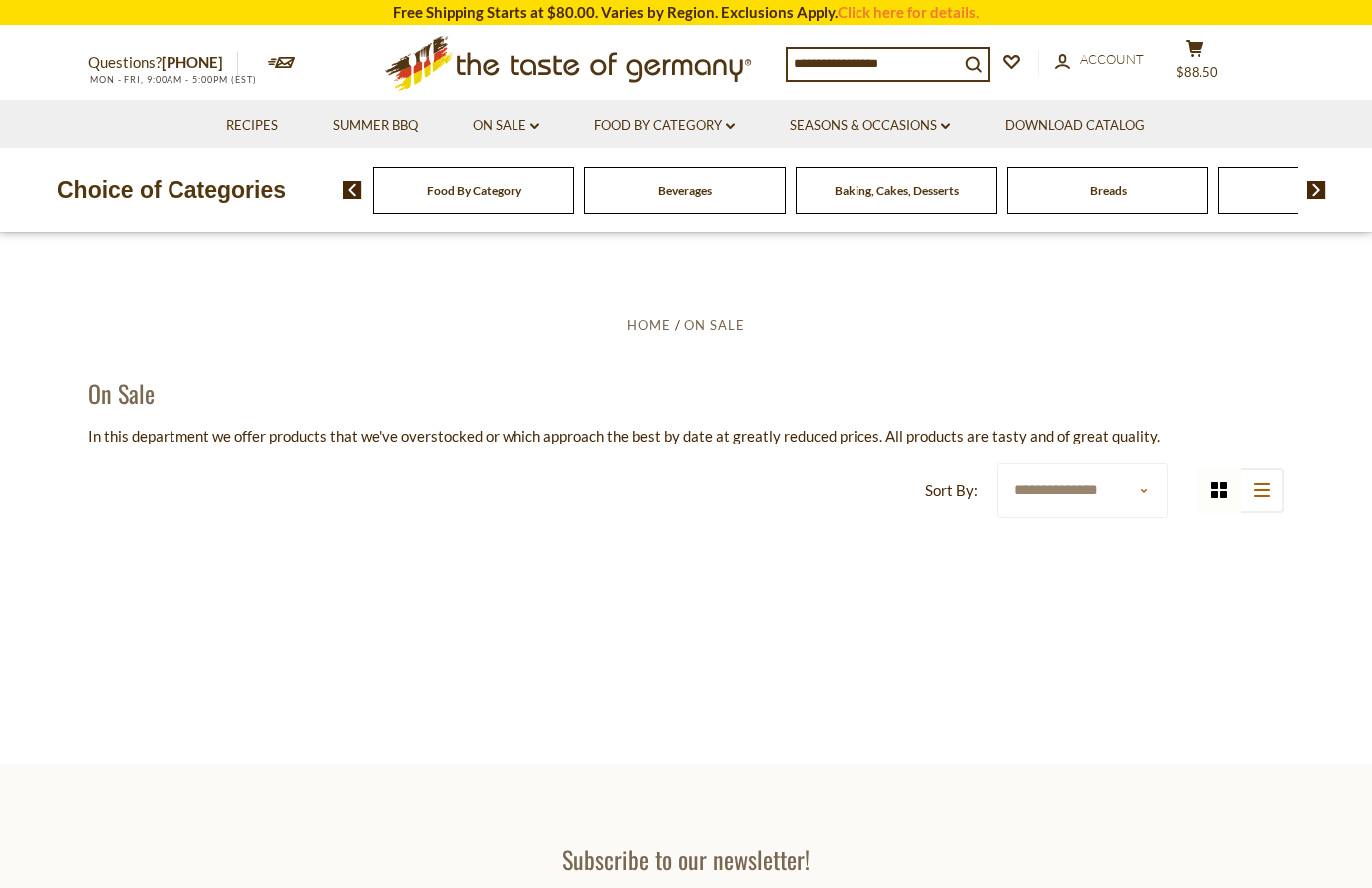 scroll, scrollTop: 0, scrollLeft: 0, axis: both 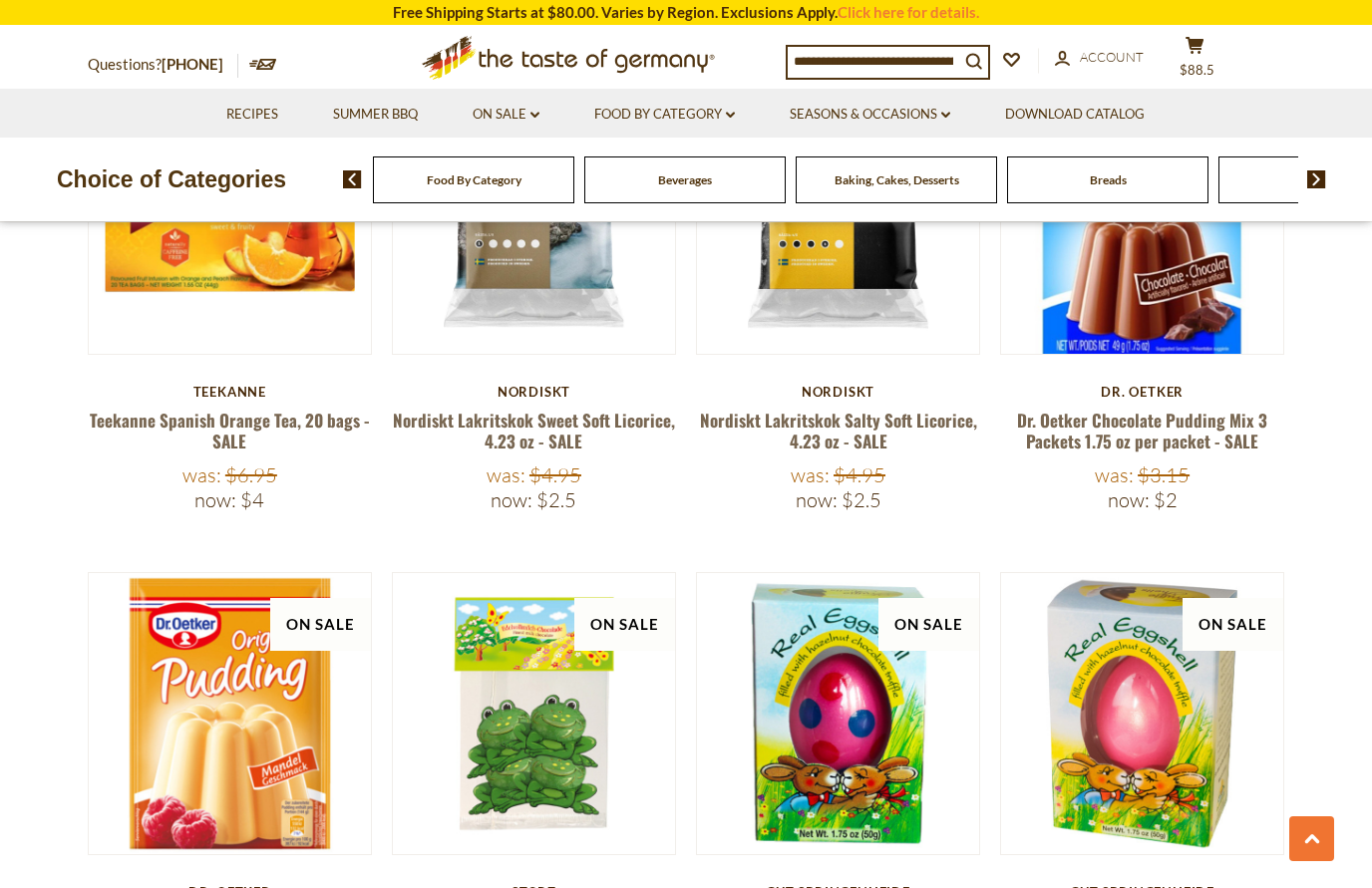 click on "Food By Category
dropdown_arrow" at bounding box center (664, 115) 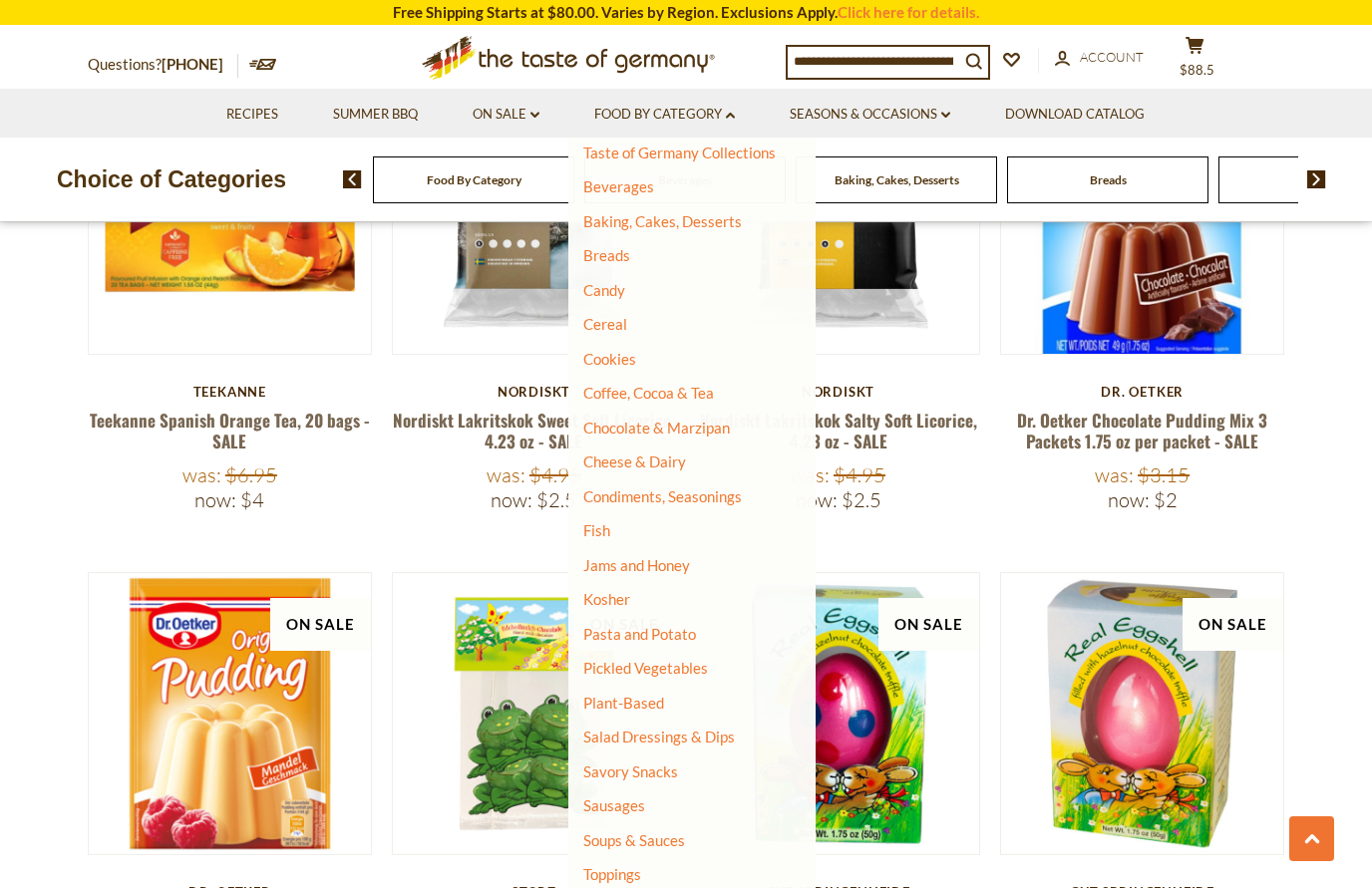 scroll, scrollTop: 82, scrollLeft: 0, axis: vertical 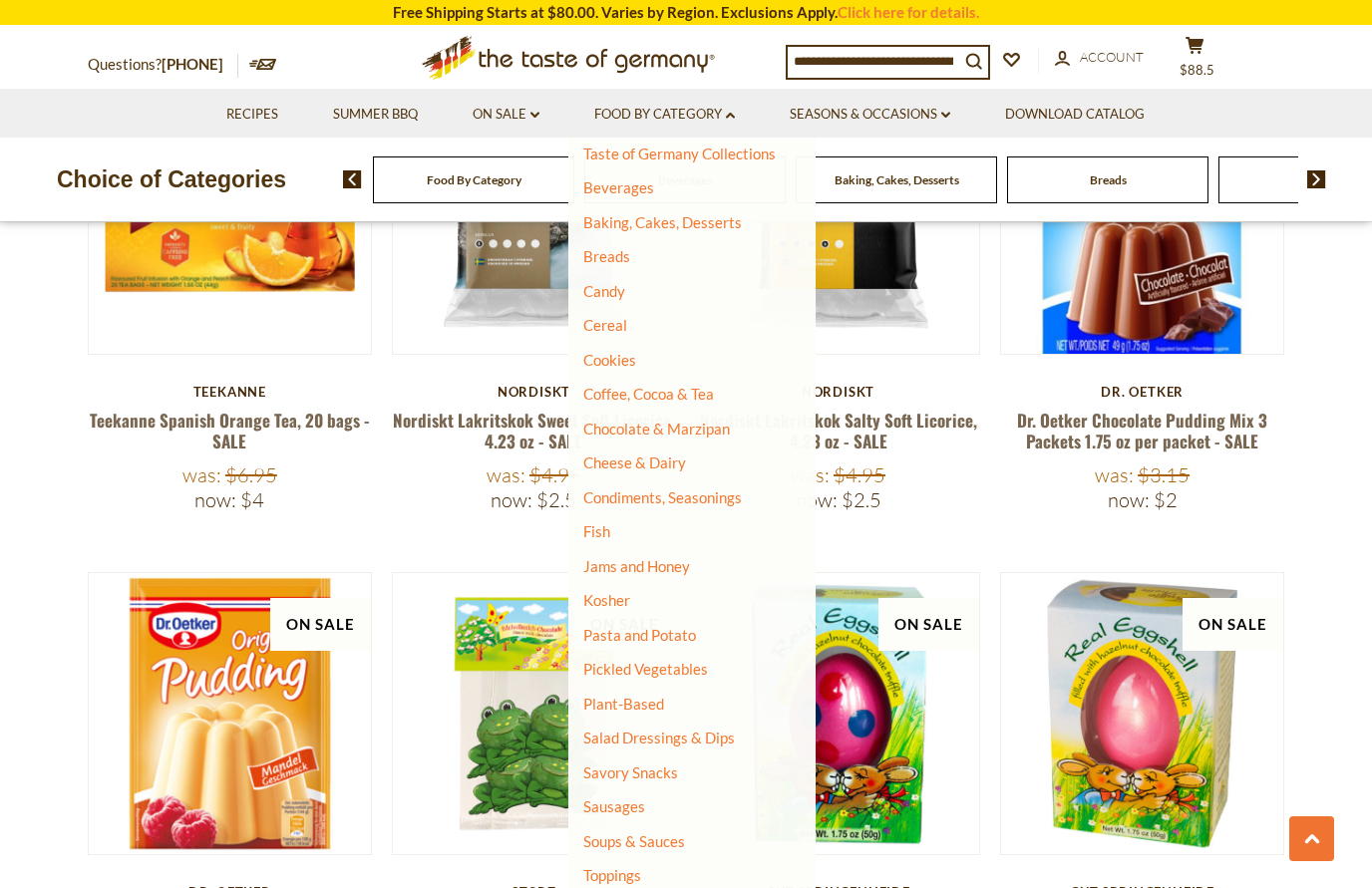 click on "Plant-Based" at bounding box center (623, 704) 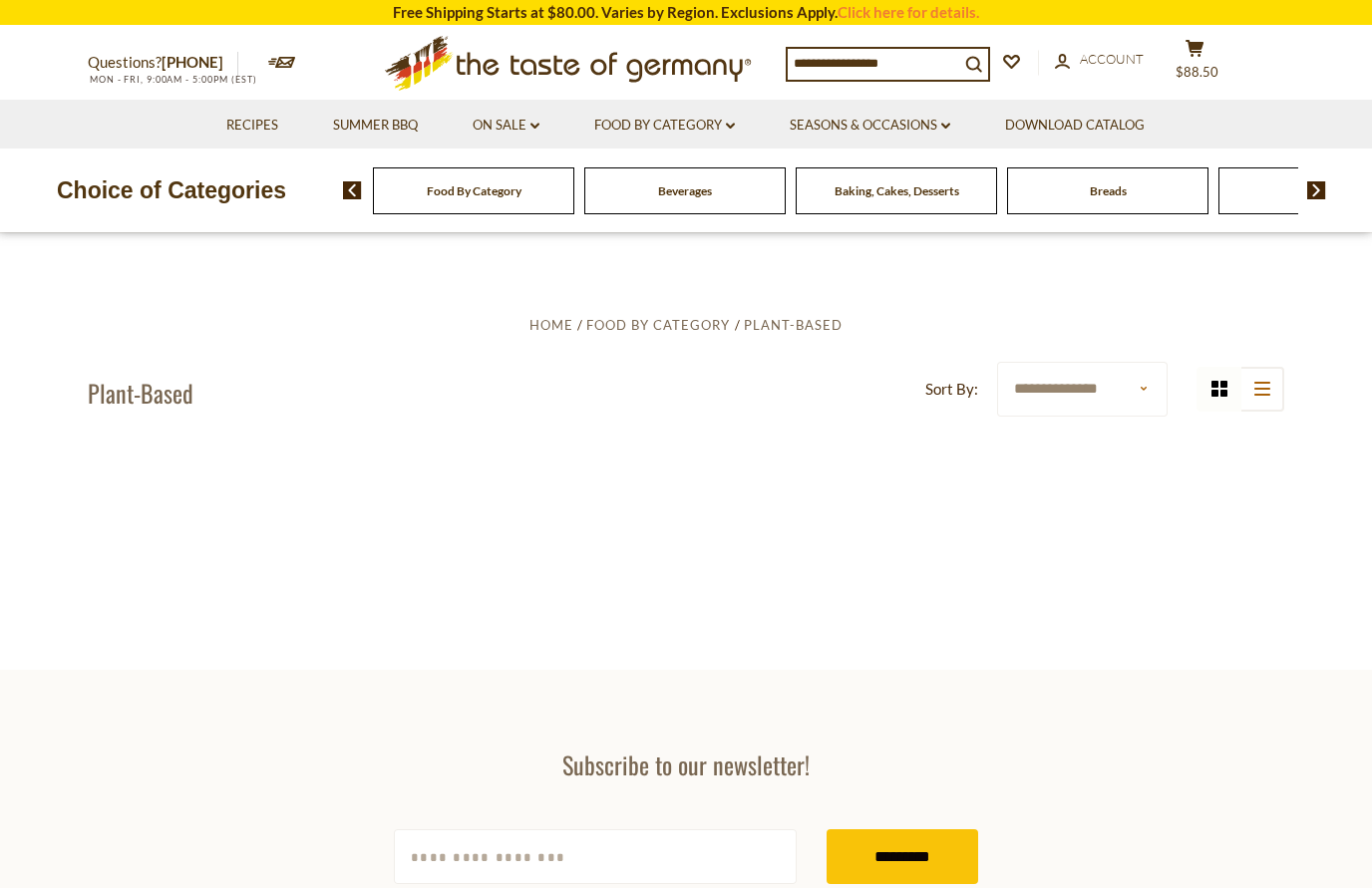 scroll, scrollTop: 0, scrollLeft: 0, axis: both 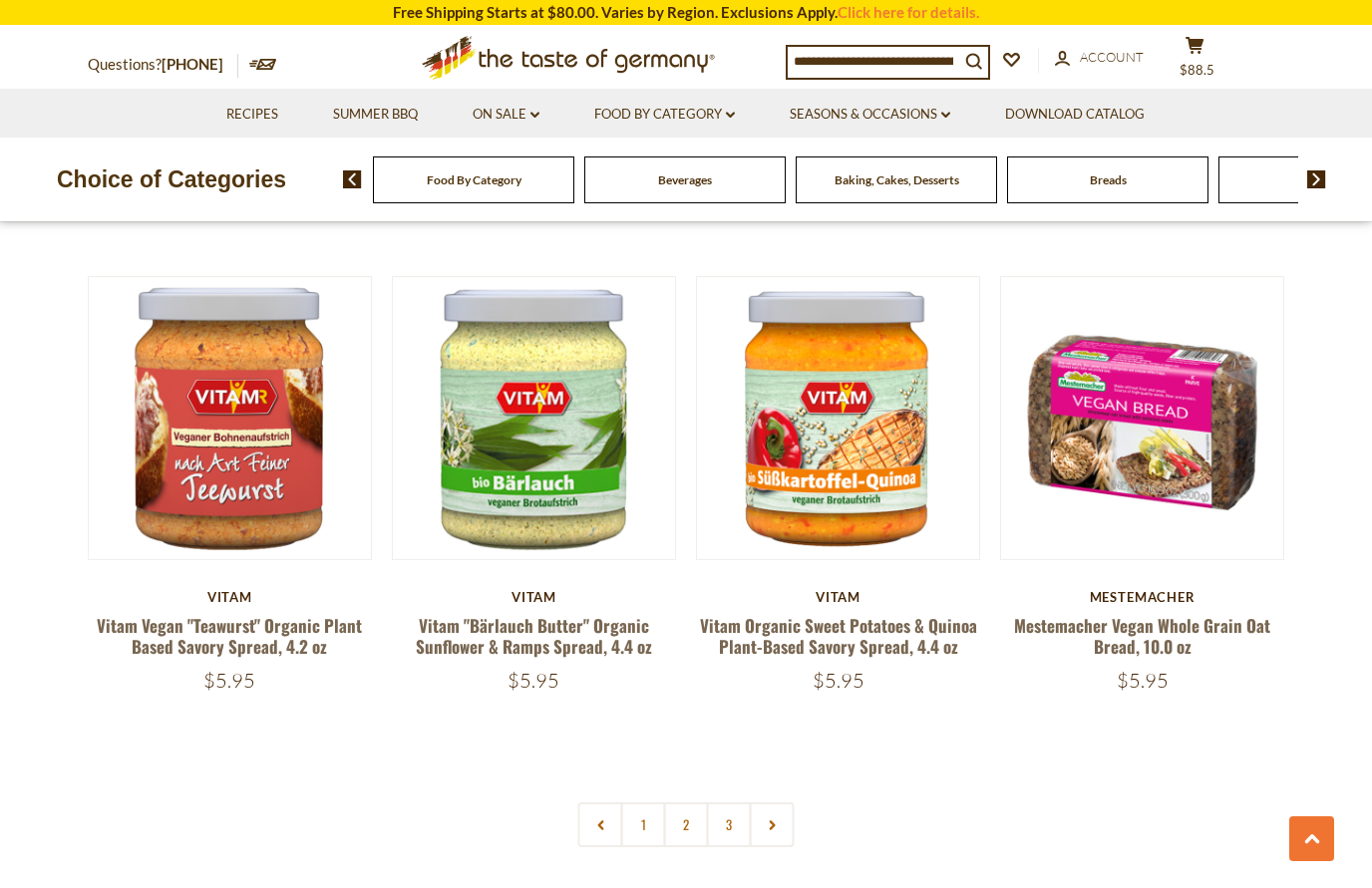 click at bounding box center (772, 824) 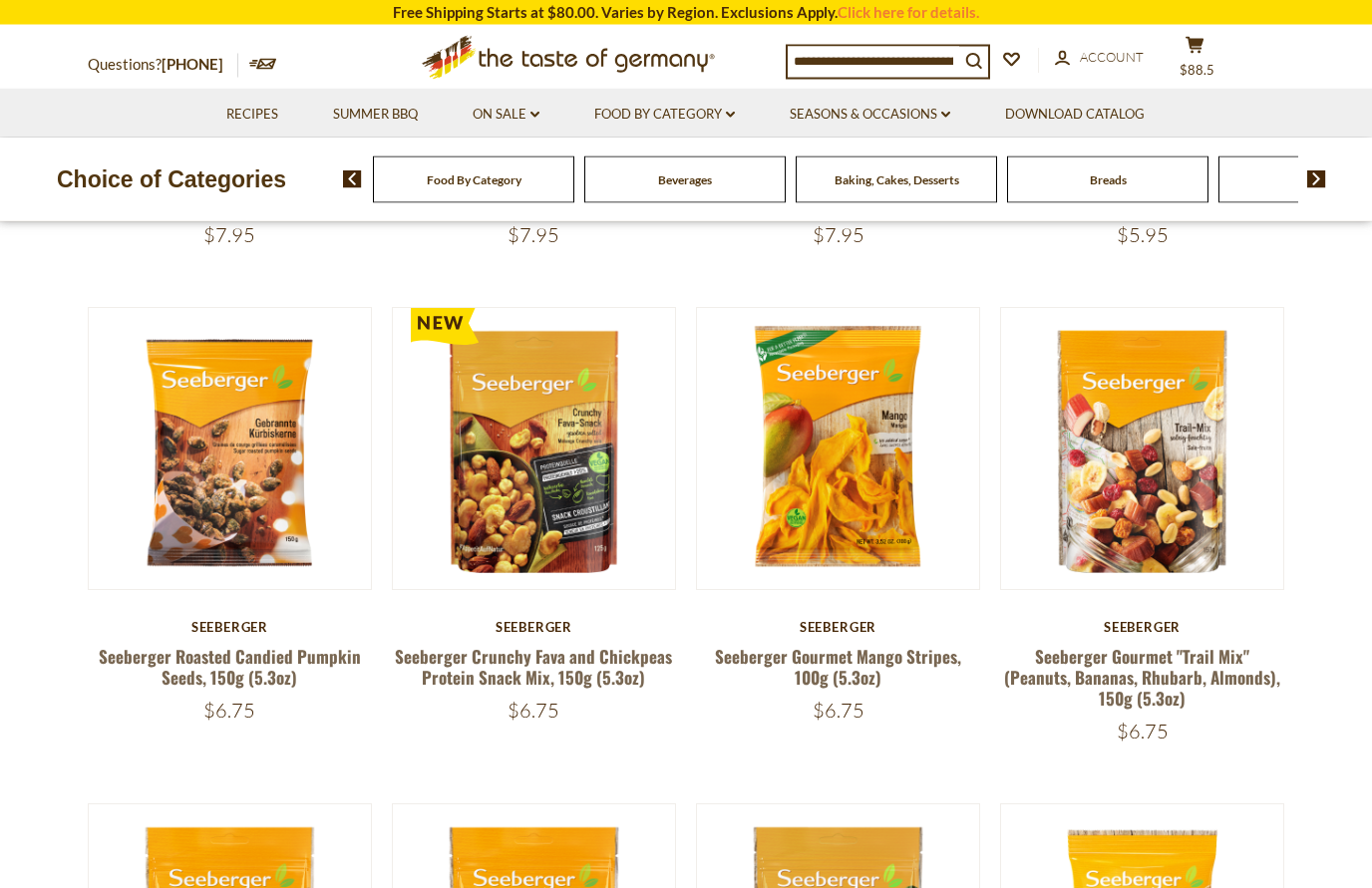 scroll, scrollTop: 530, scrollLeft: 0, axis: vertical 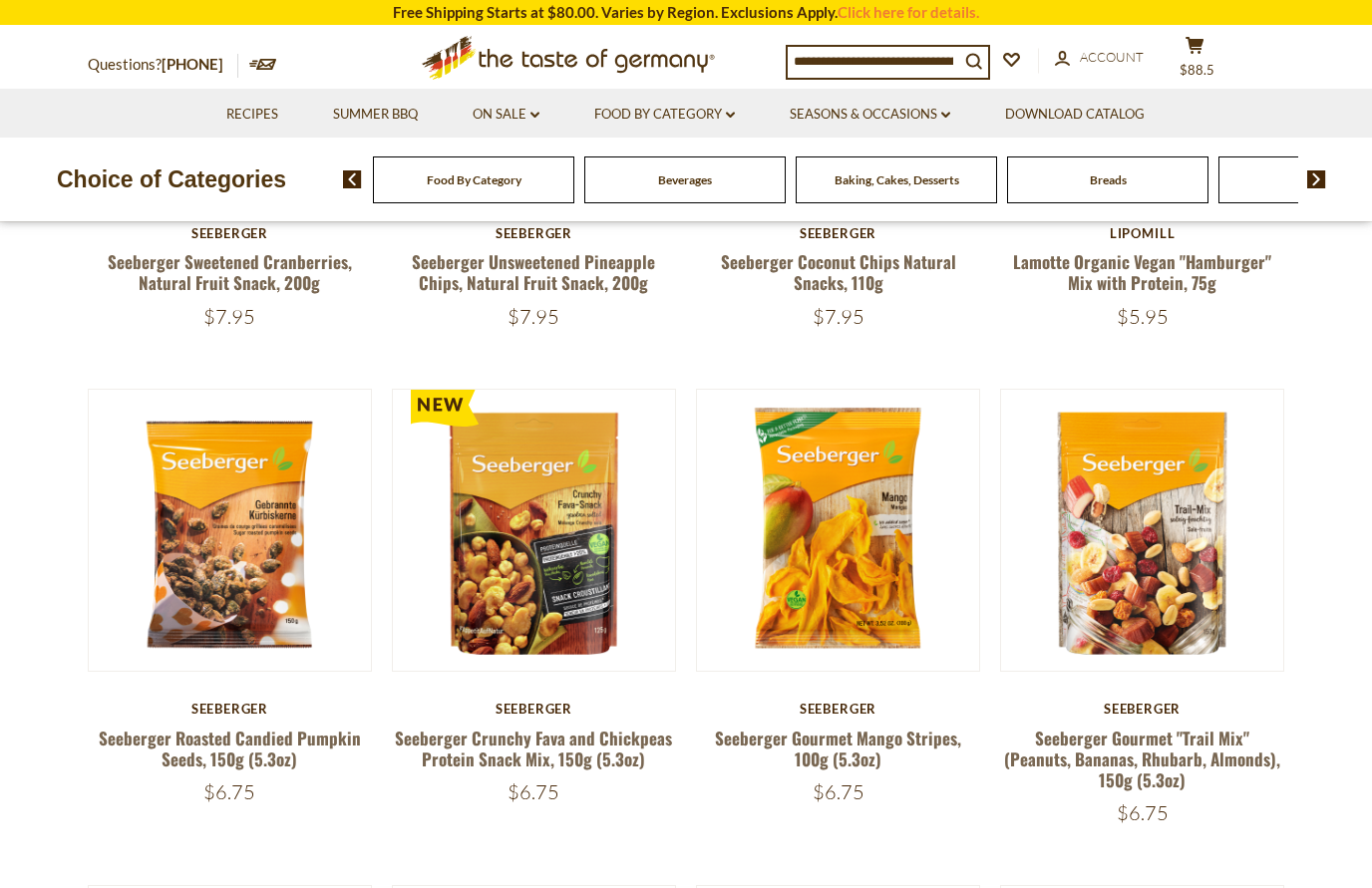 click on "Food By Category
dropdown_arrow" at bounding box center [664, 115] 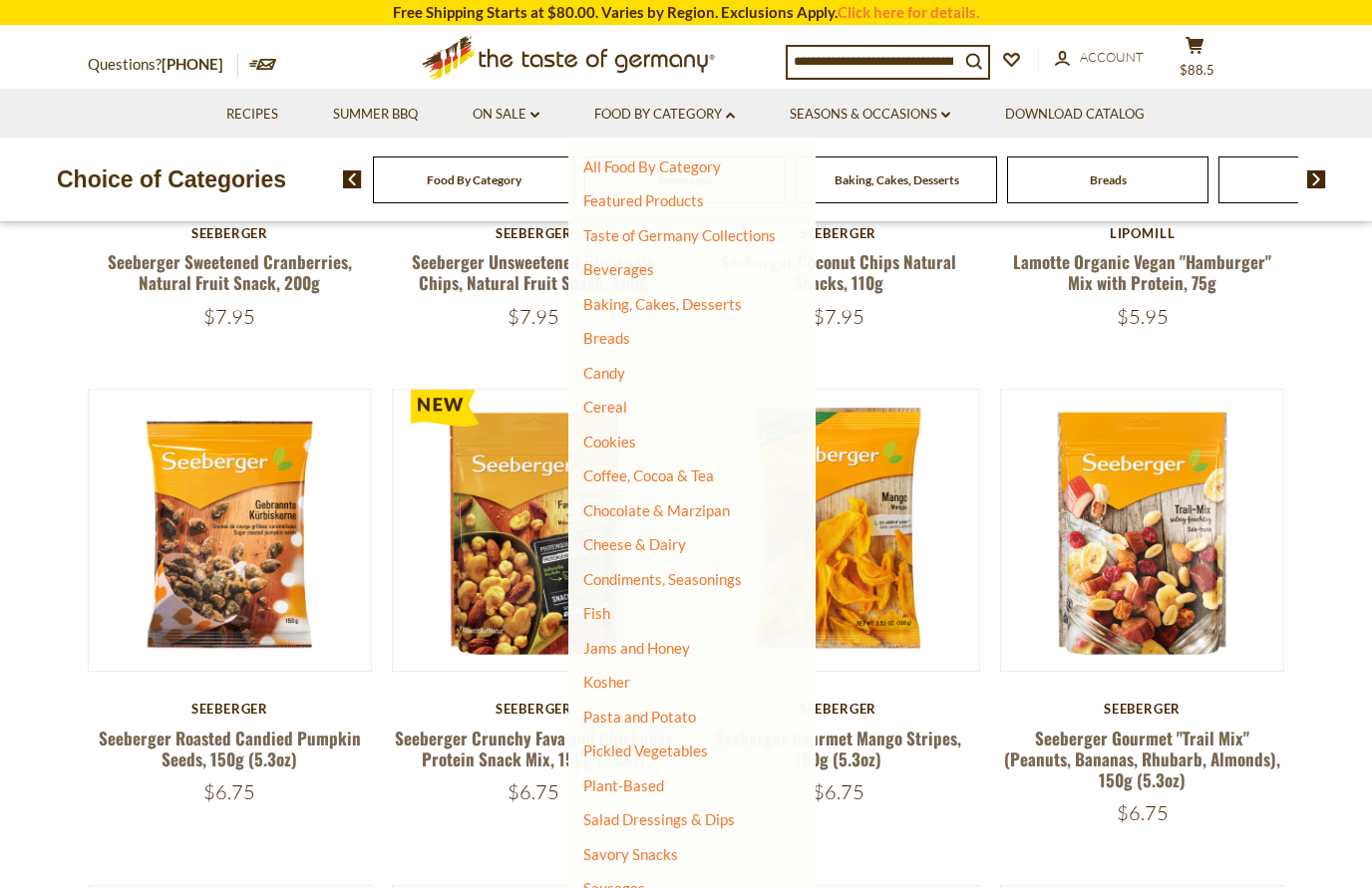 click on "Cereal" at bounding box center [605, 407] 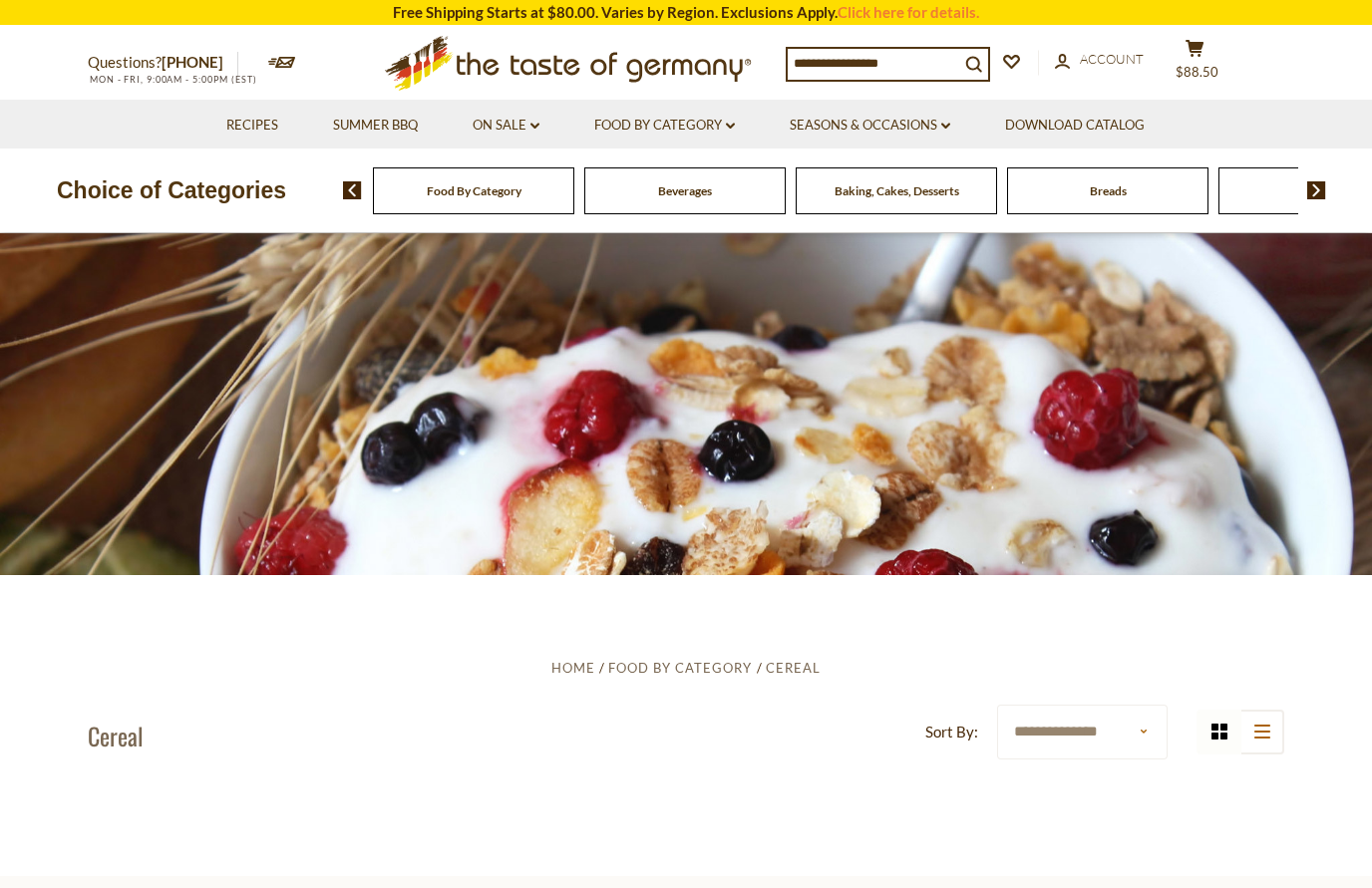 scroll, scrollTop: 0, scrollLeft: 0, axis: both 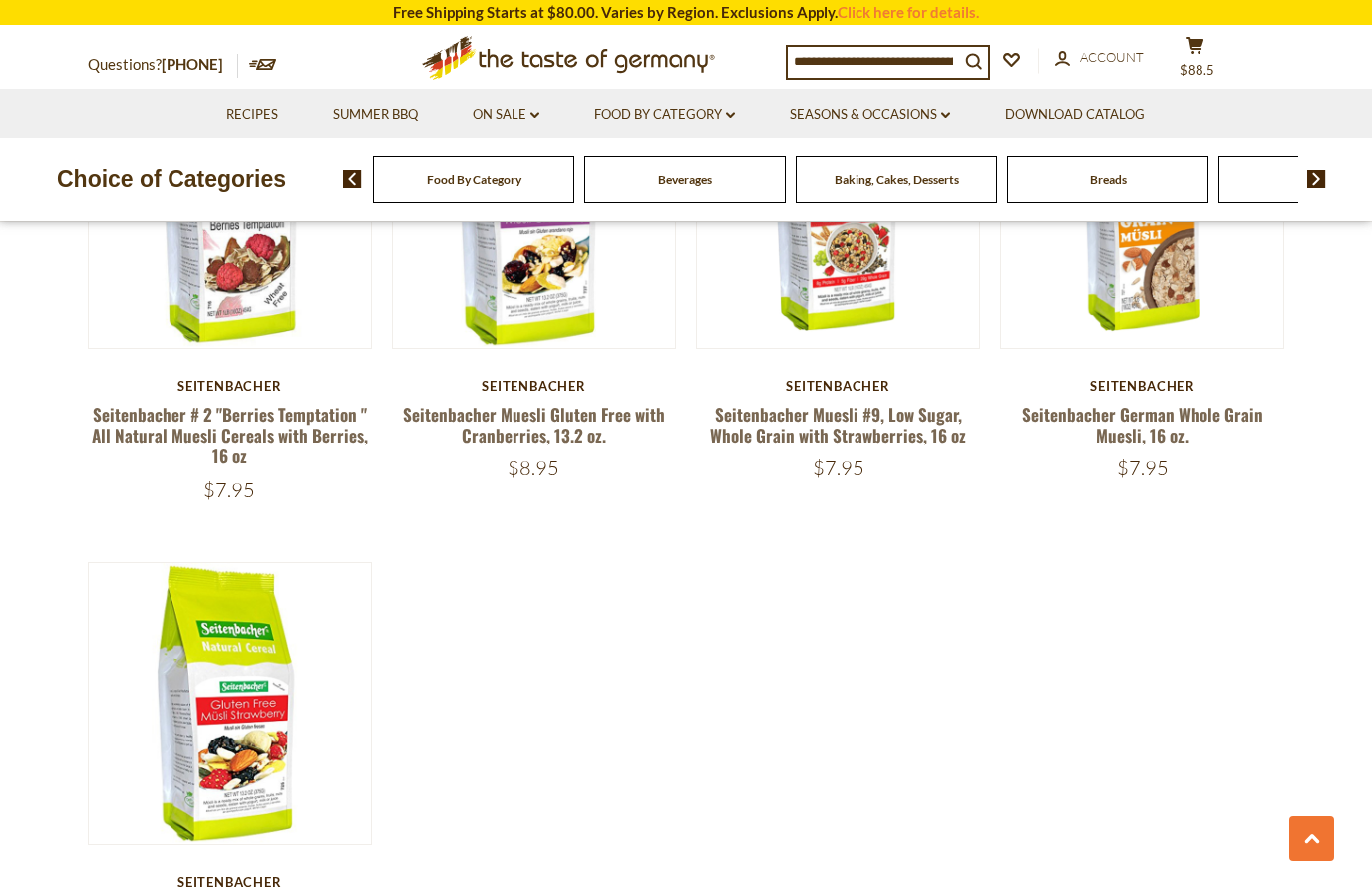 click on "Seitenbacher Muesli Gluten Free with Strawberries, 13.2 oz" at bounding box center [229, 922] 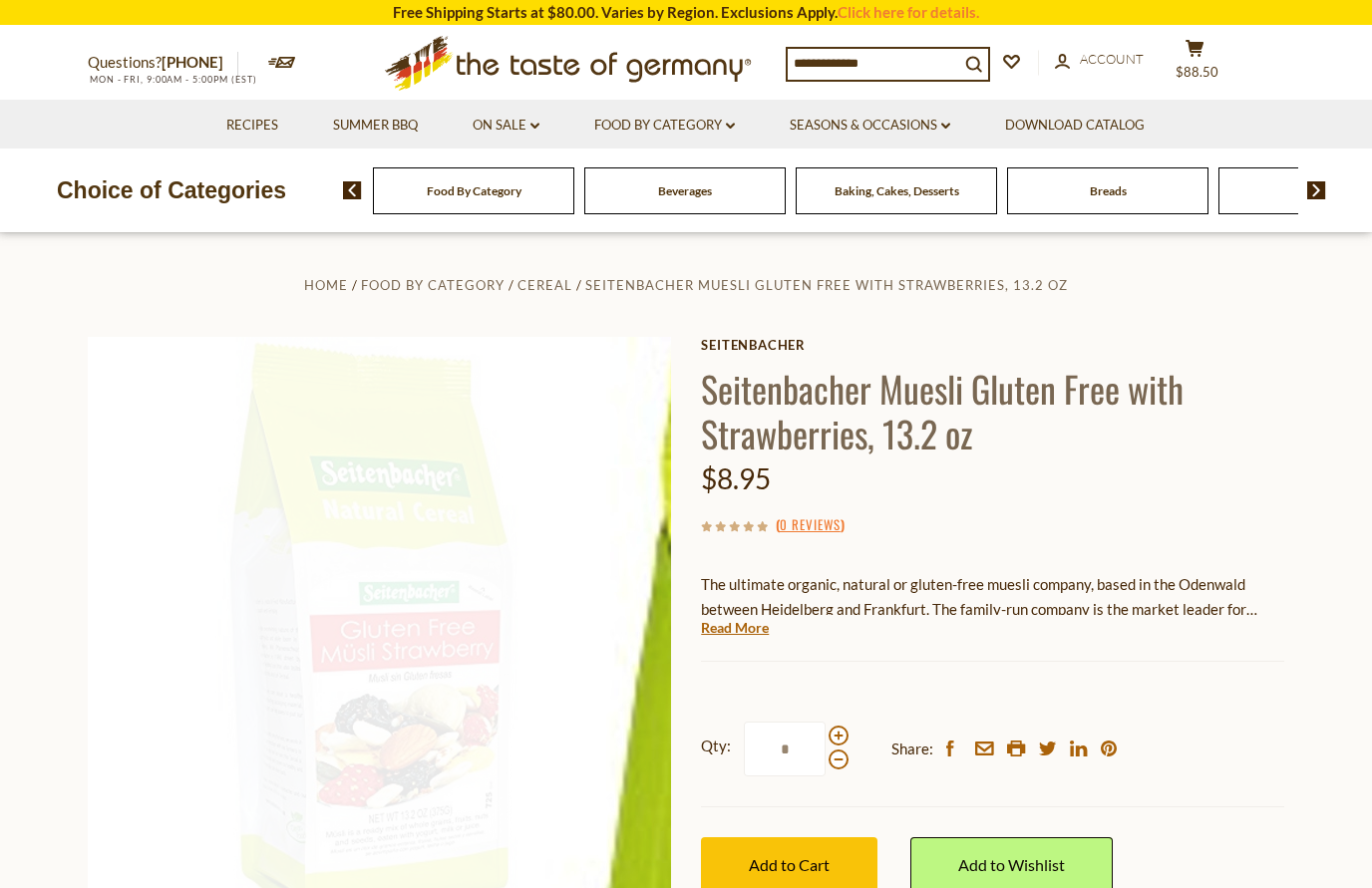 scroll, scrollTop: 0, scrollLeft: 0, axis: both 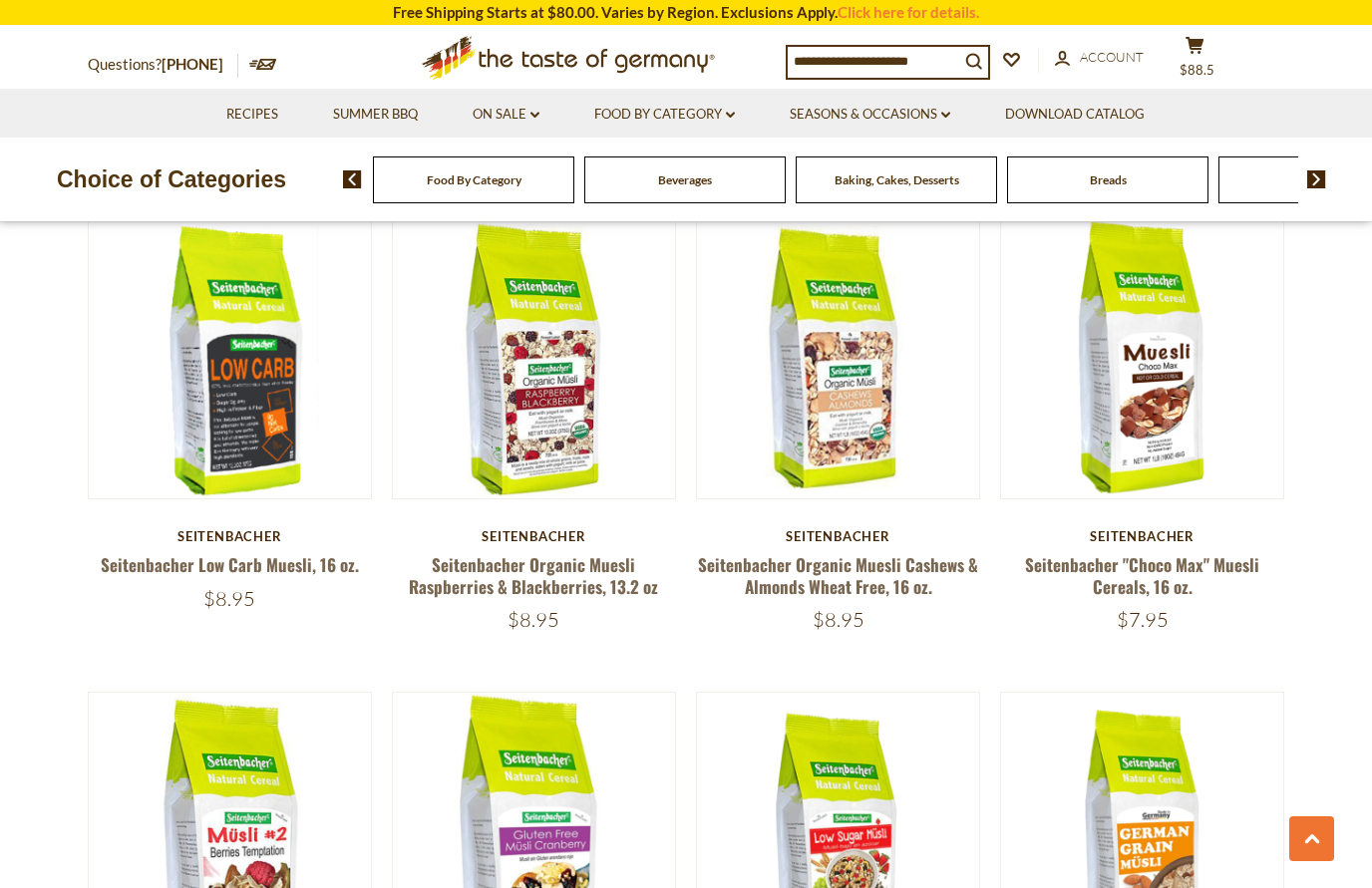 click on "Seitenbacher Organic Muesli Cashews & Almonds Wheat Free, 16 oz." at bounding box center (838, 575) 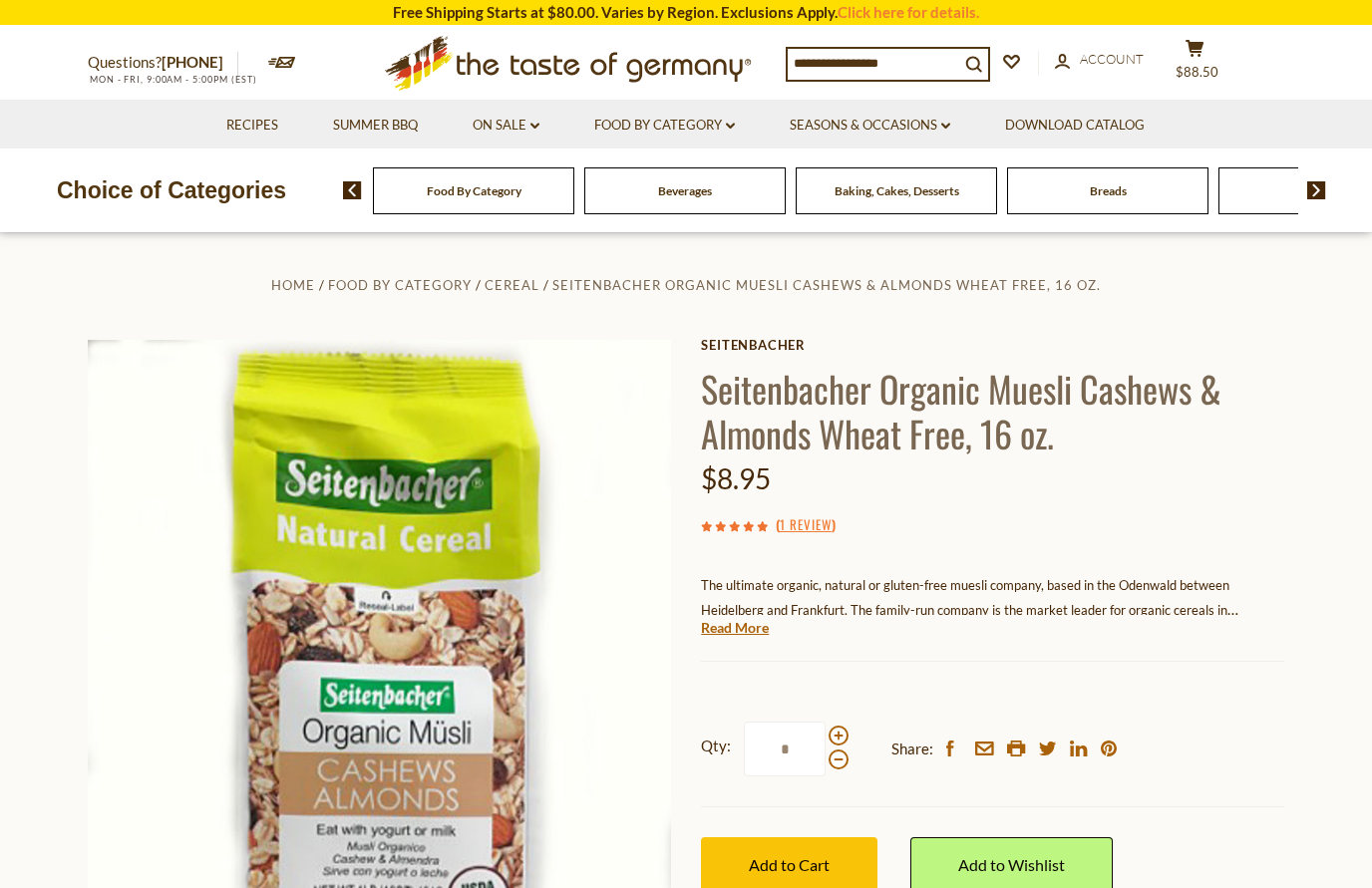 scroll, scrollTop: 0, scrollLeft: 0, axis: both 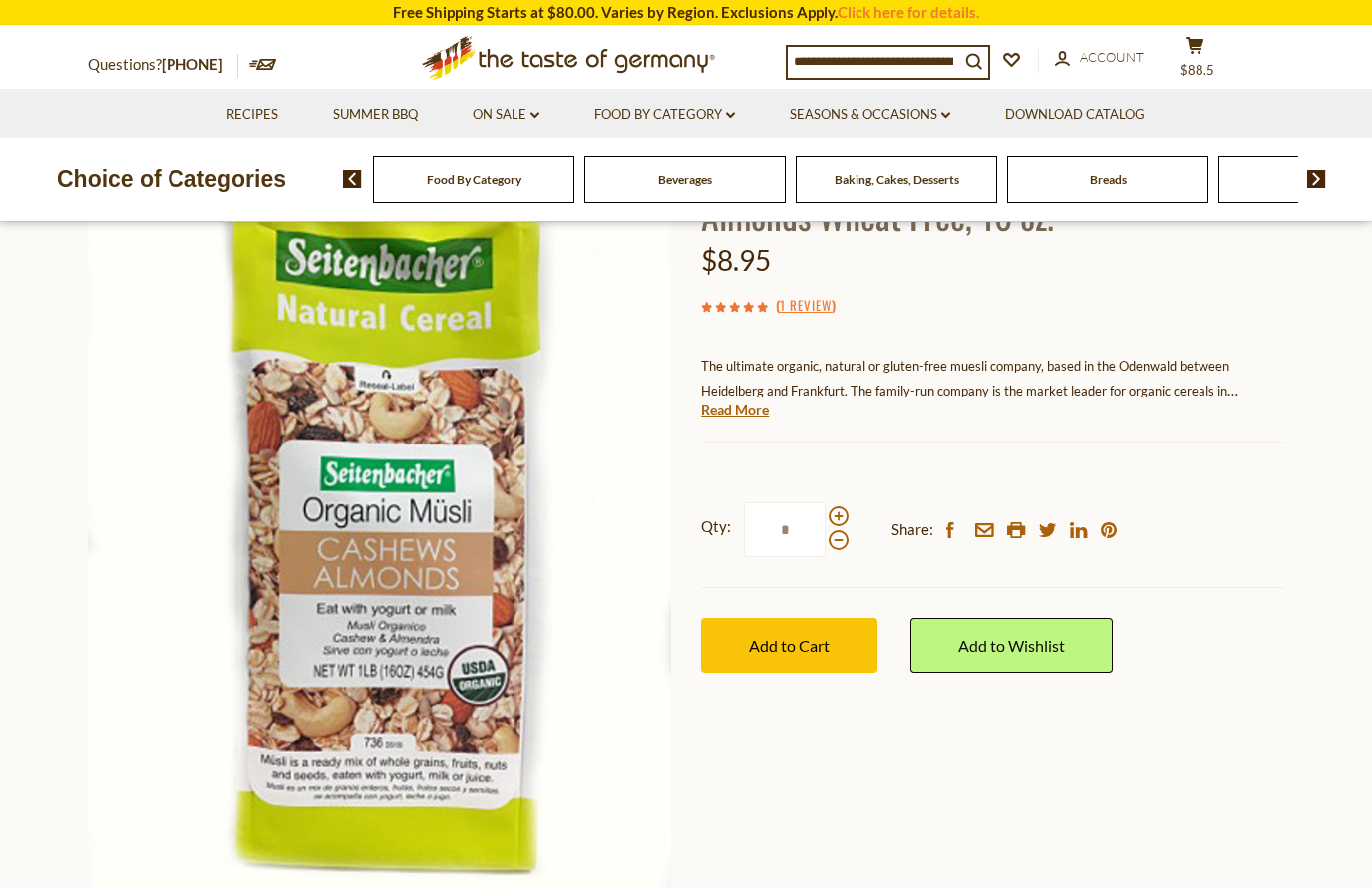 click at bounding box center [839, 516] 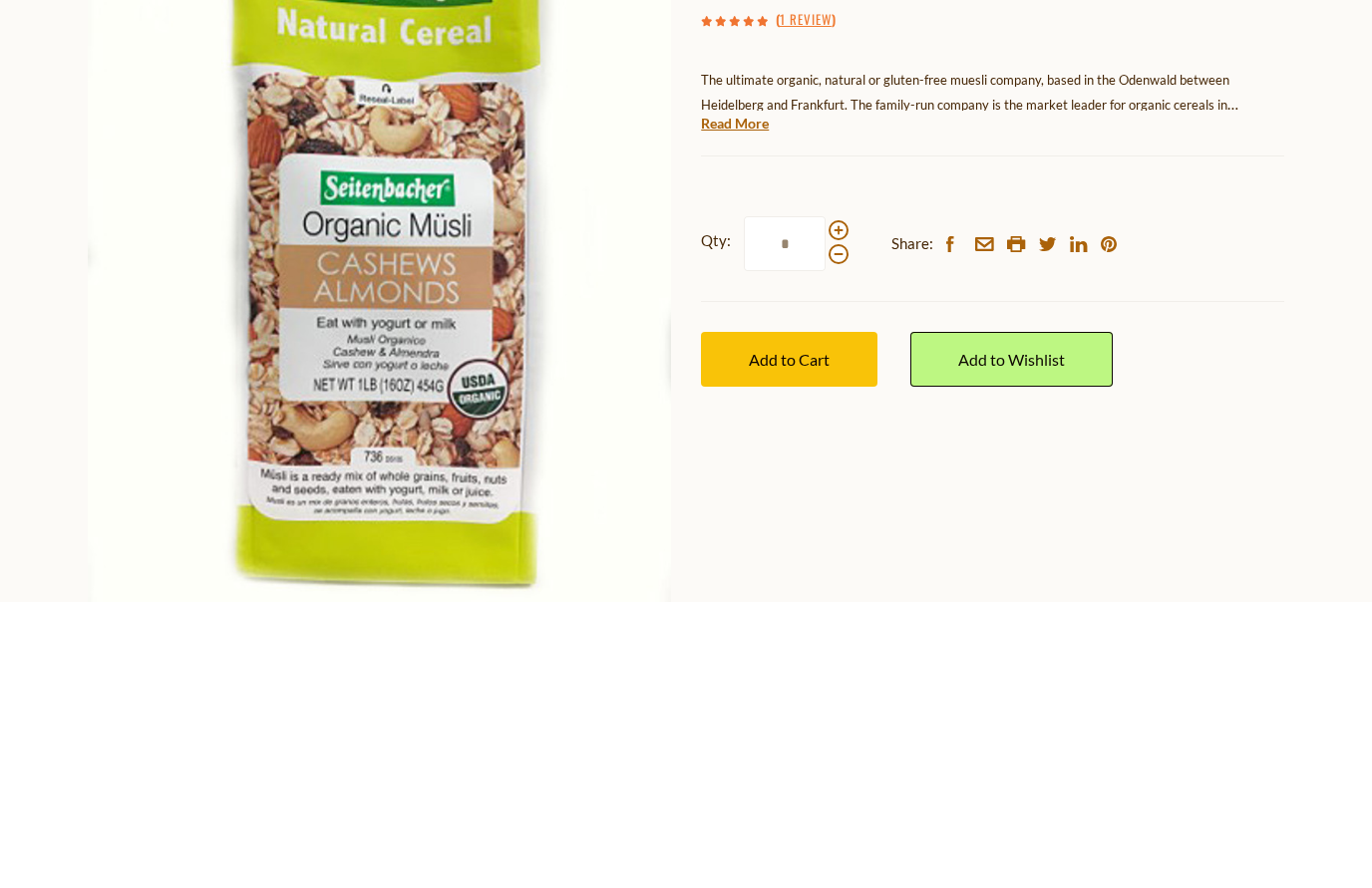 click at bounding box center (839, 516) 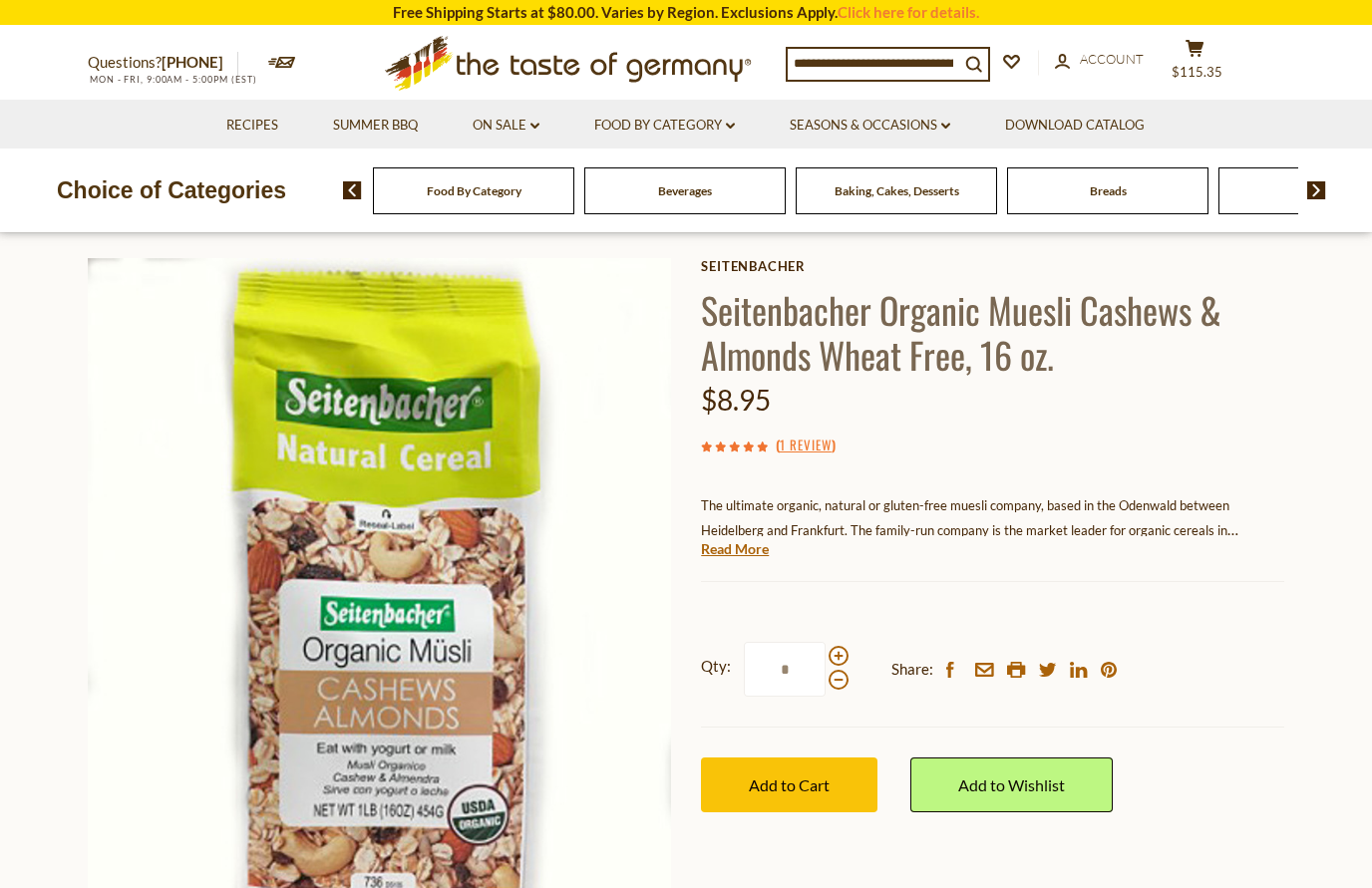 scroll, scrollTop: 0, scrollLeft: 0, axis: both 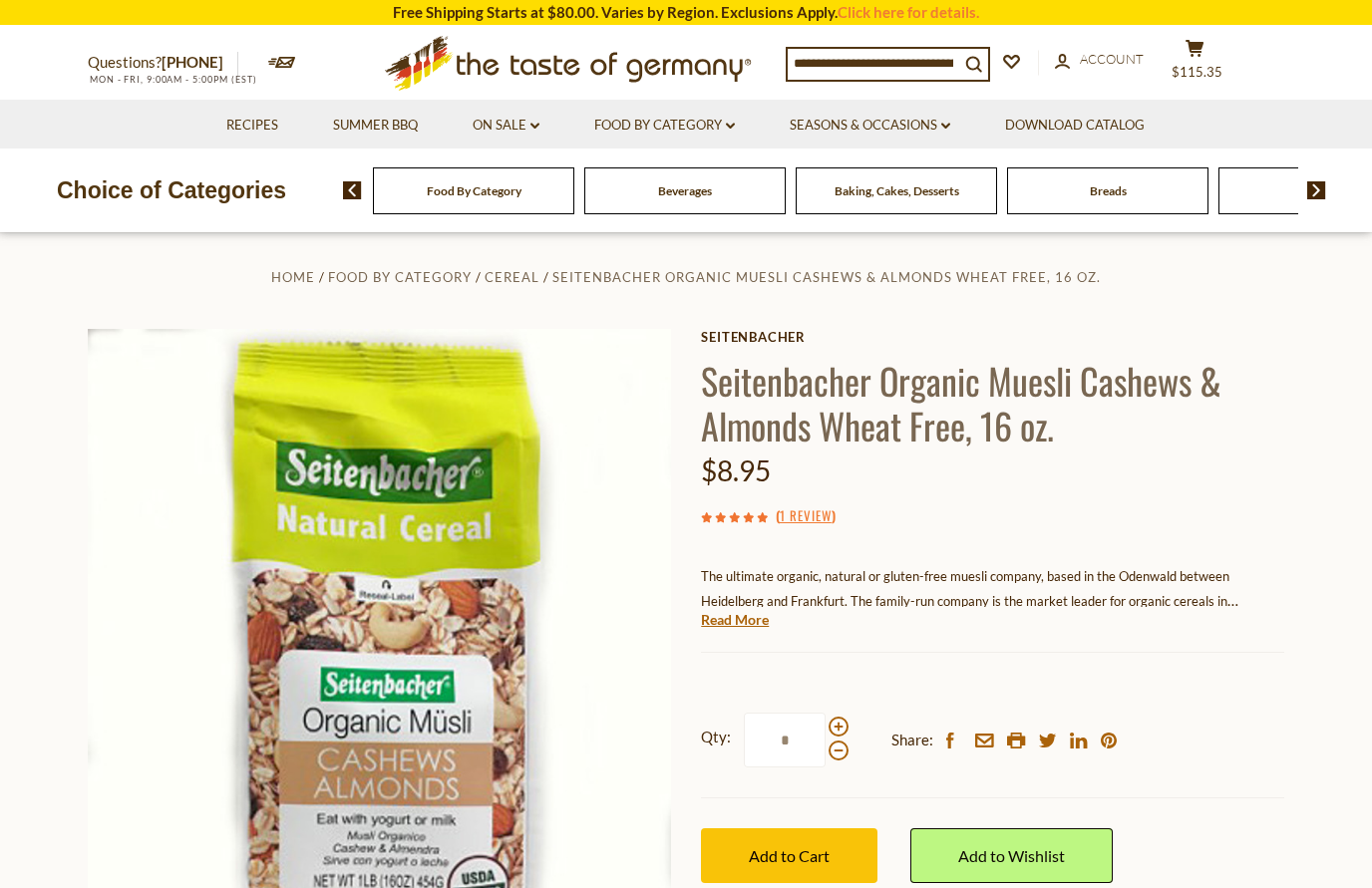 click on "Beverages" at bounding box center (474, 190) 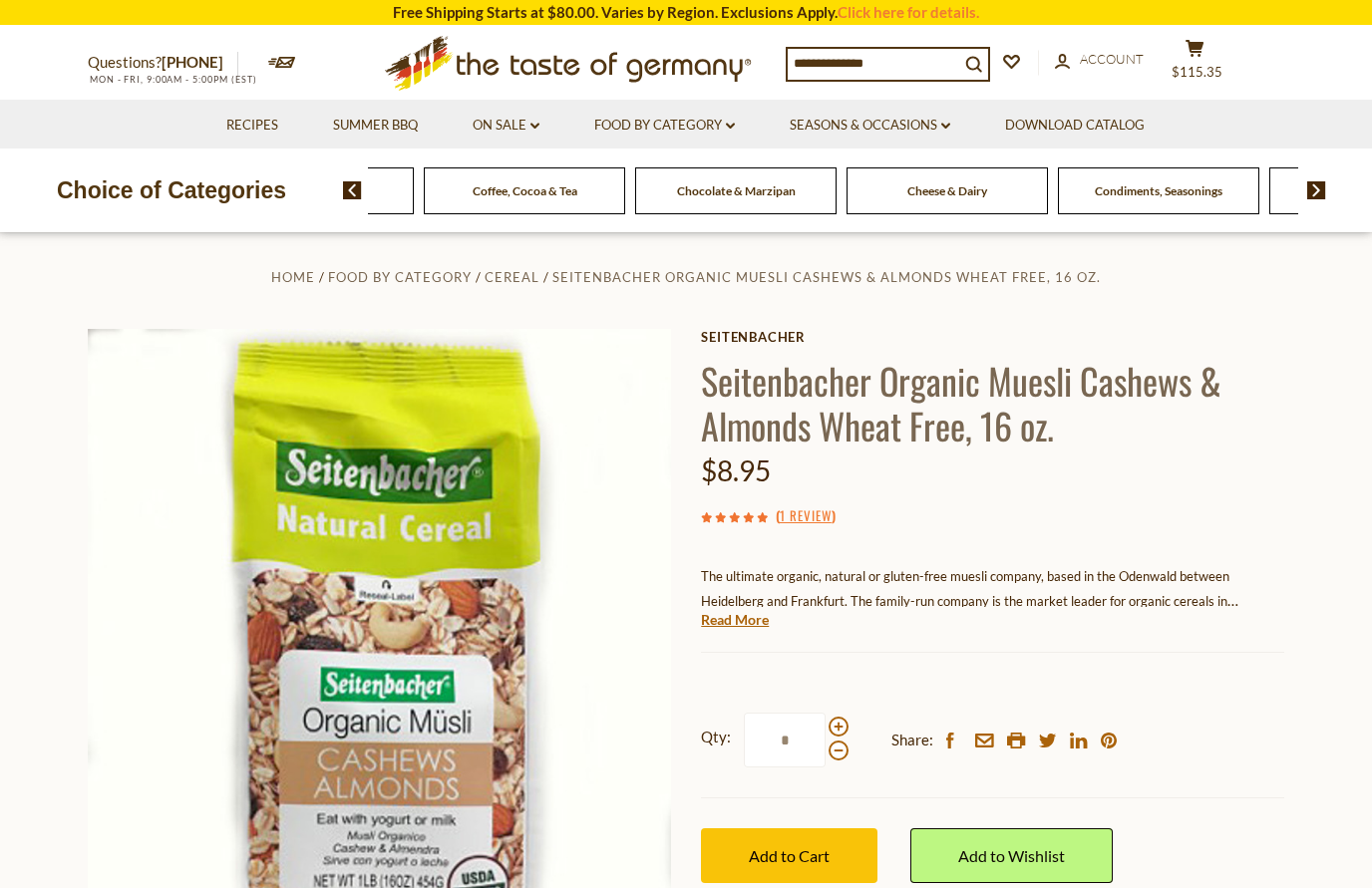 click on "Coffee, Cocoa & Tea" at bounding box center [-955, 190] 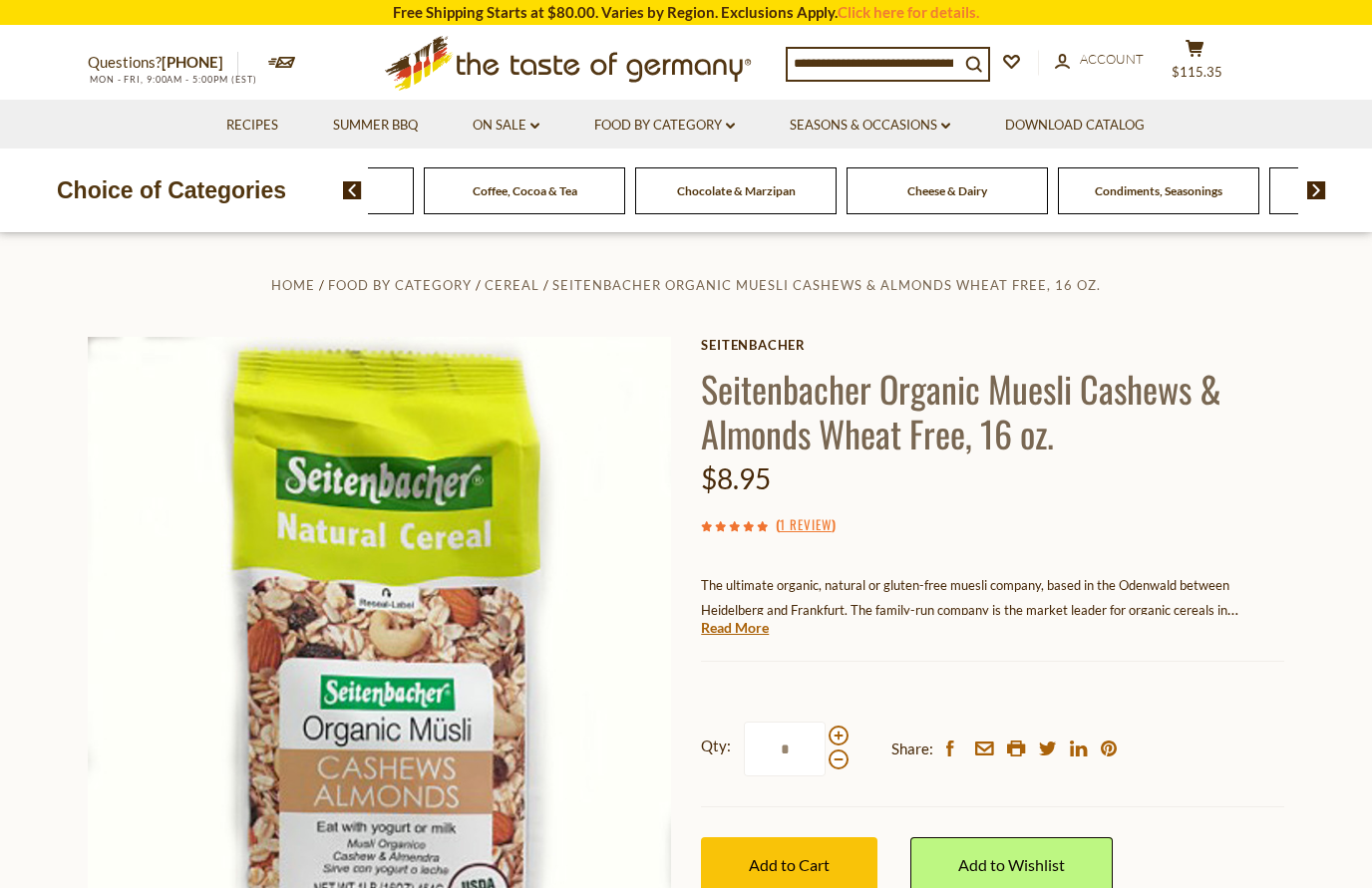 click on "Cereal" at bounding box center [512, 285] 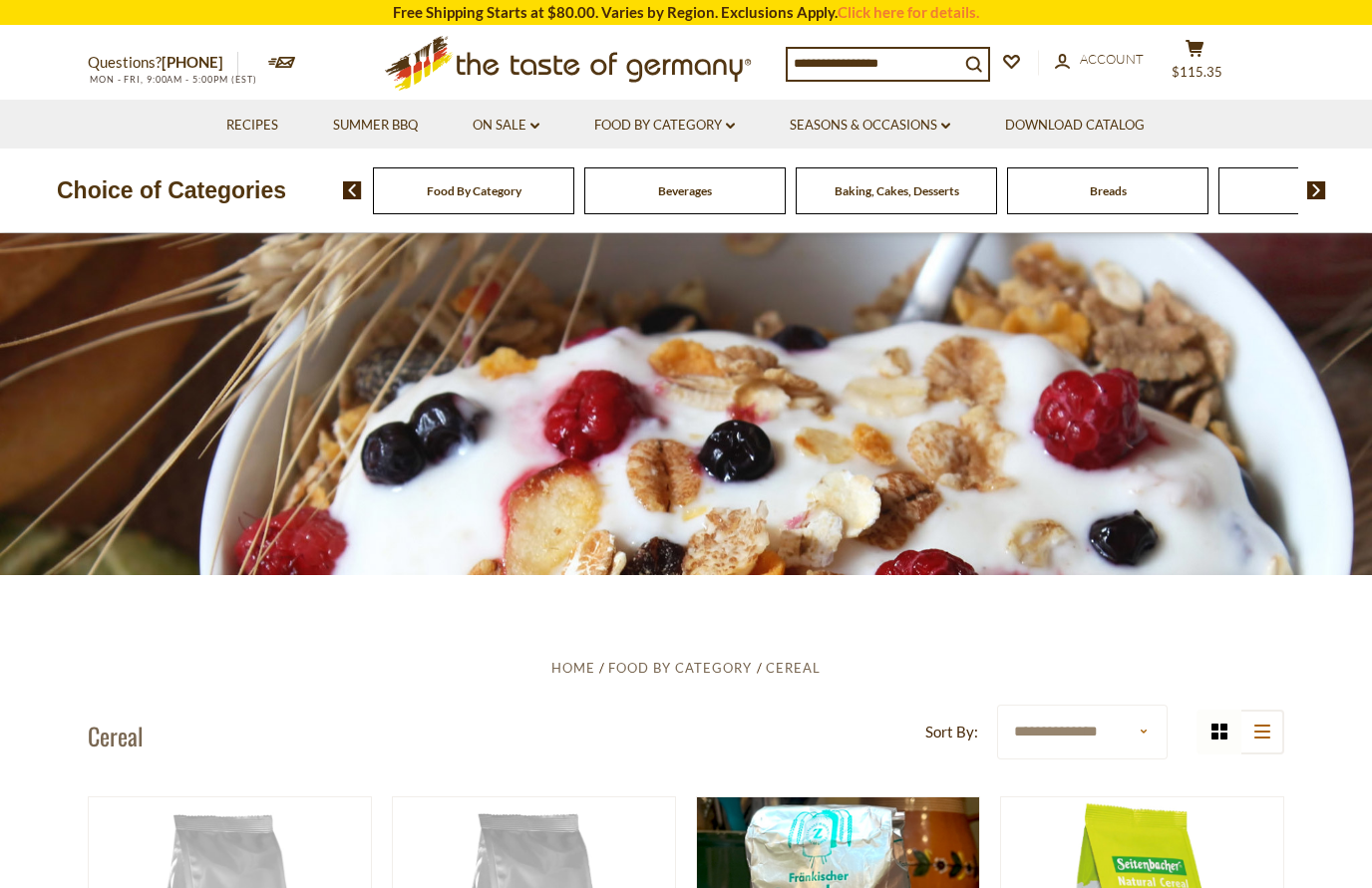 scroll, scrollTop: 0, scrollLeft: 0, axis: both 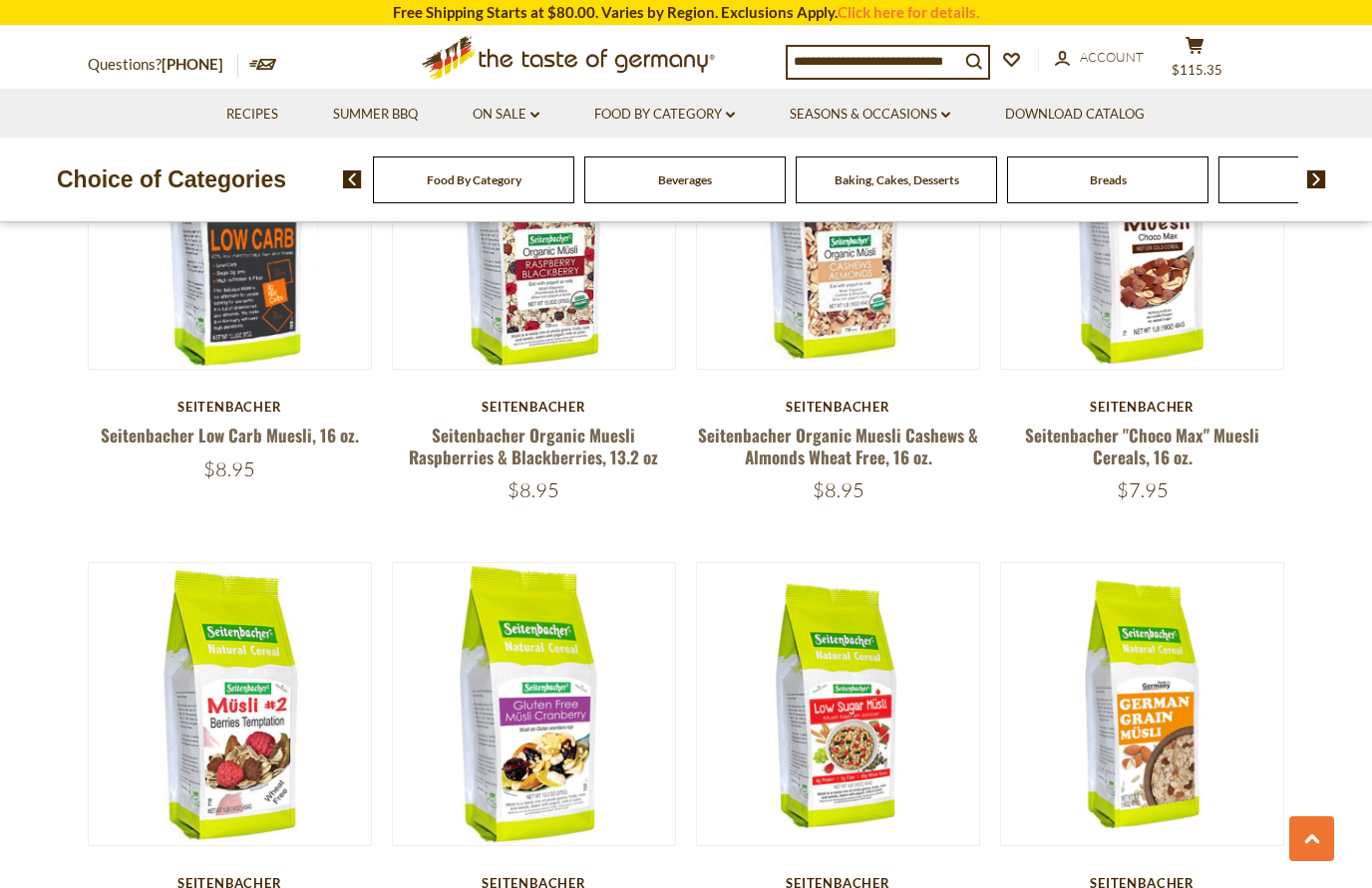 click on "Seitenbacher Organic Muesli Raspberries & Blackberries, 13.2 oz" at bounding box center [533, 445] 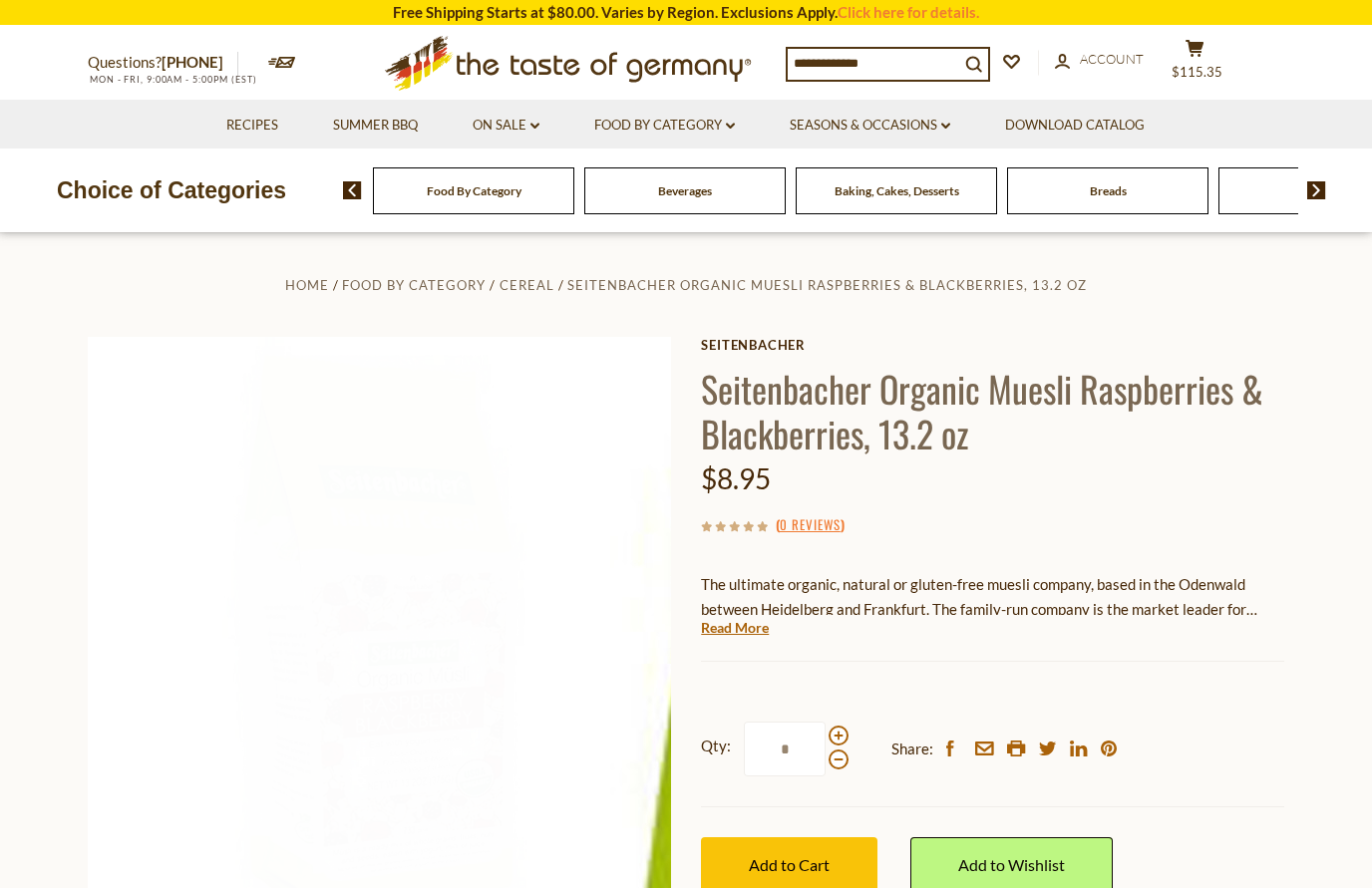 scroll, scrollTop: 0, scrollLeft: 0, axis: both 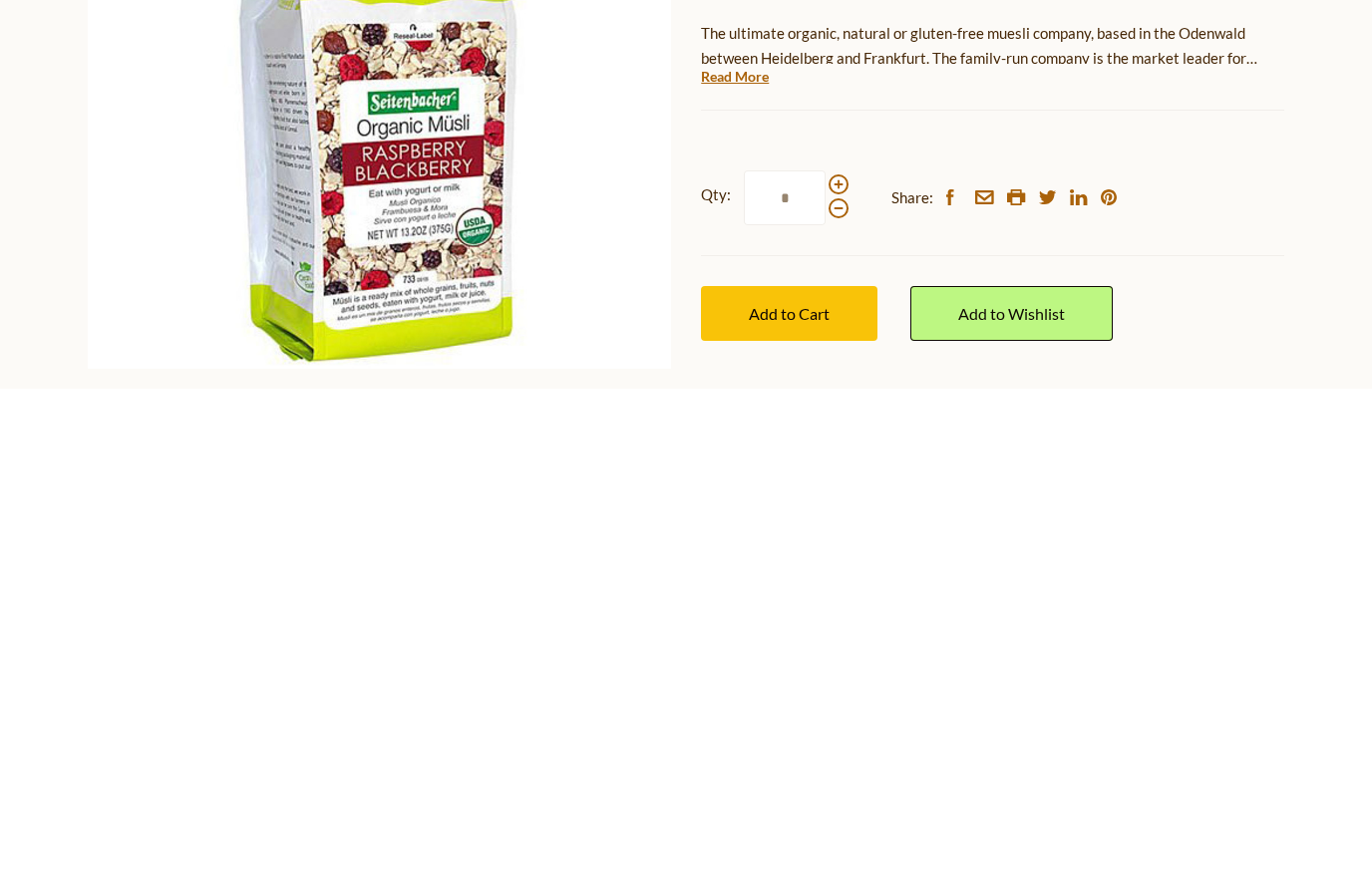 click on "Add to Cart" at bounding box center (789, 813) 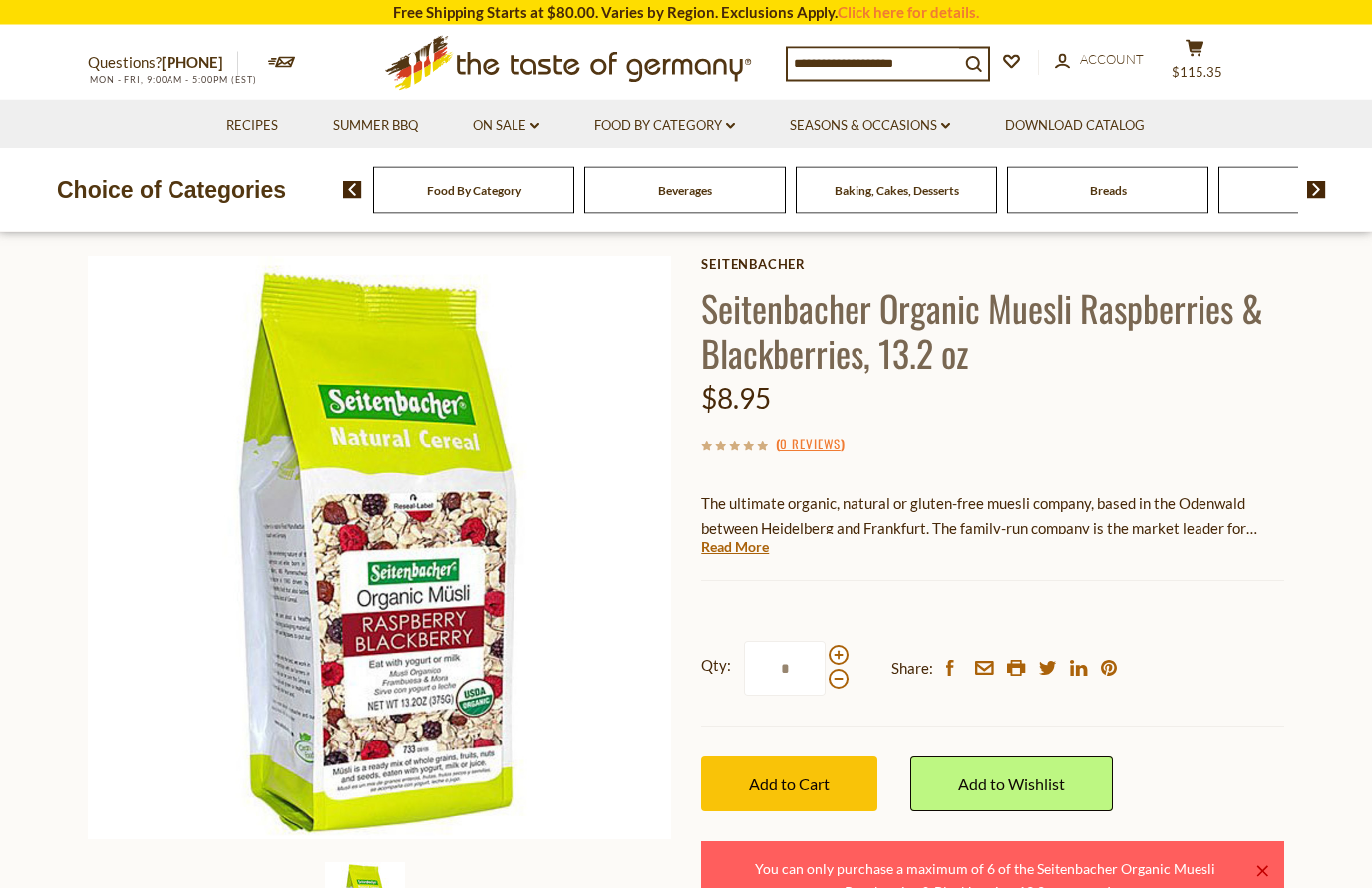 scroll, scrollTop: 0, scrollLeft: 0, axis: both 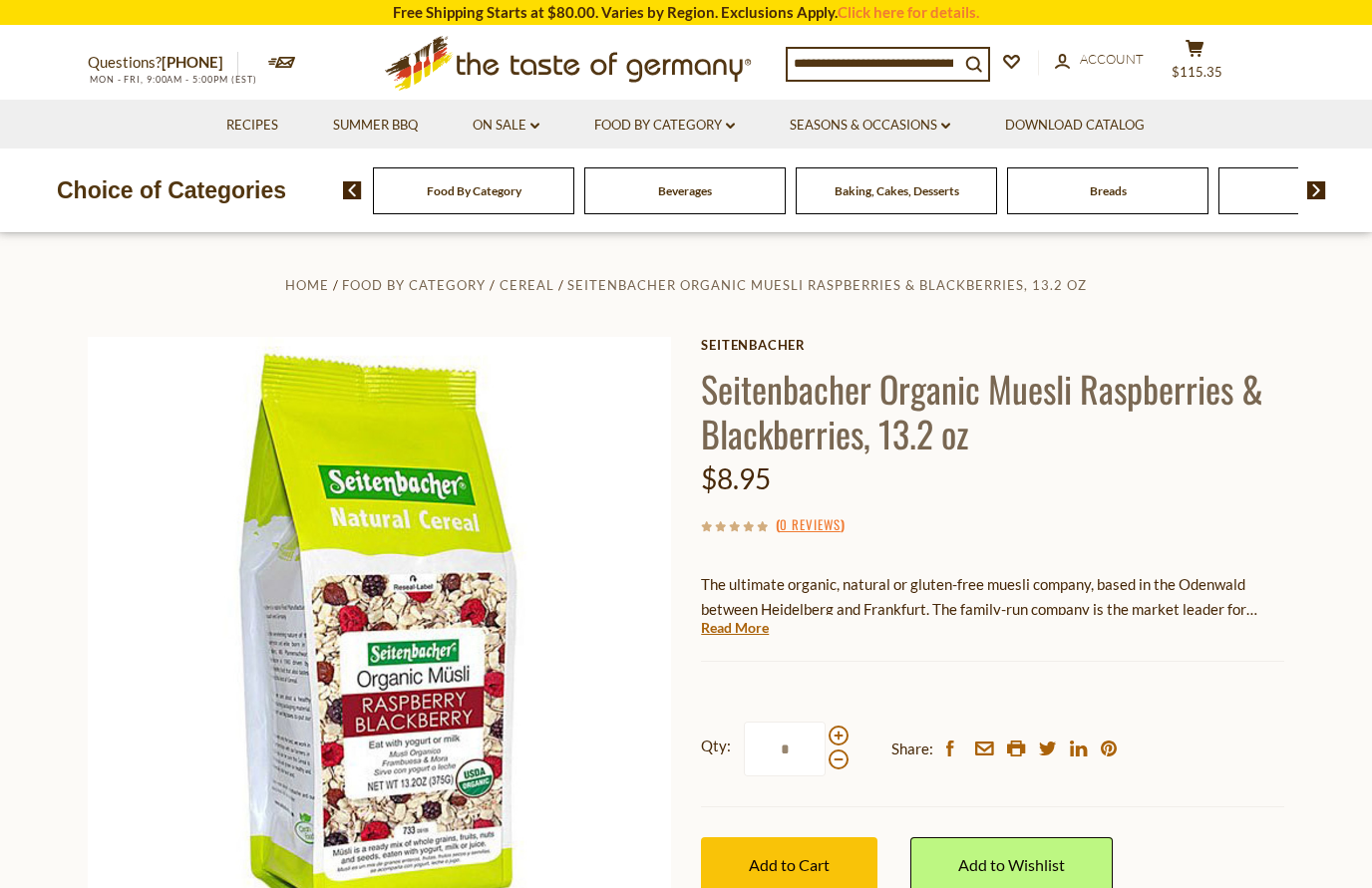 click on "Beverages" at bounding box center [474, 190] 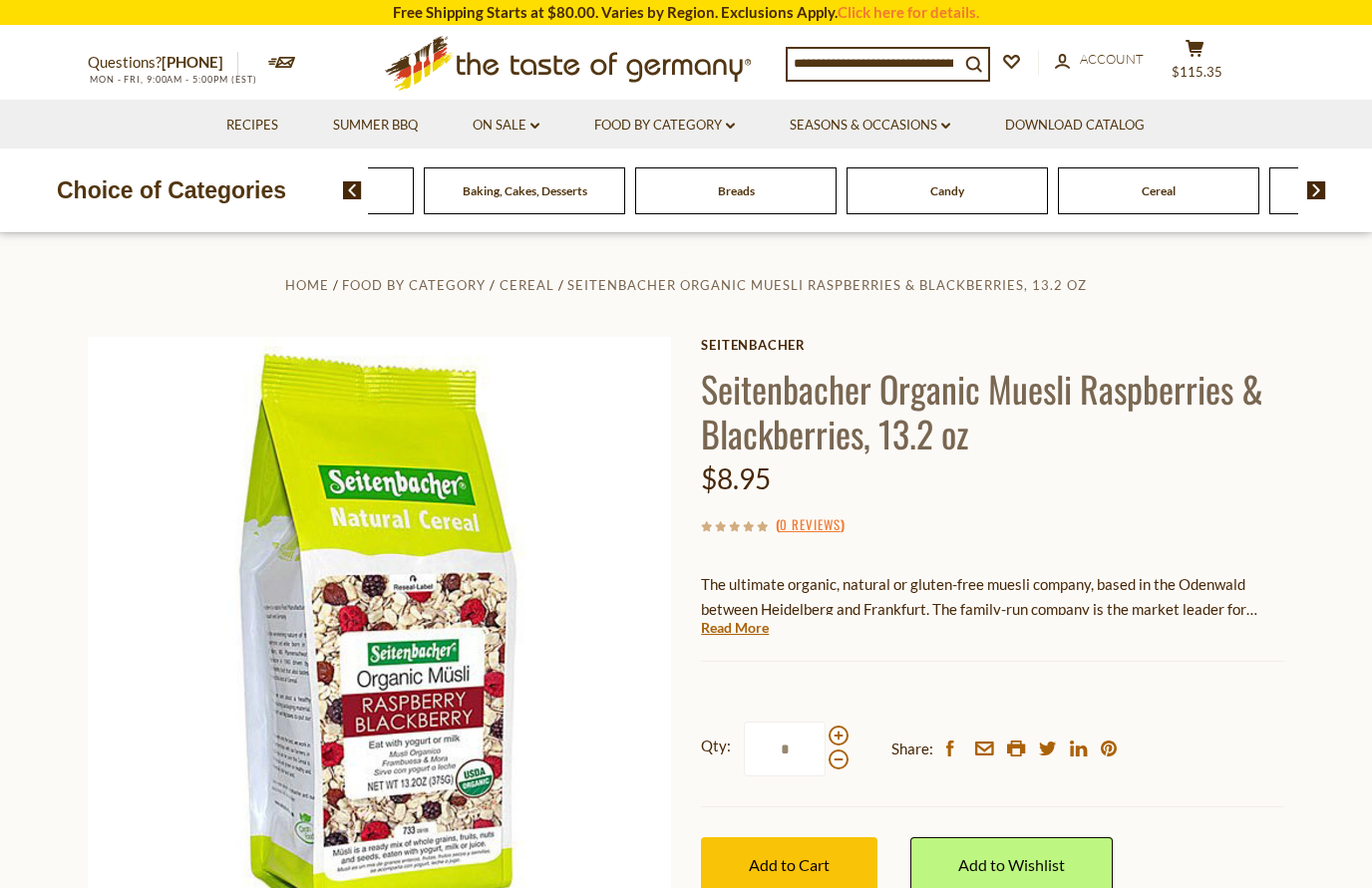 click on "Cereal" at bounding box center [526, 285] 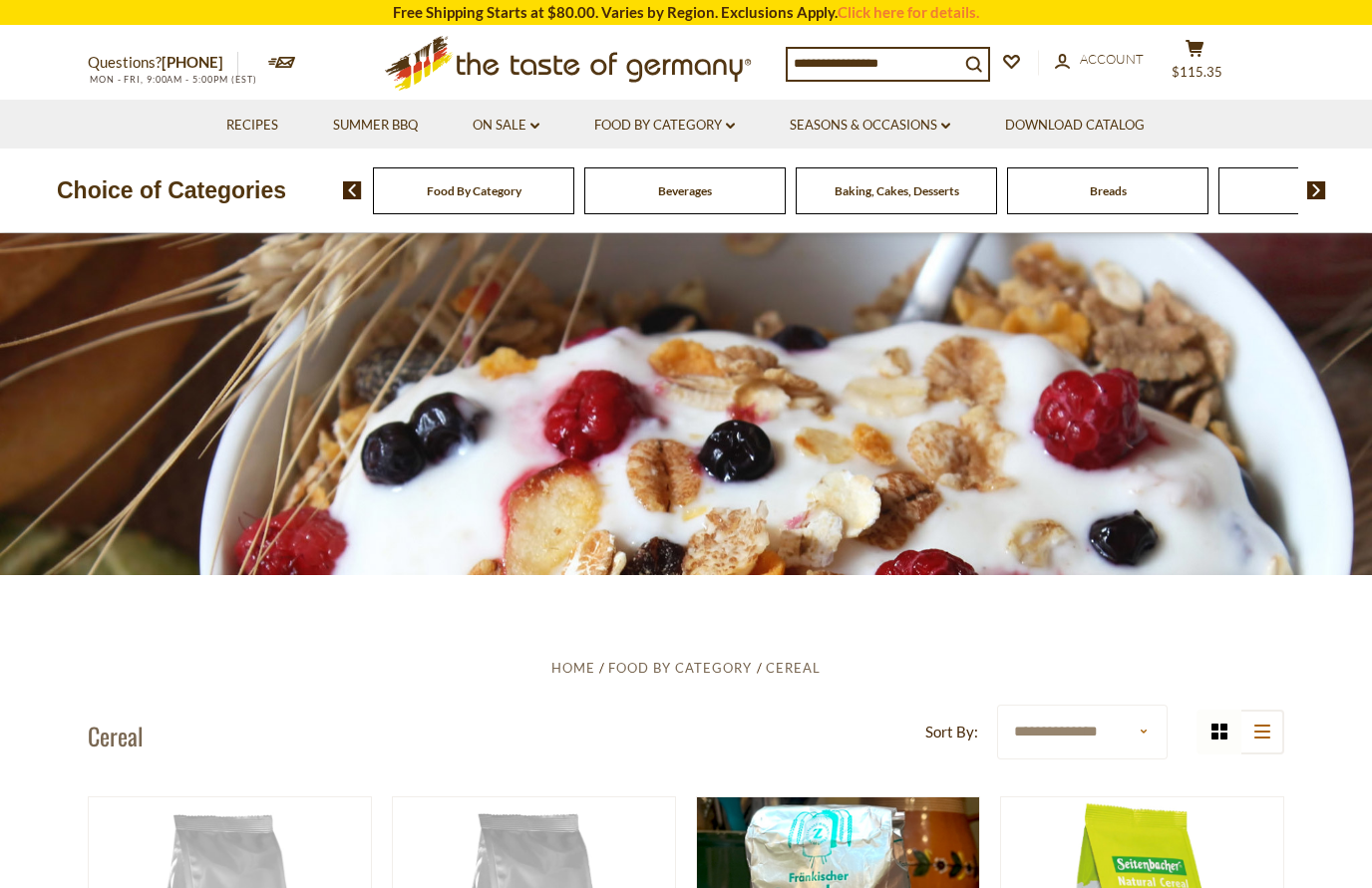 scroll, scrollTop: 359, scrollLeft: 0, axis: vertical 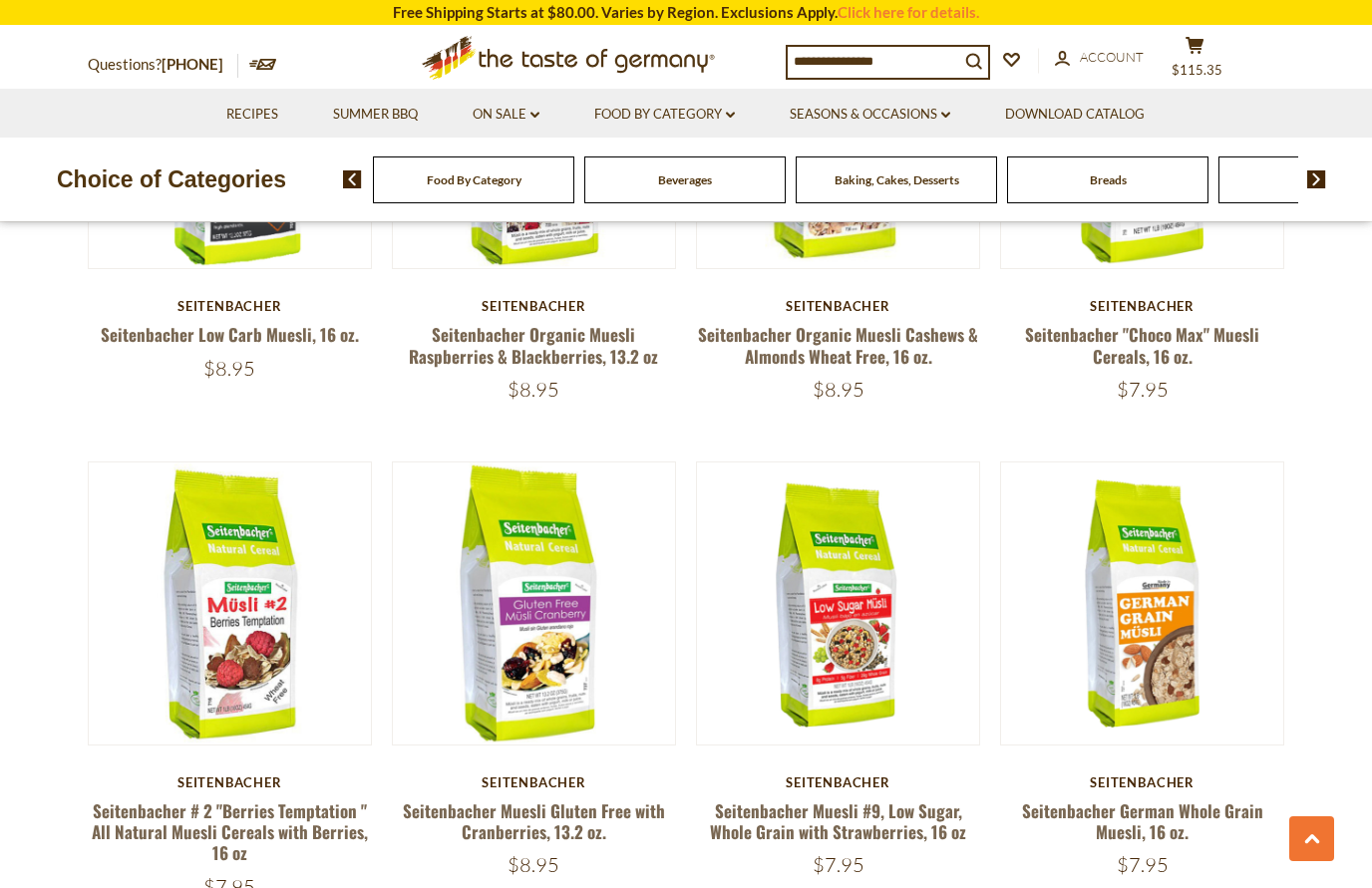 click on "Seitenbacher # 2 "Berries Temptation " All Natural Muesli Cereals with Berries, 16 oz" at bounding box center [229, 832] 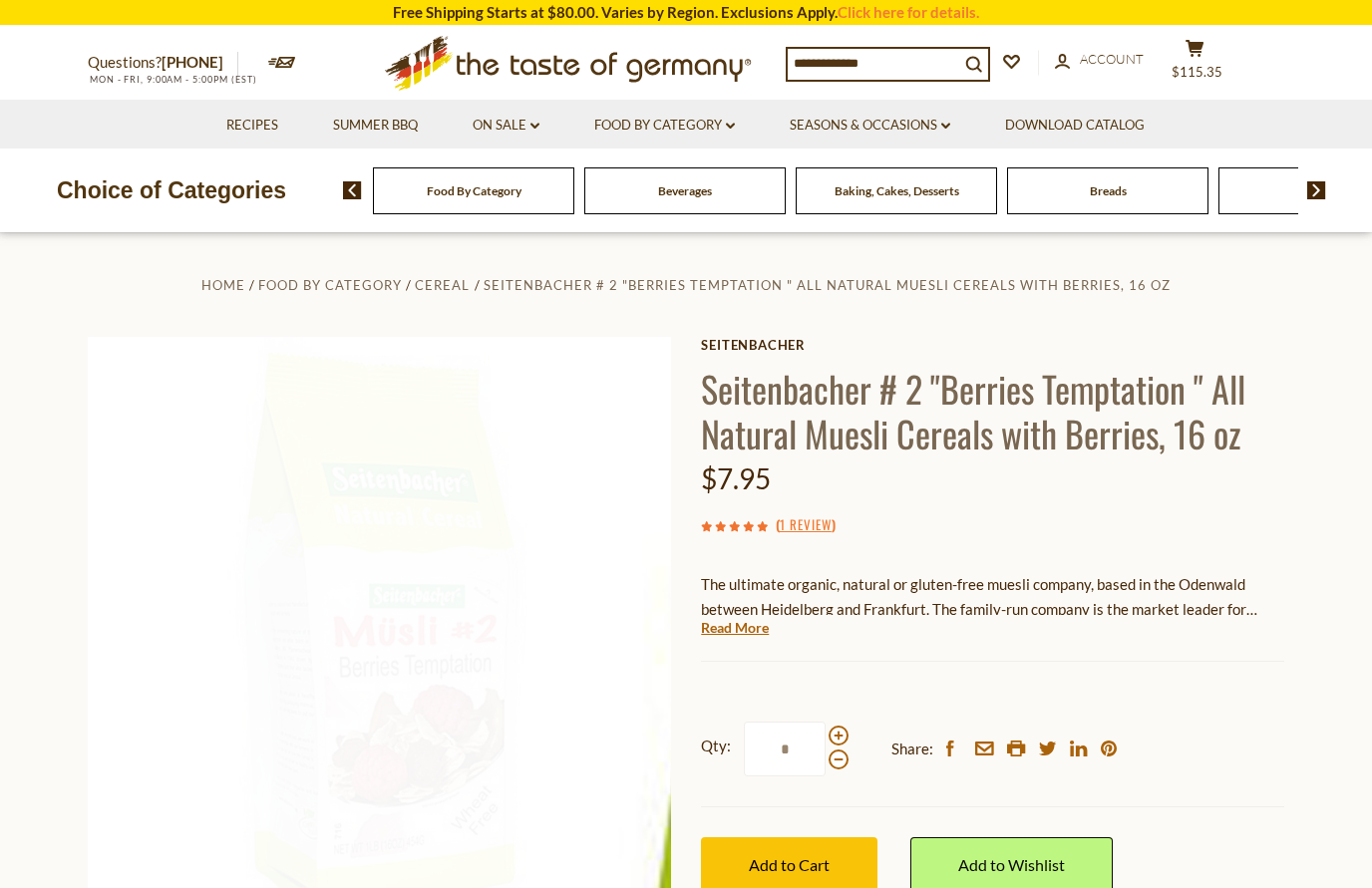 scroll, scrollTop: 0, scrollLeft: 0, axis: both 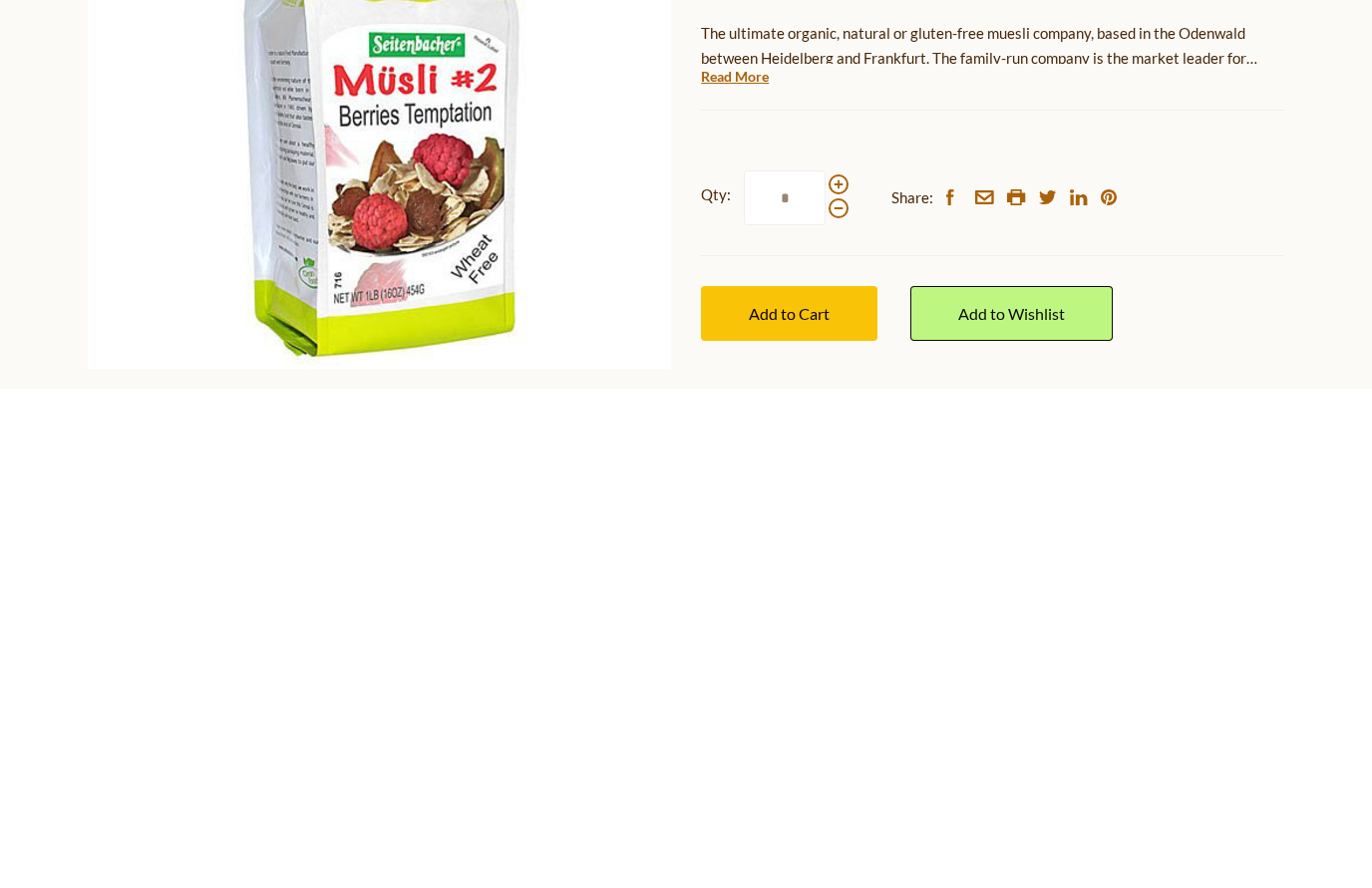 click on "Add to Cart" at bounding box center (789, 813) 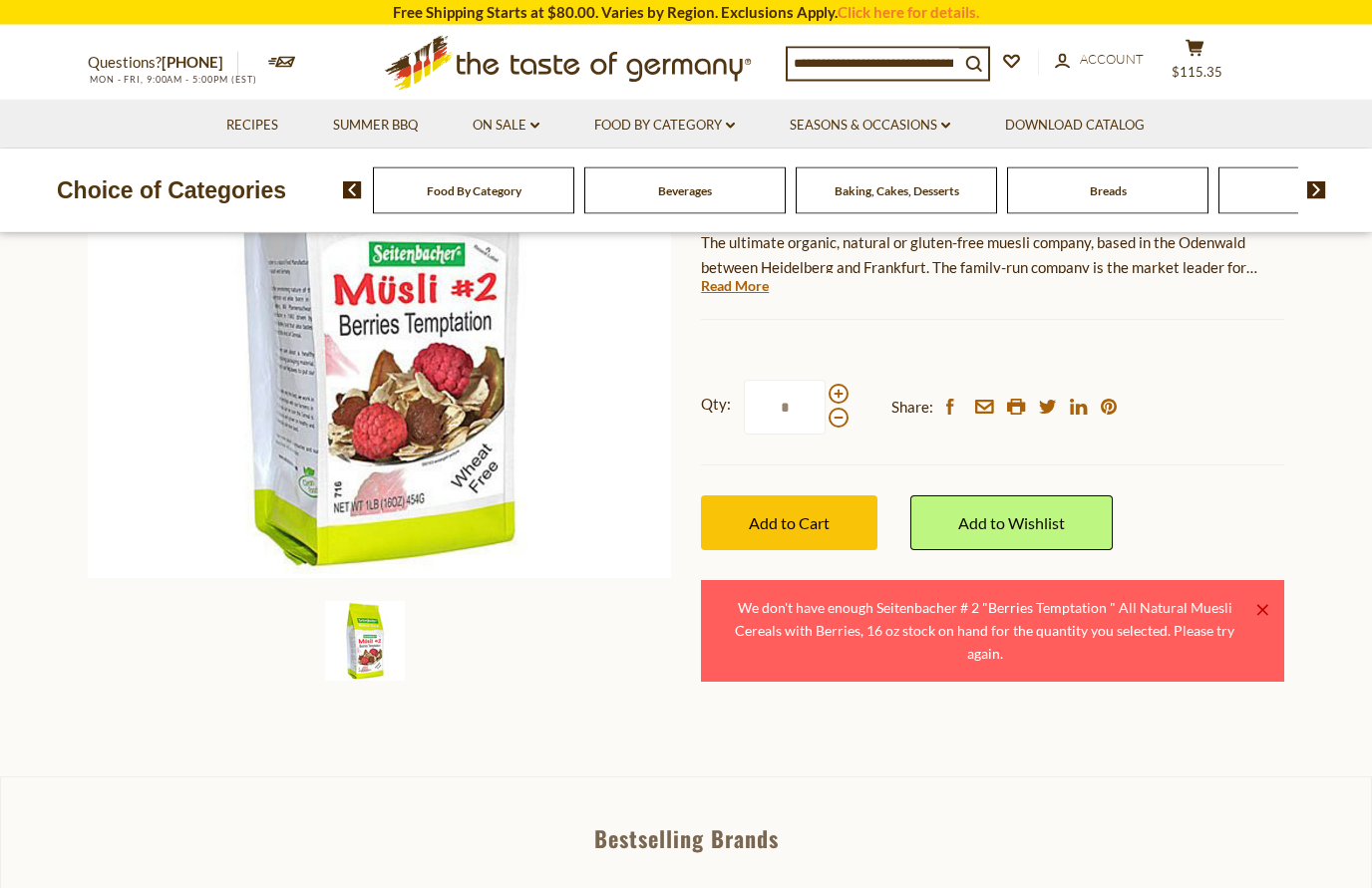 scroll, scrollTop: 0, scrollLeft: 0, axis: both 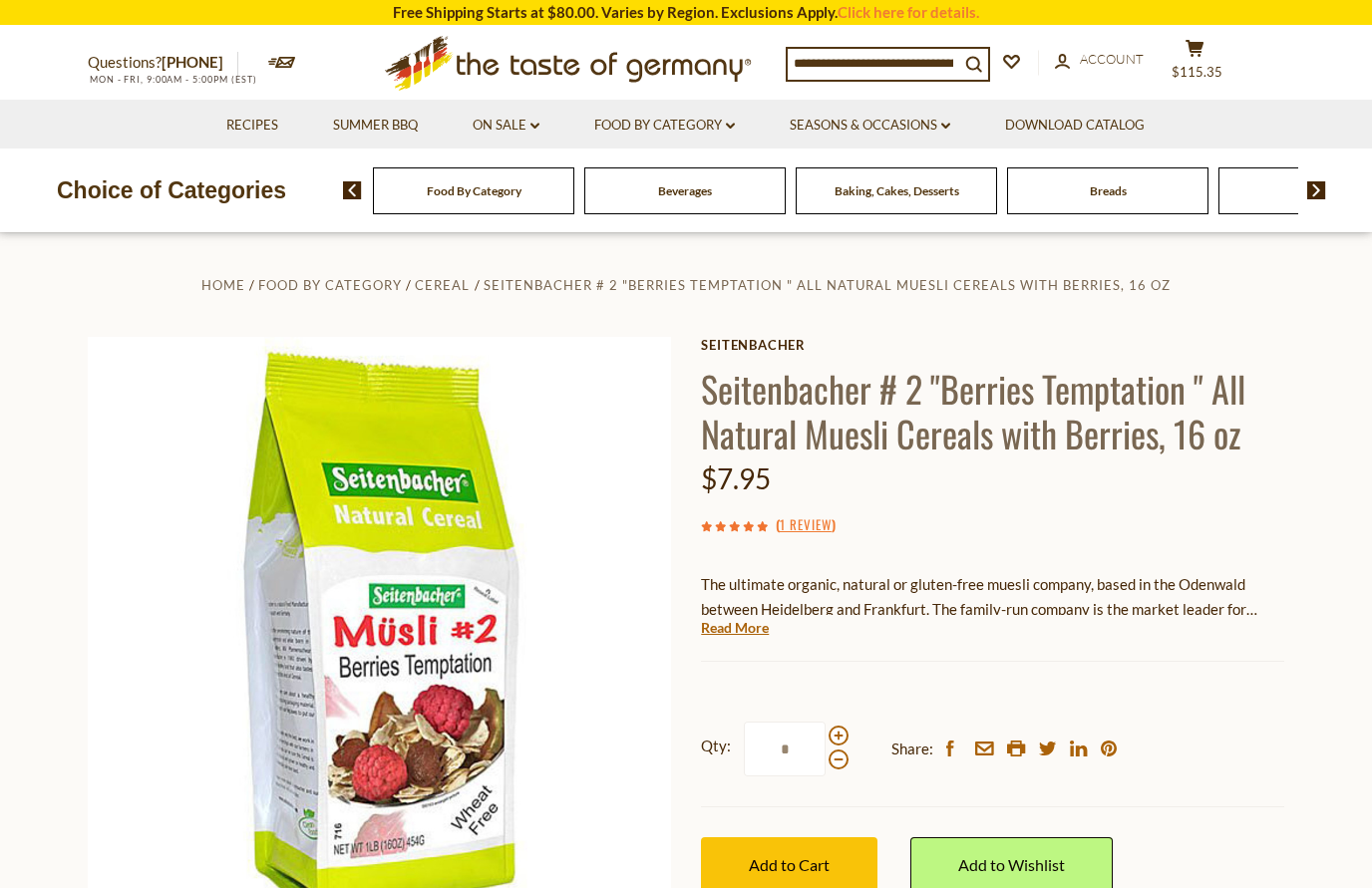 click on "Cereal" at bounding box center [442, 285] 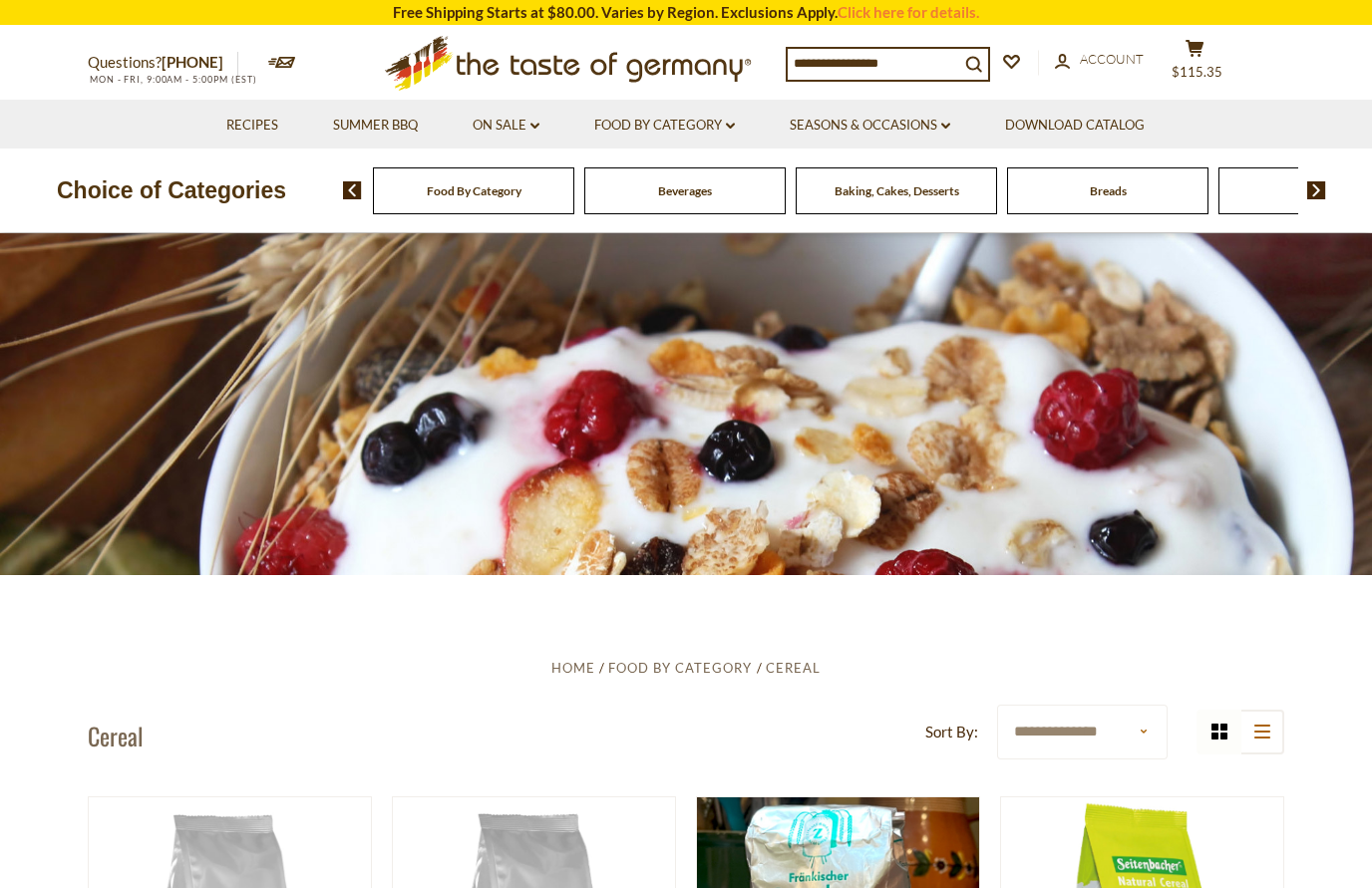 scroll, scrollTop: 0, scrollLeft: 0, axis: both 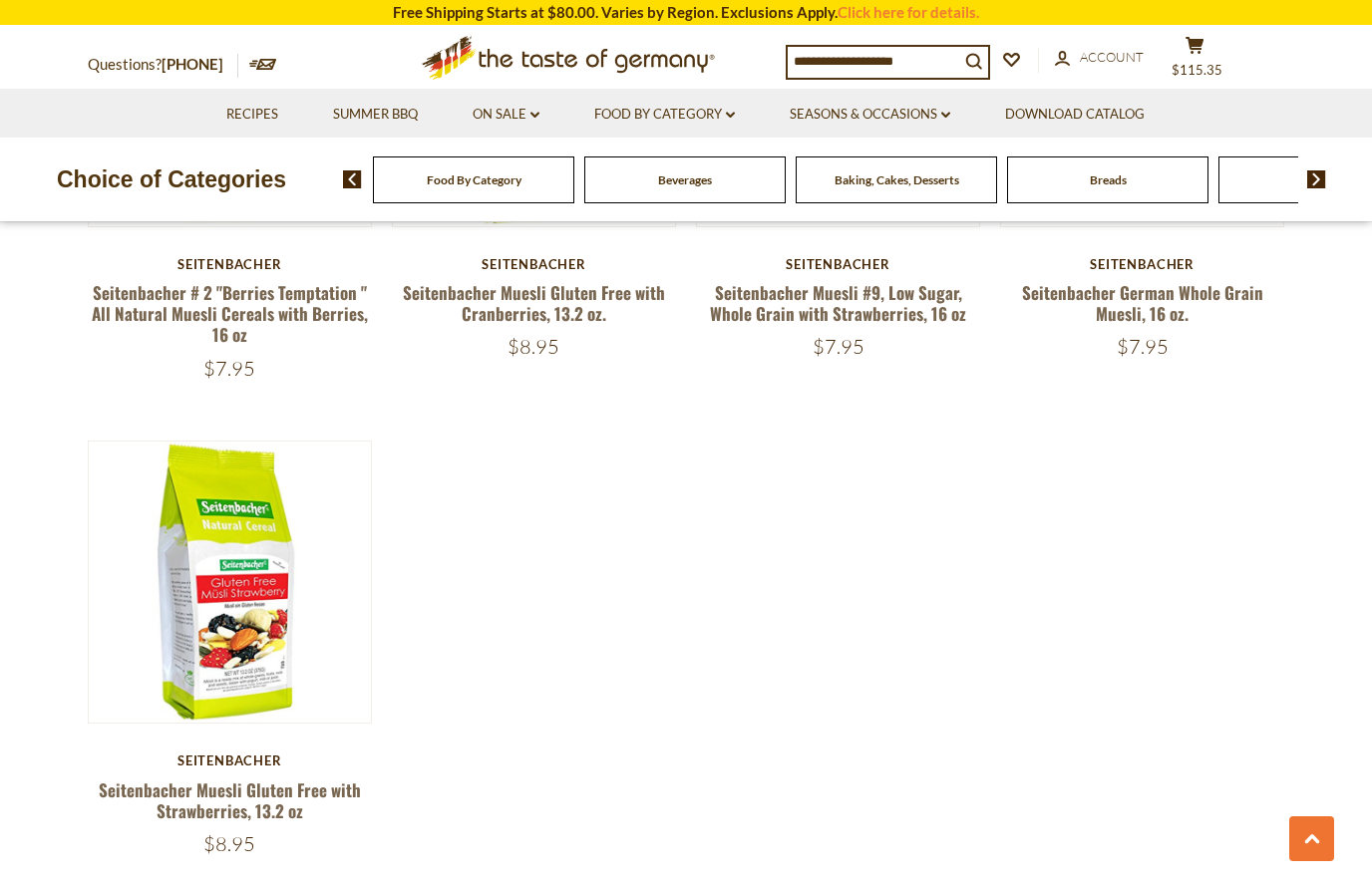click on "Seitenbacher Muesli Gluten Free with Strawberries, 13.2 oz" at bounding box center [229, 800] 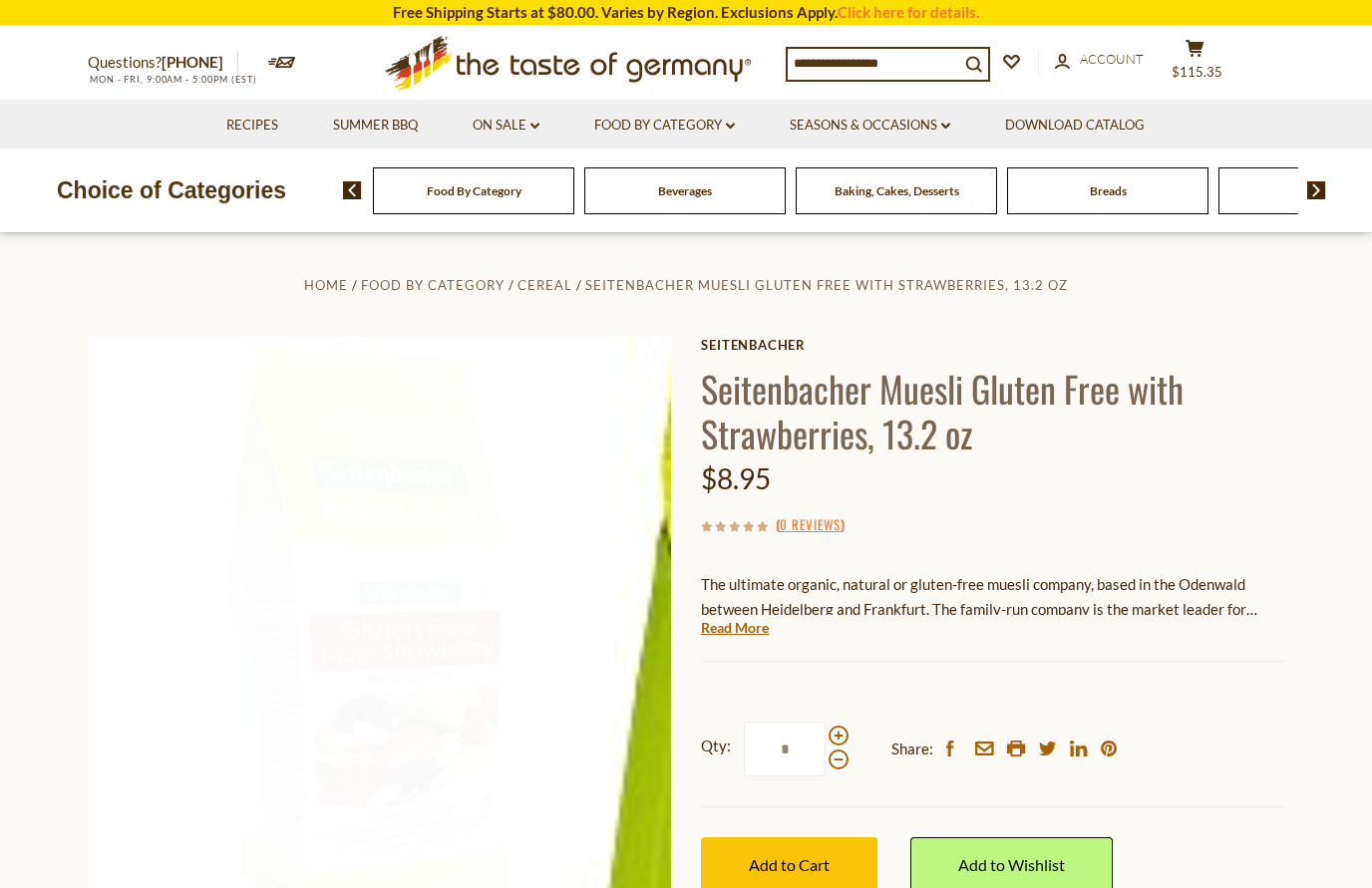 scroll, scrollTop: 0, scrollLeft: 0, axis: both 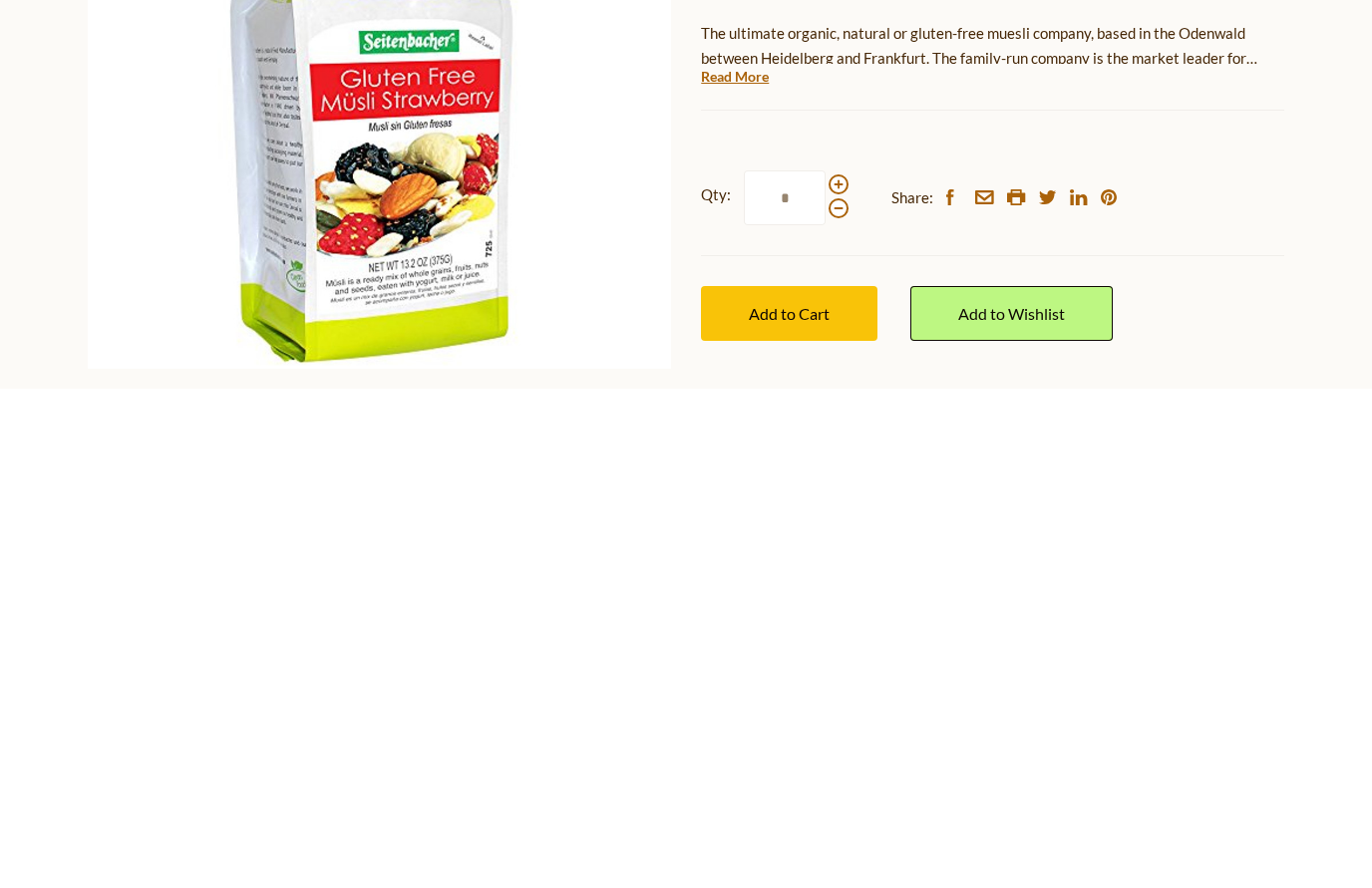 click on "Add to Cart" at bounding box center (789, 813) 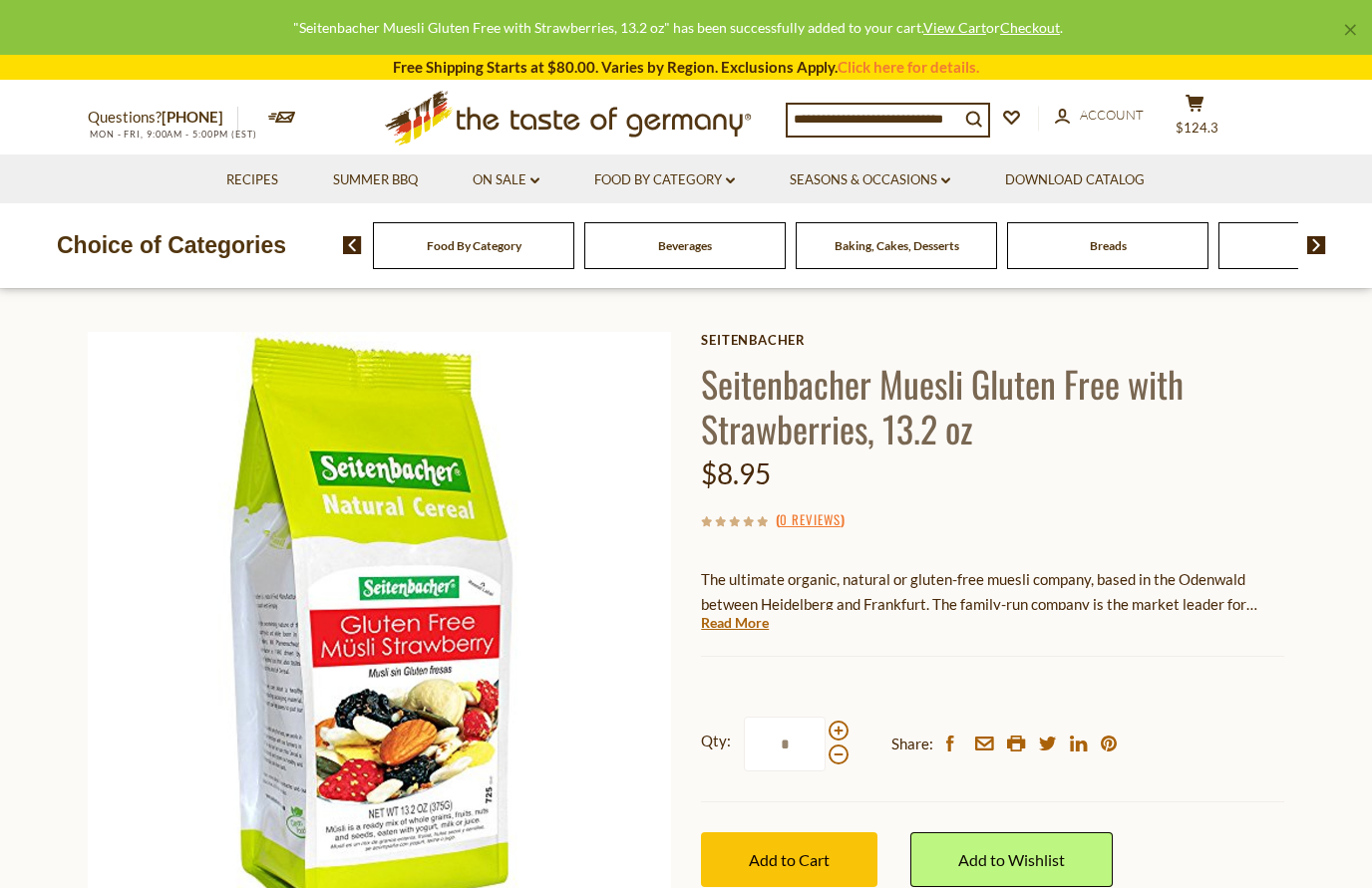 scroll, scrollTop: 0, scrollLeft: 0, axis: both 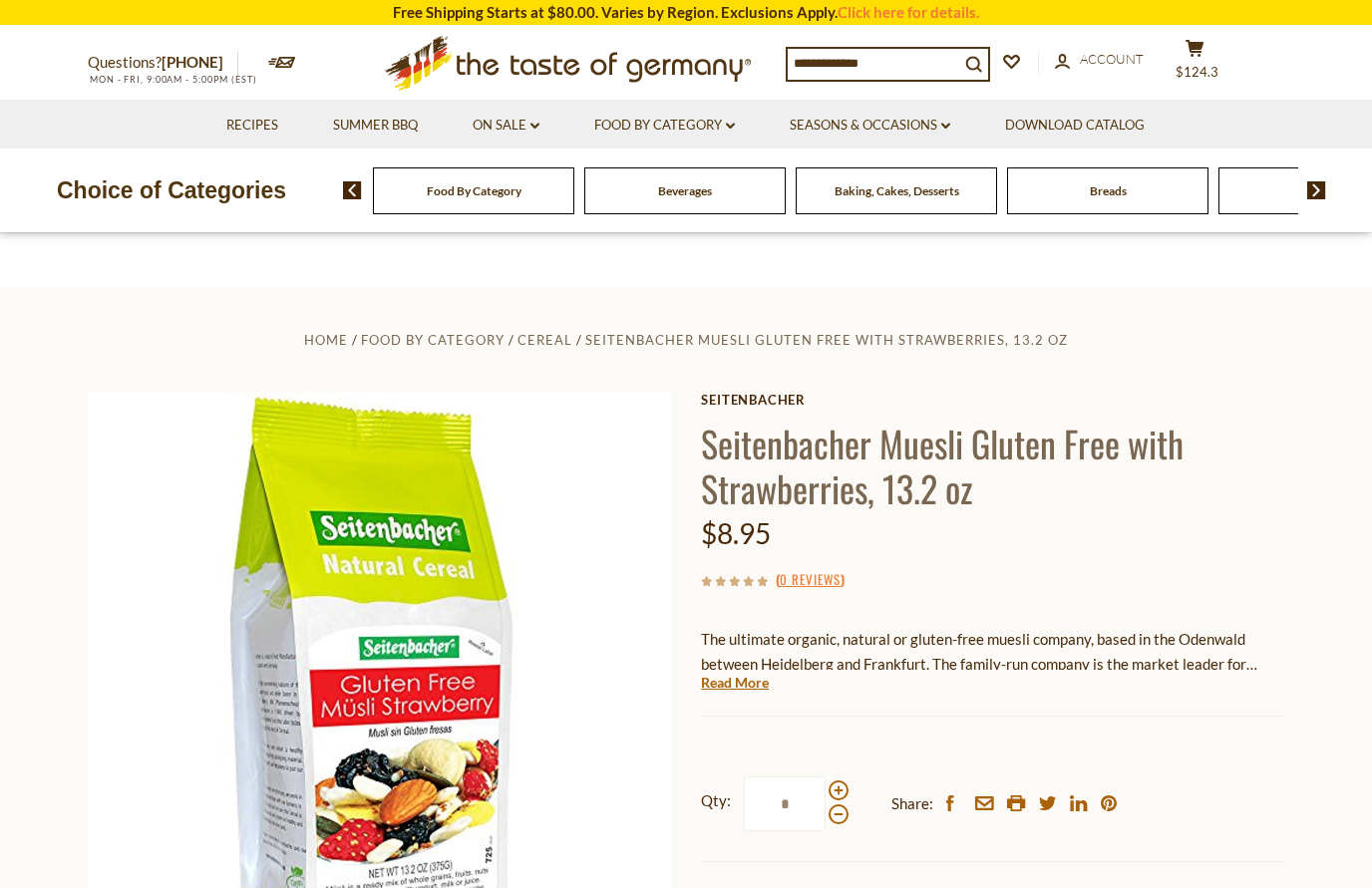 click on "$124.3" at bounding box center [1197, 72] 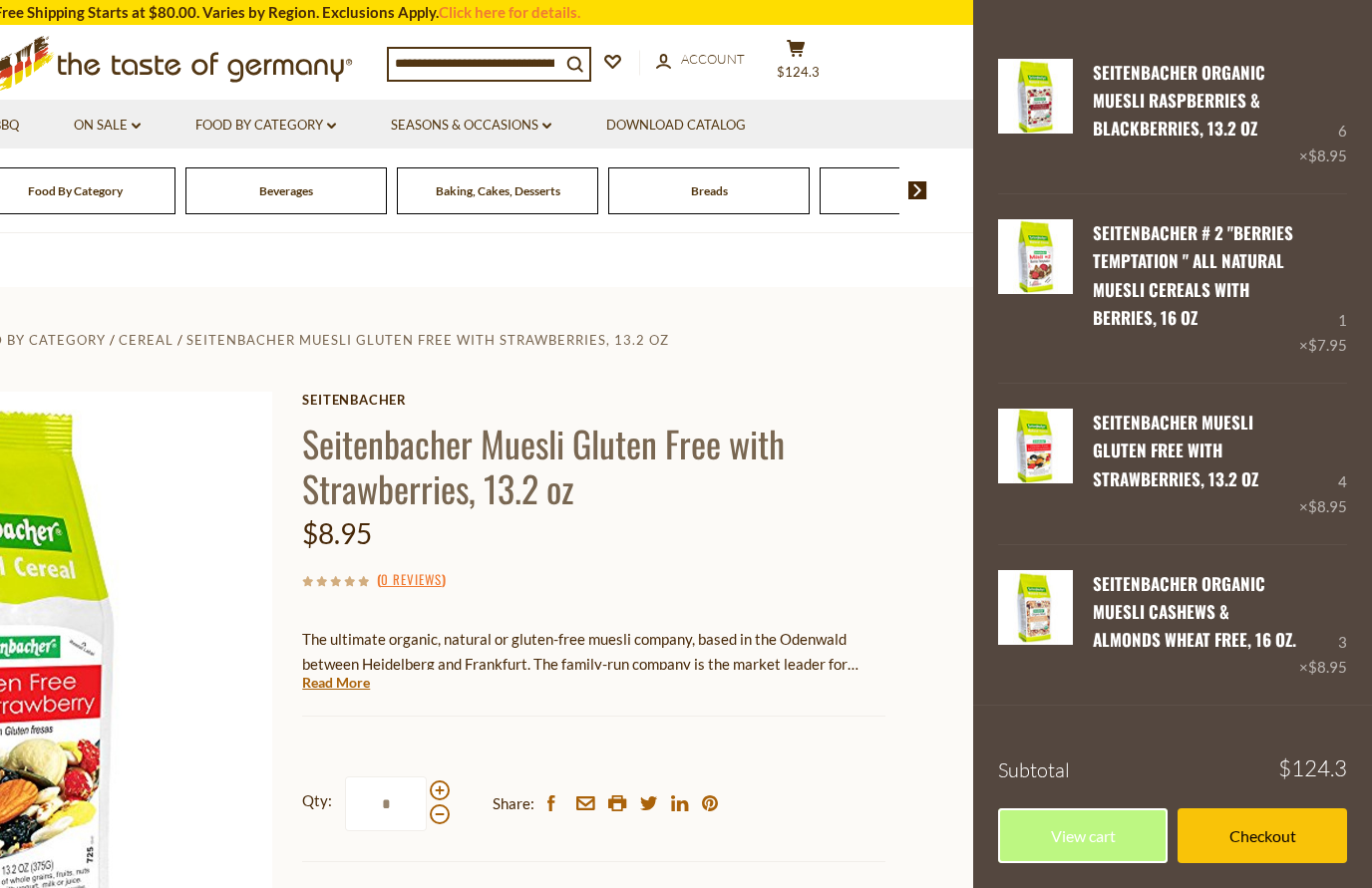 scroll, scrollTop: 75, scrollLeft: 0, axis: vertical 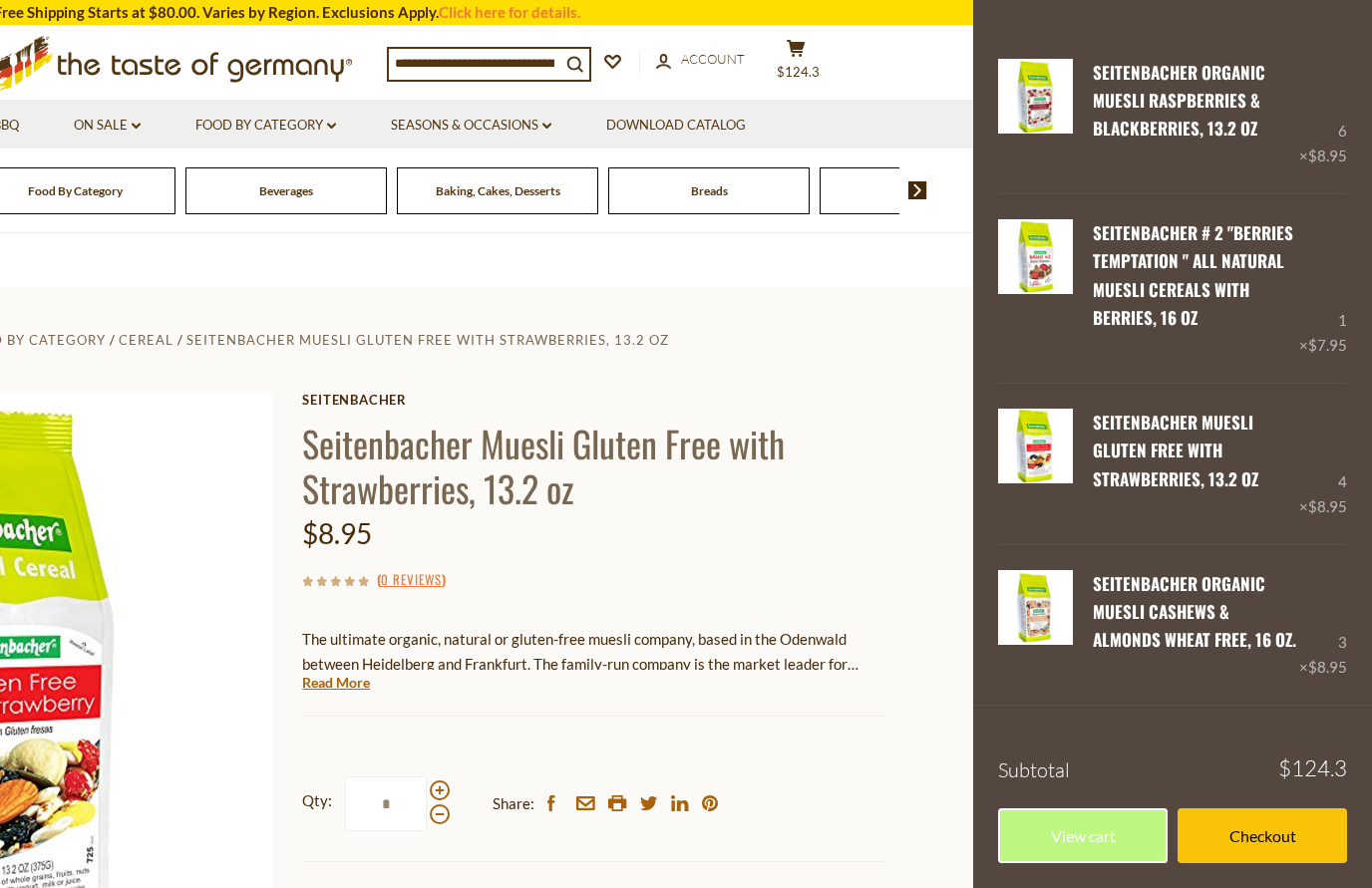 click on "Checkout" at bounding box center (1262, 835) 